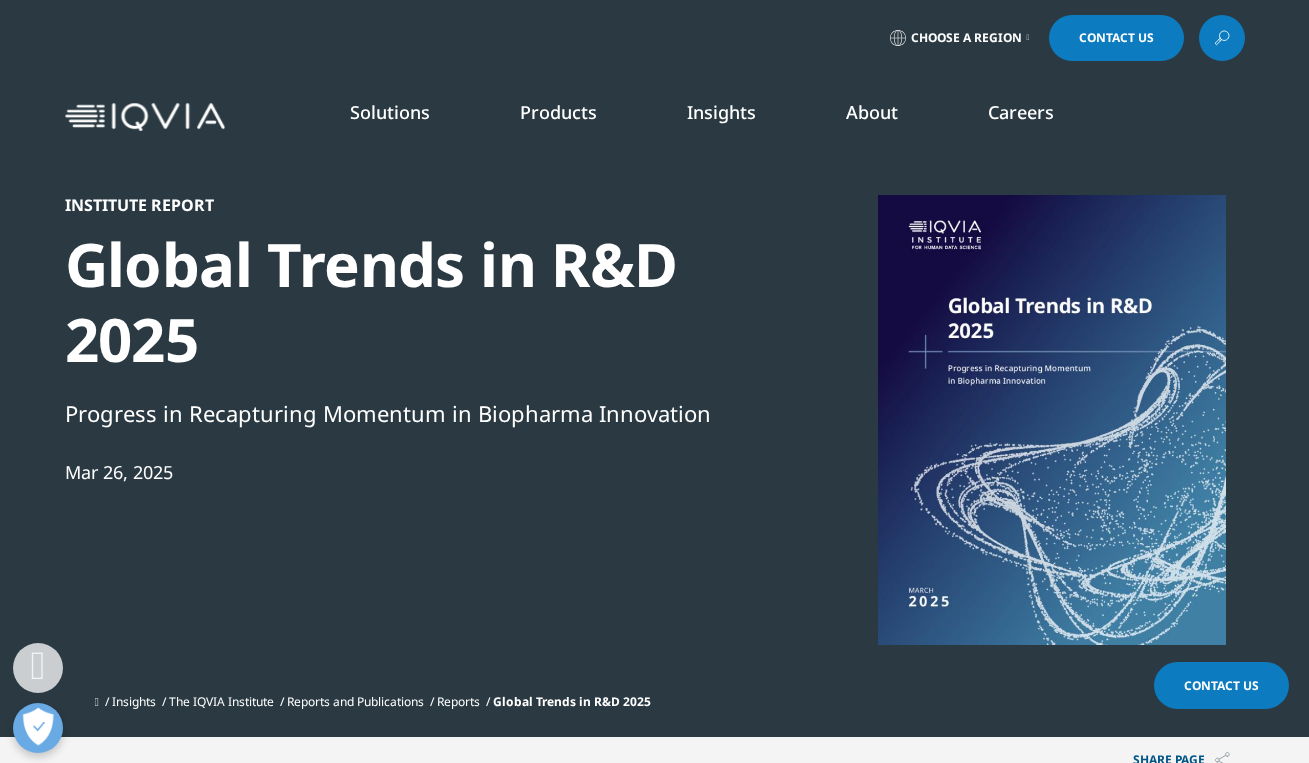 scroll, scrollTop: 673, scrollLeft: 0, axis: vertical 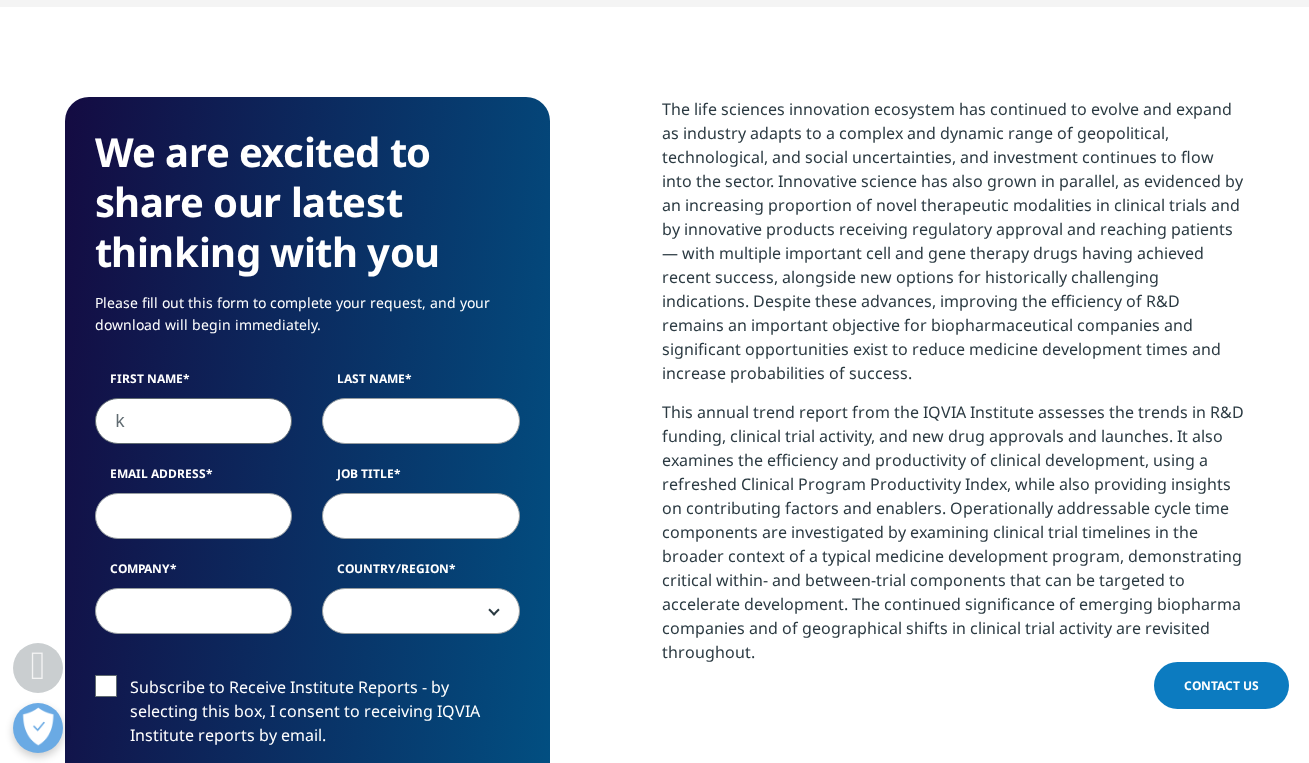 type on "k" 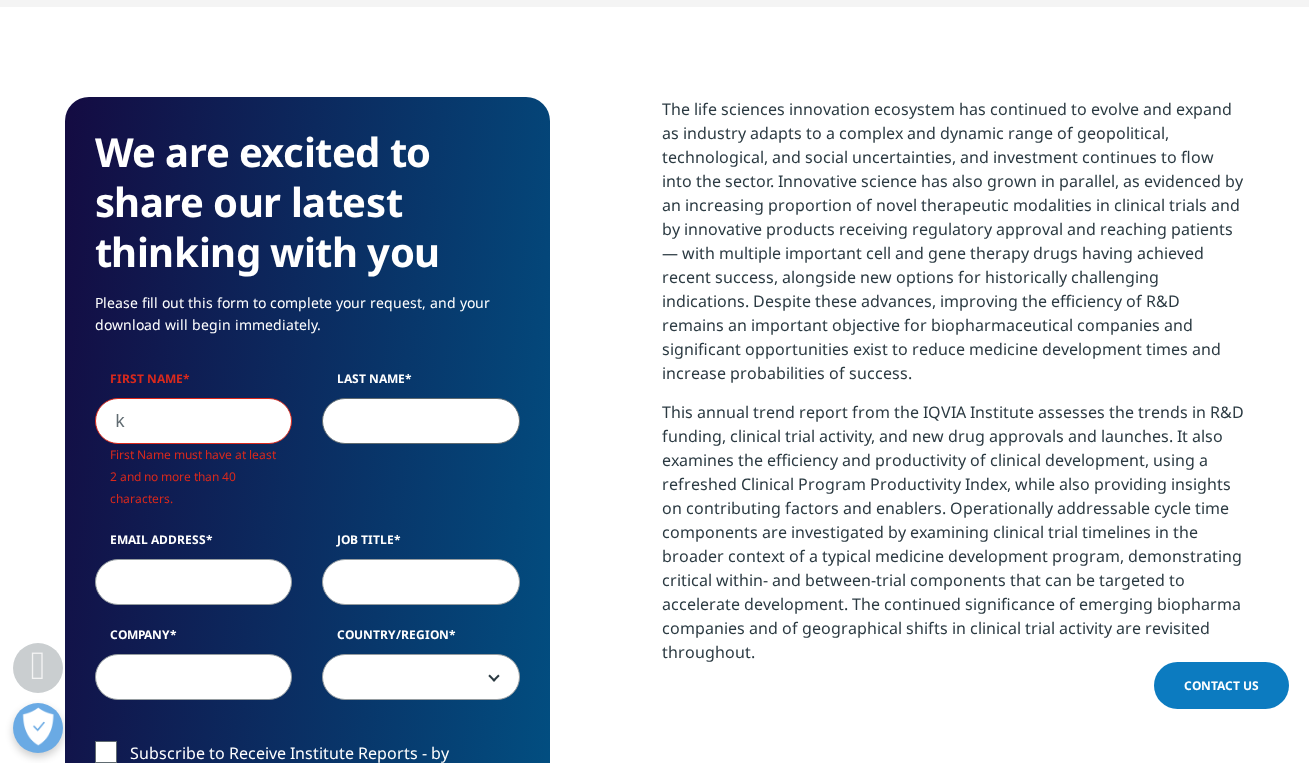 scroll, scrollTop: 10, scrollLeft: 10, axis: both 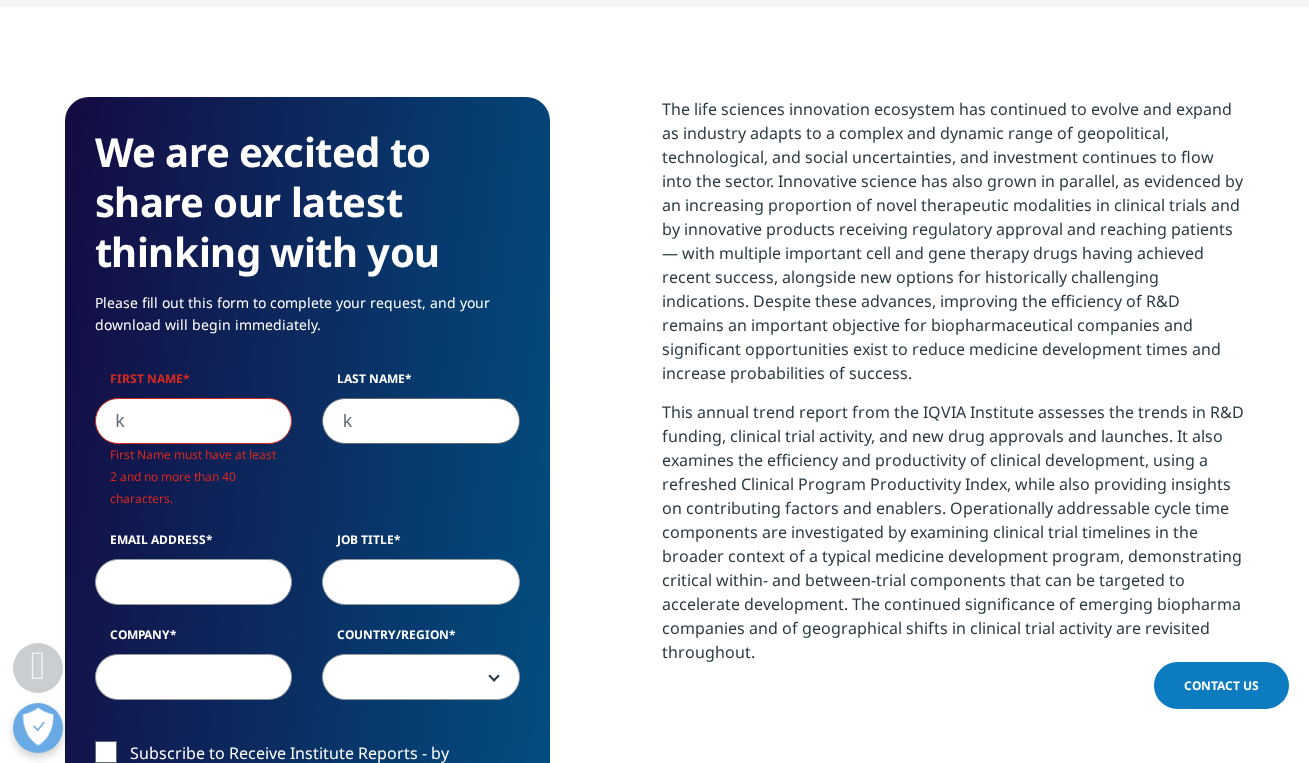 type on "k" 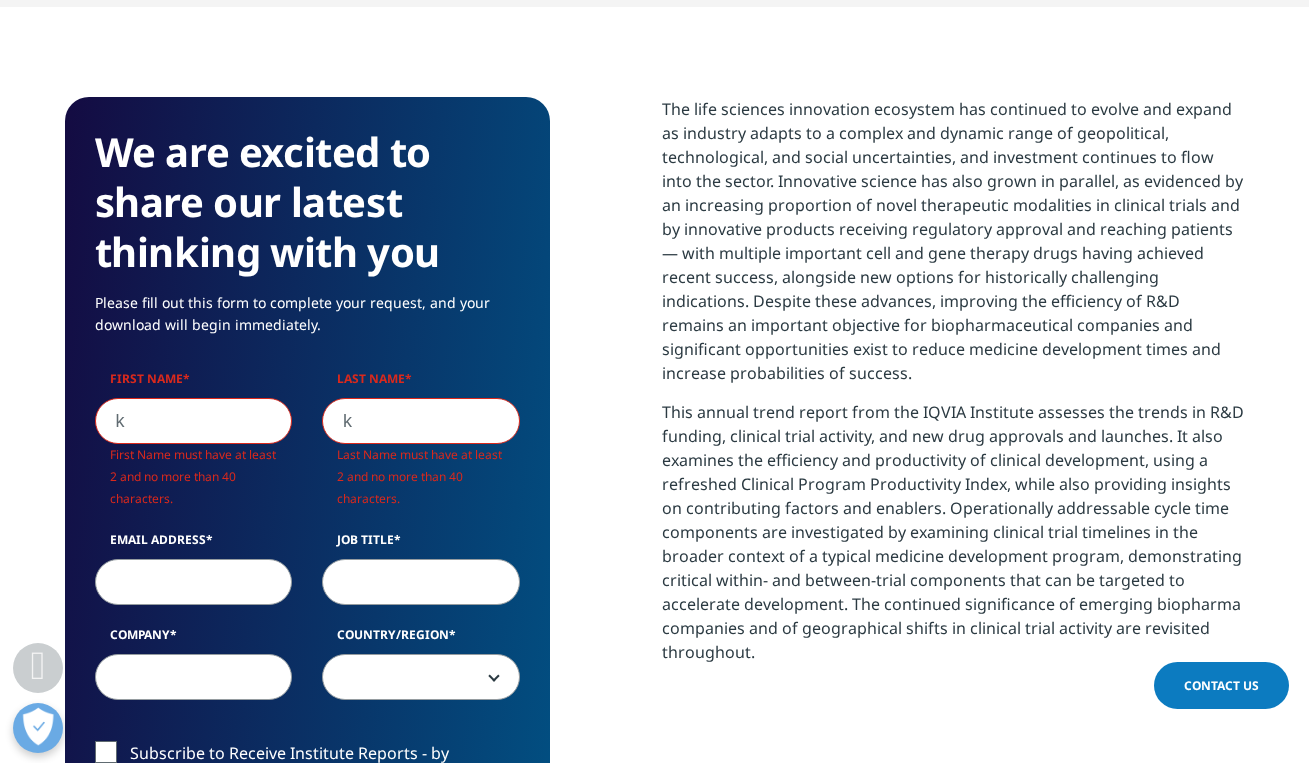 click on "k" at bounding box center [194, 421] 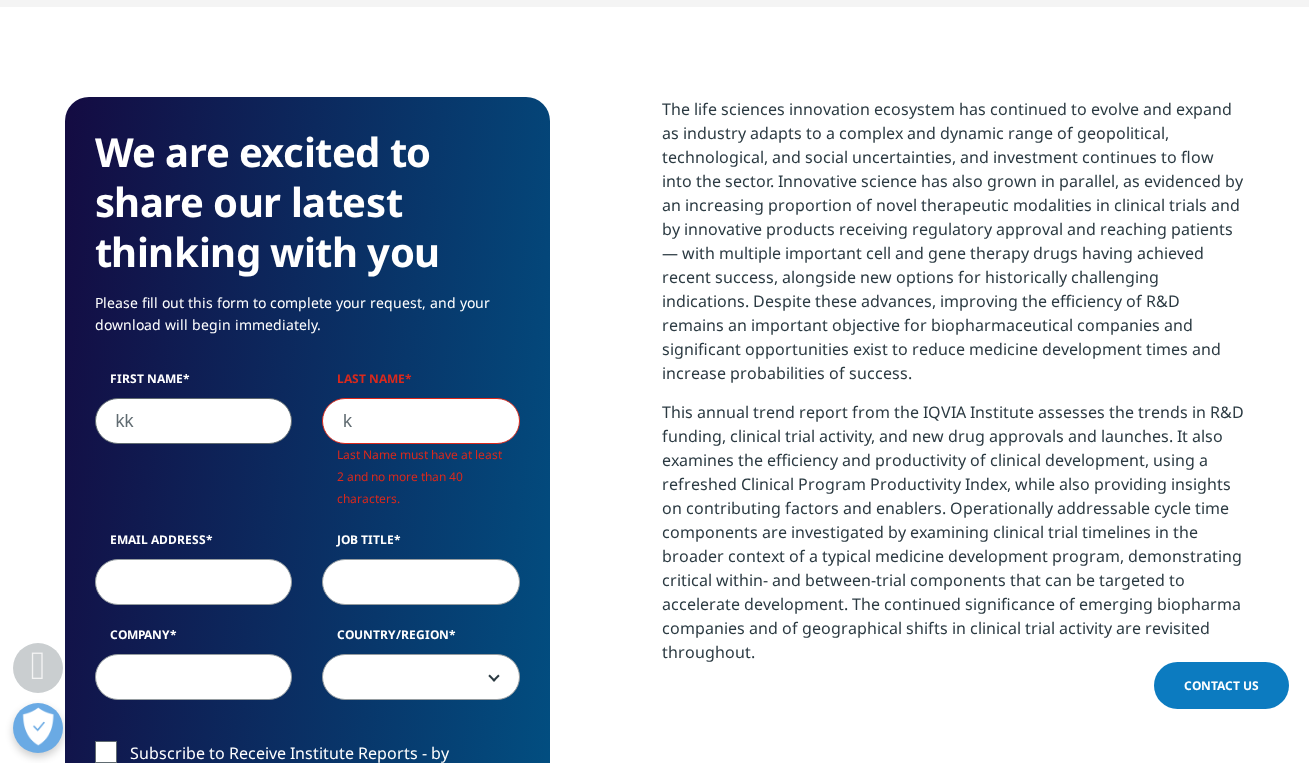 type on "kk" 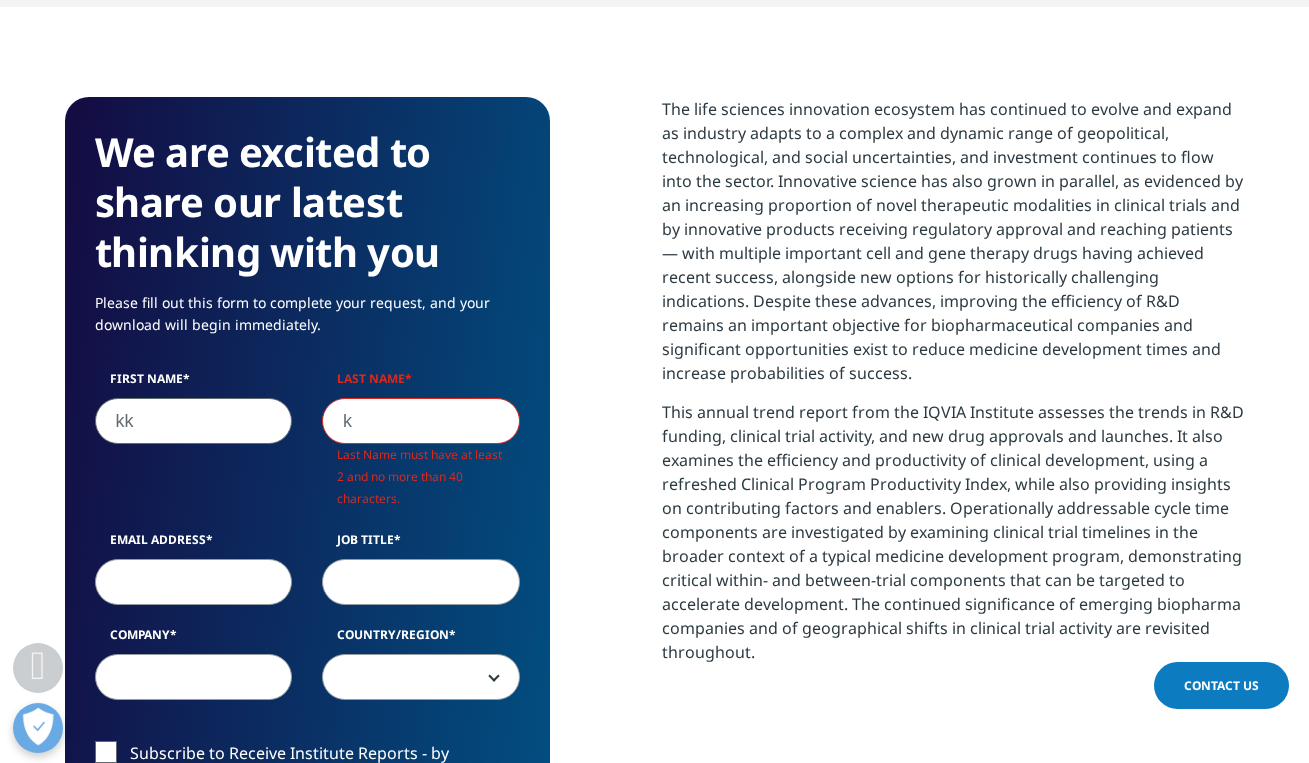 click on "k" at bounding box center (421, 421) 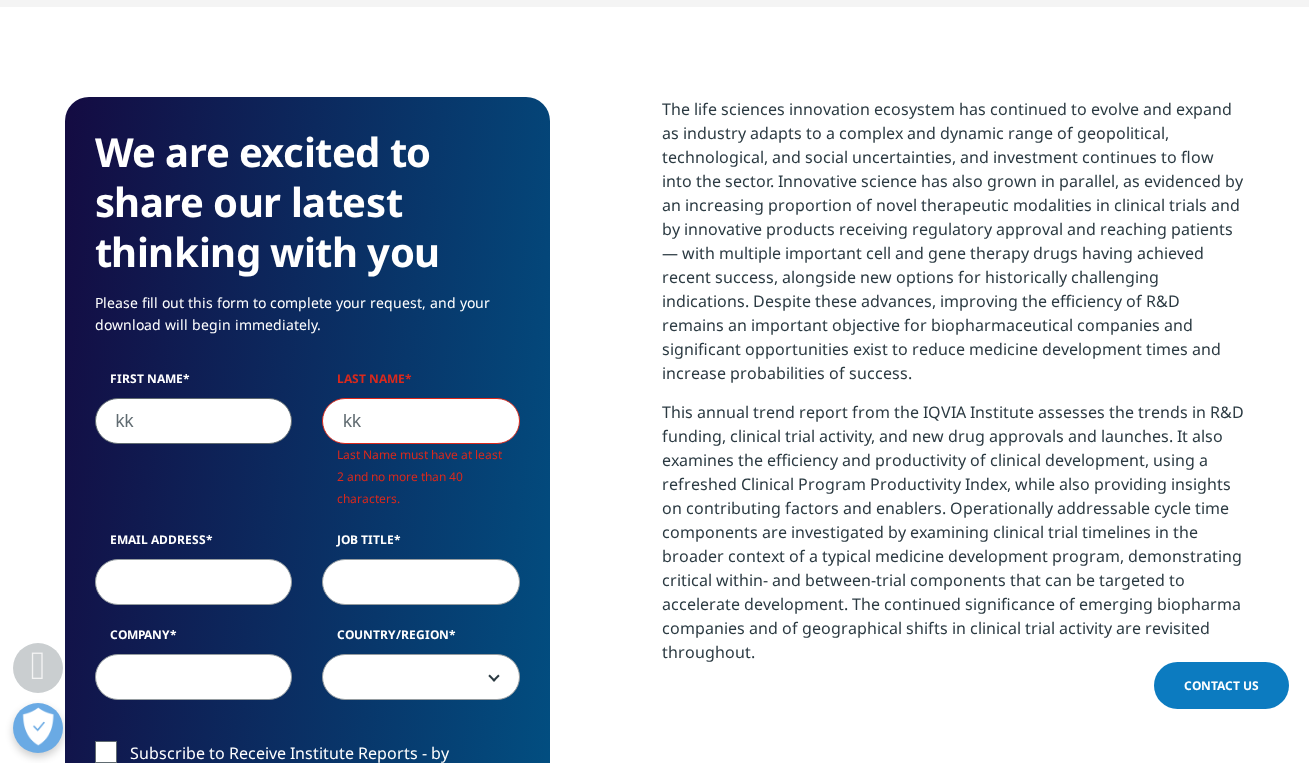 scroll, scrollTop: 1105, scrollLeft: 485, axis: both 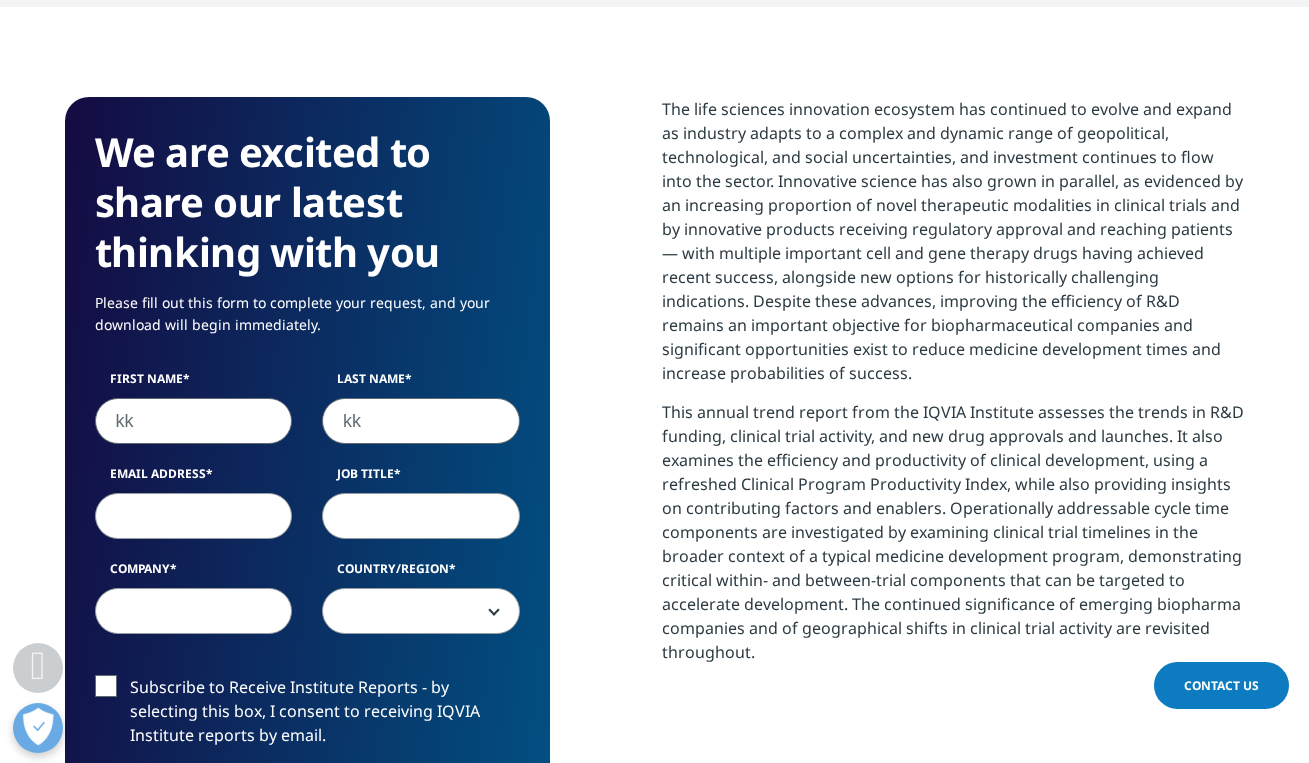 type on "kk" 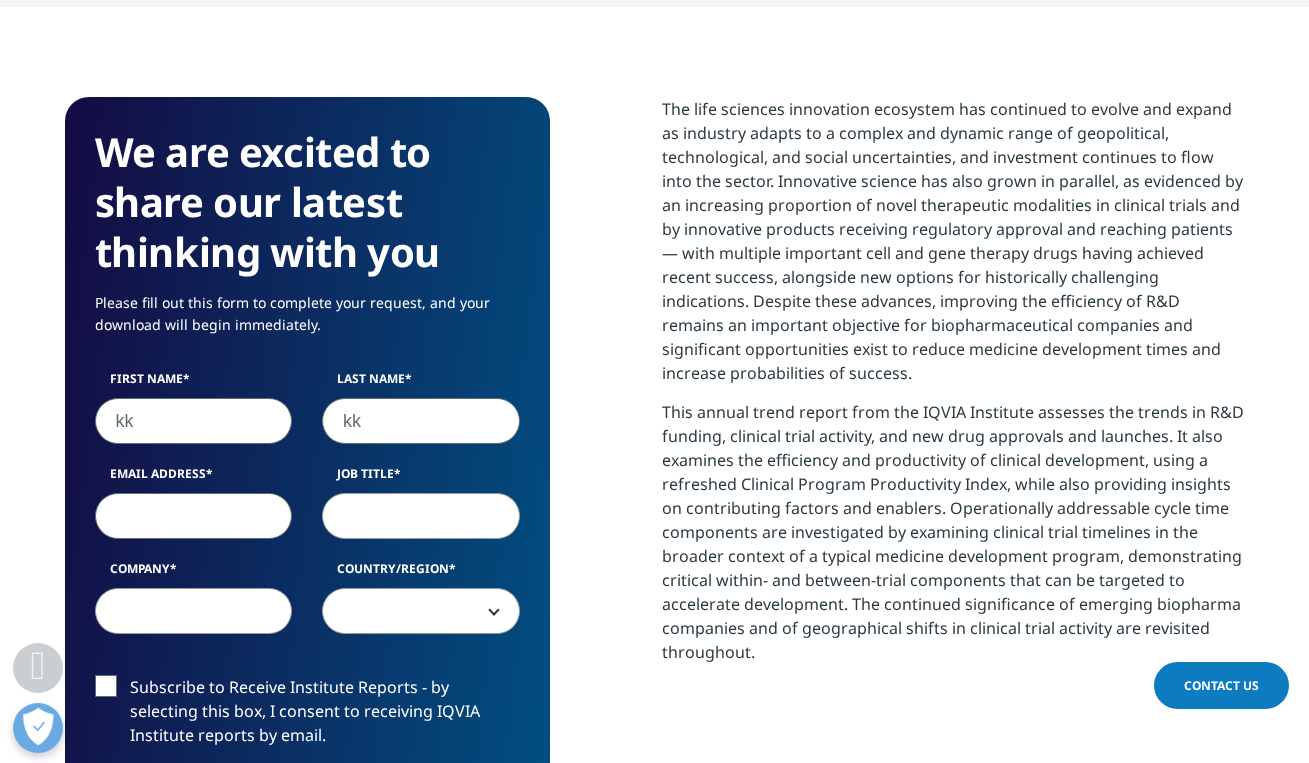 click on "Email Address" at bounding box center [194, 516] 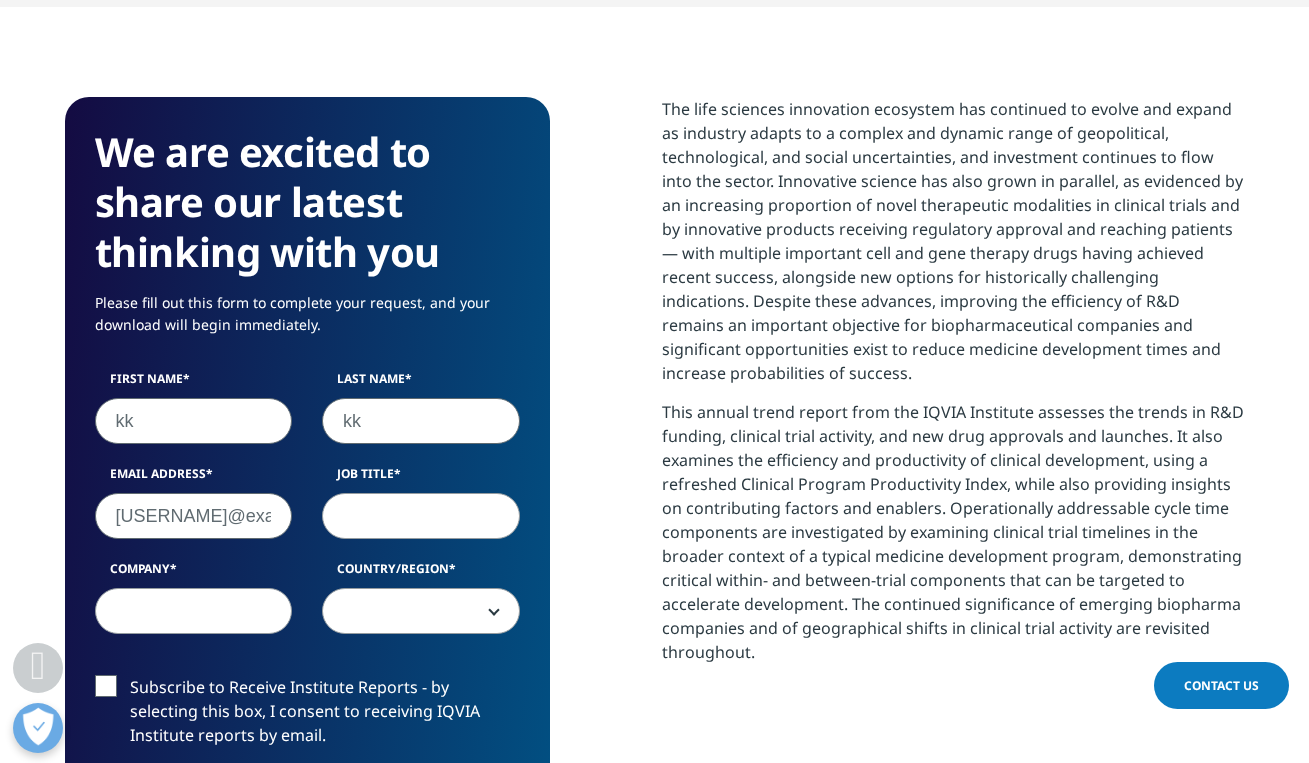 click on "karimscandar@gmail.com" at bounding box center (194, 516) 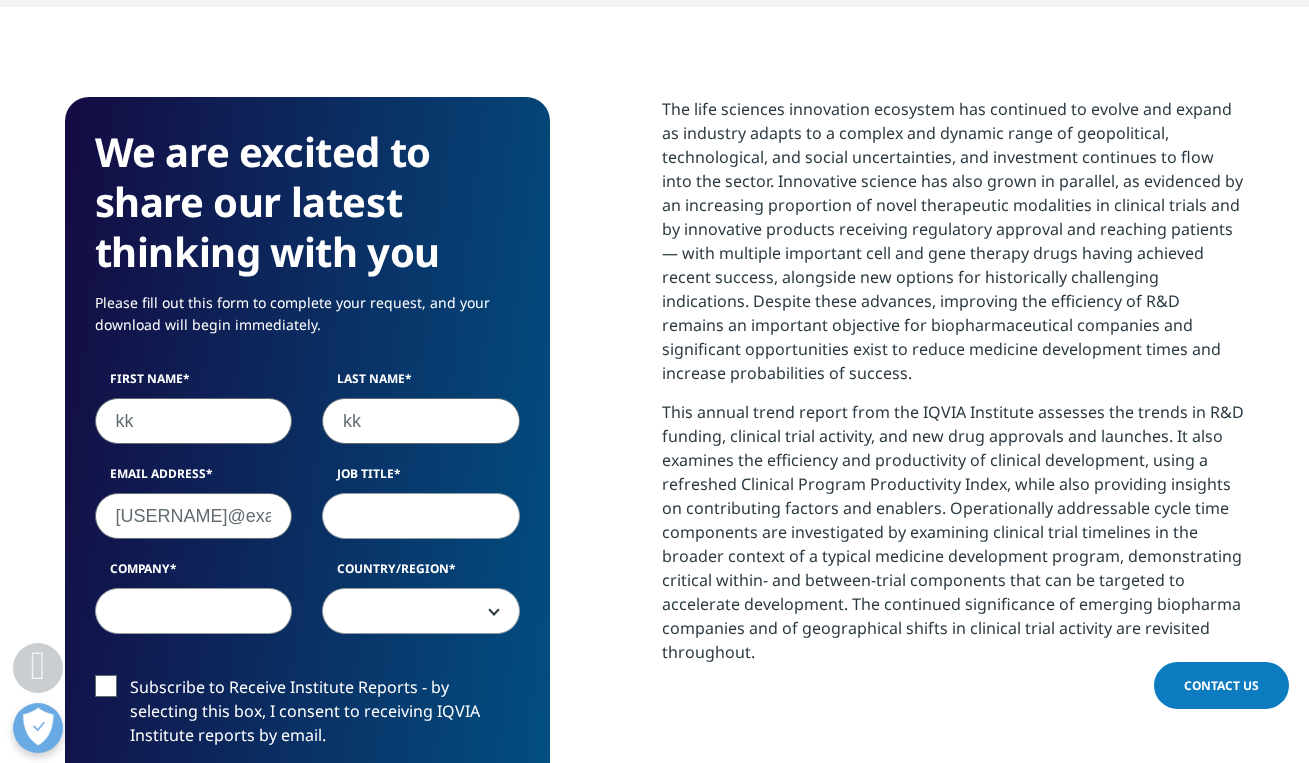 click on "karimscandar@gmail.com" at bounding box center [194, 516] 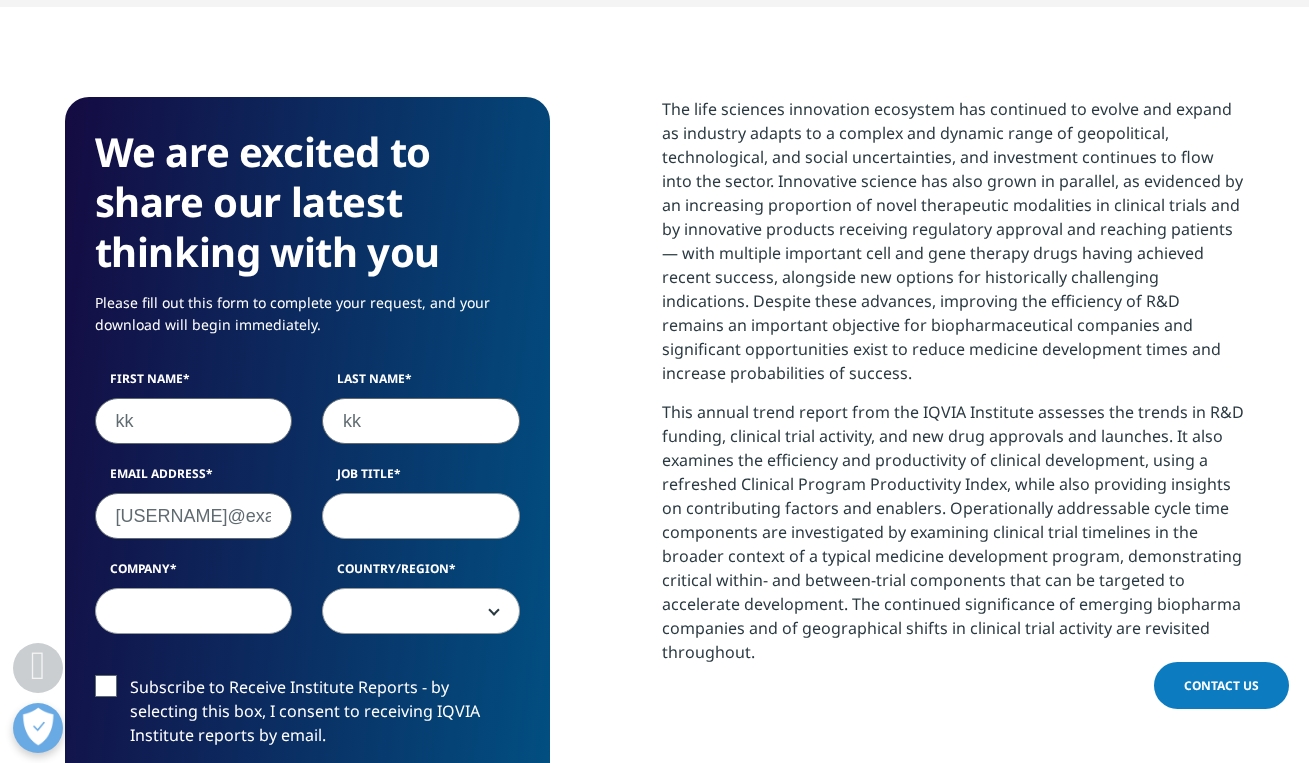 click on "karimscandar@gmail.com" at bounding box center (194, 516) 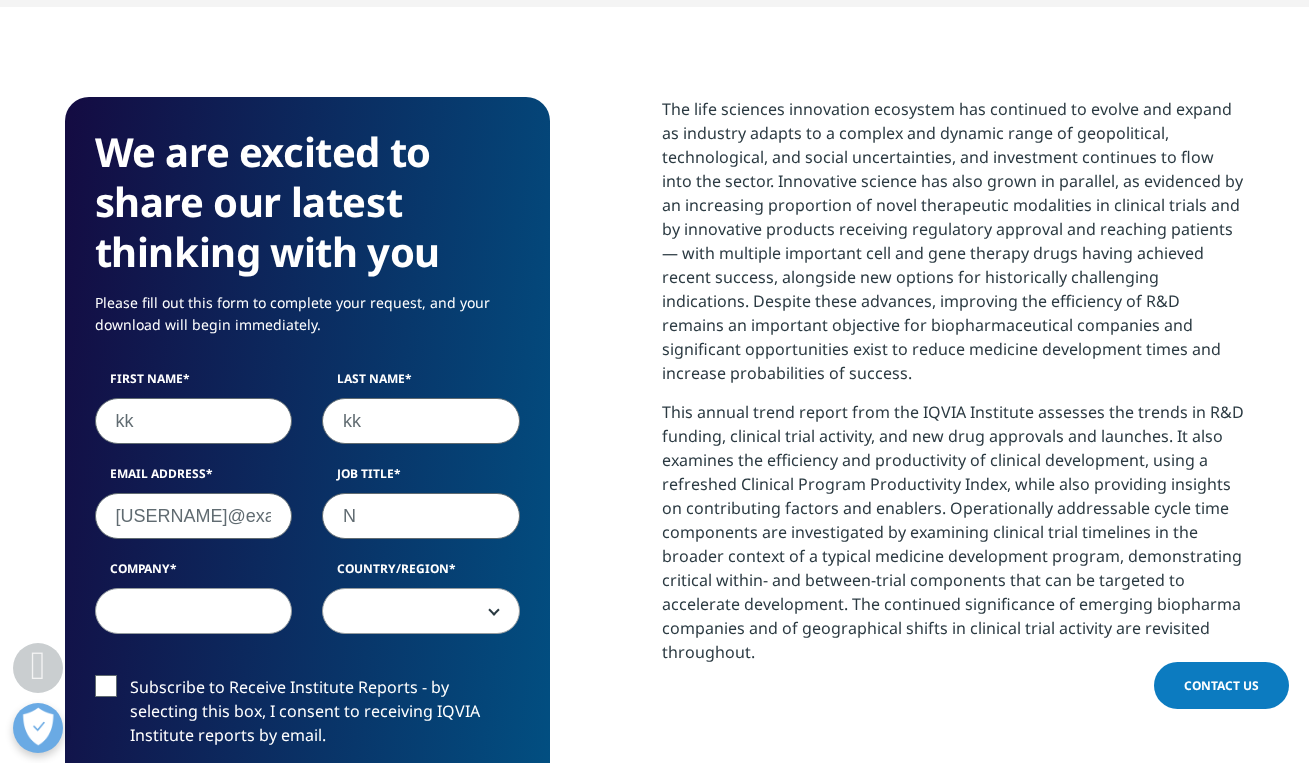 type on "N" 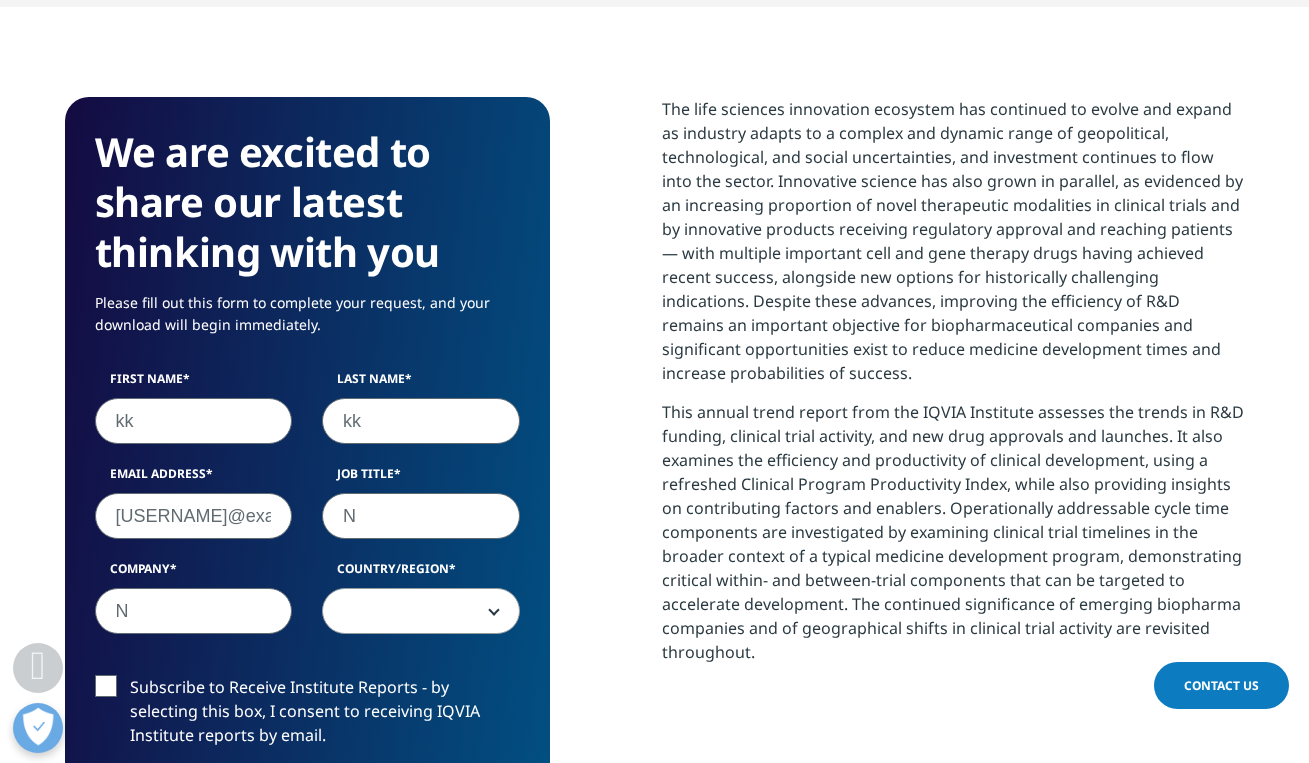 type on "N" 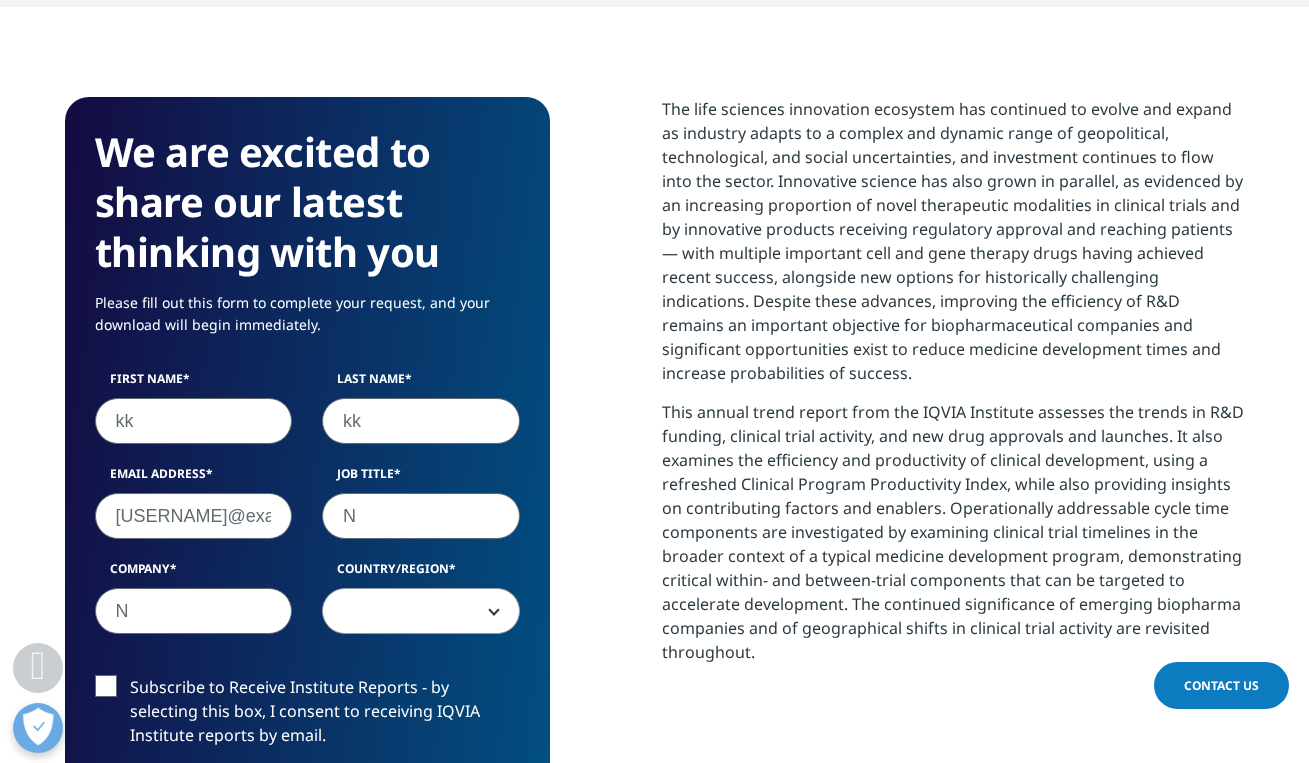 click at bounding box center (421, 612) 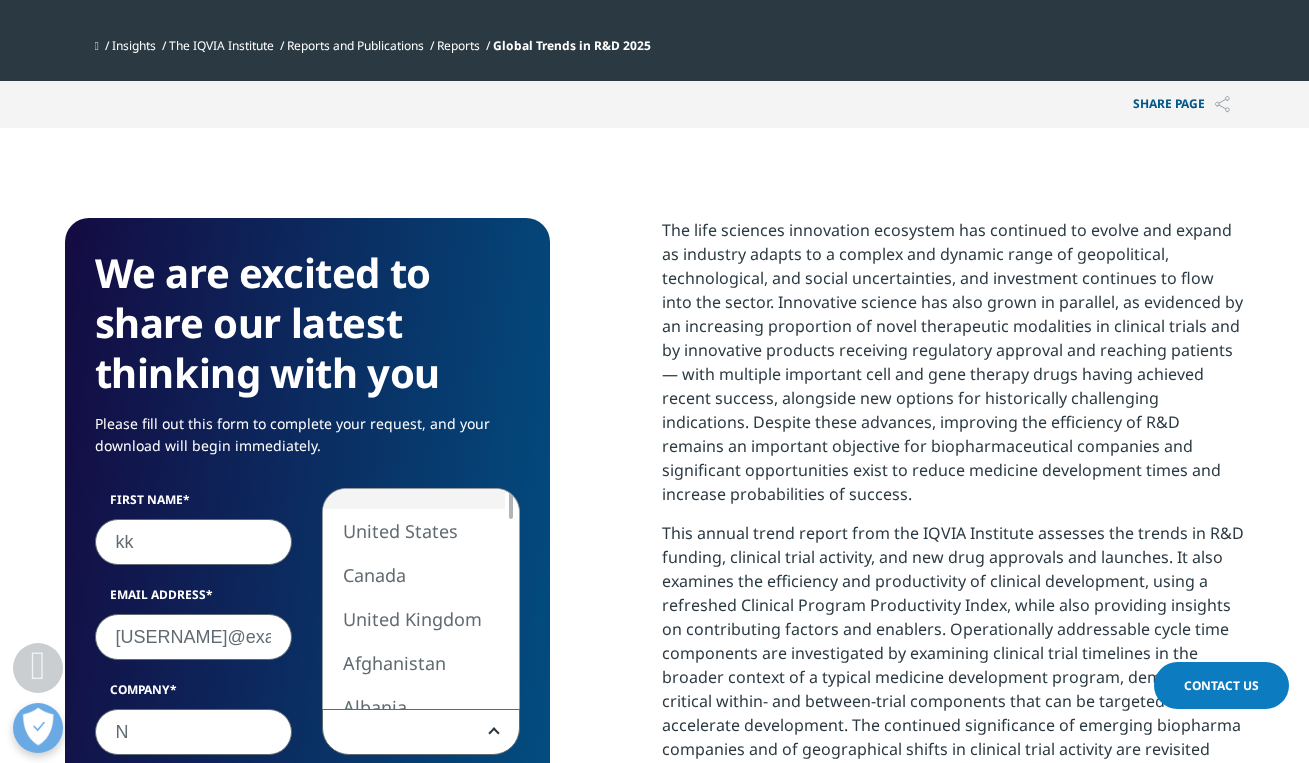 scroll, scrollTop: 807, scrollLeft: 0, axis: vertical 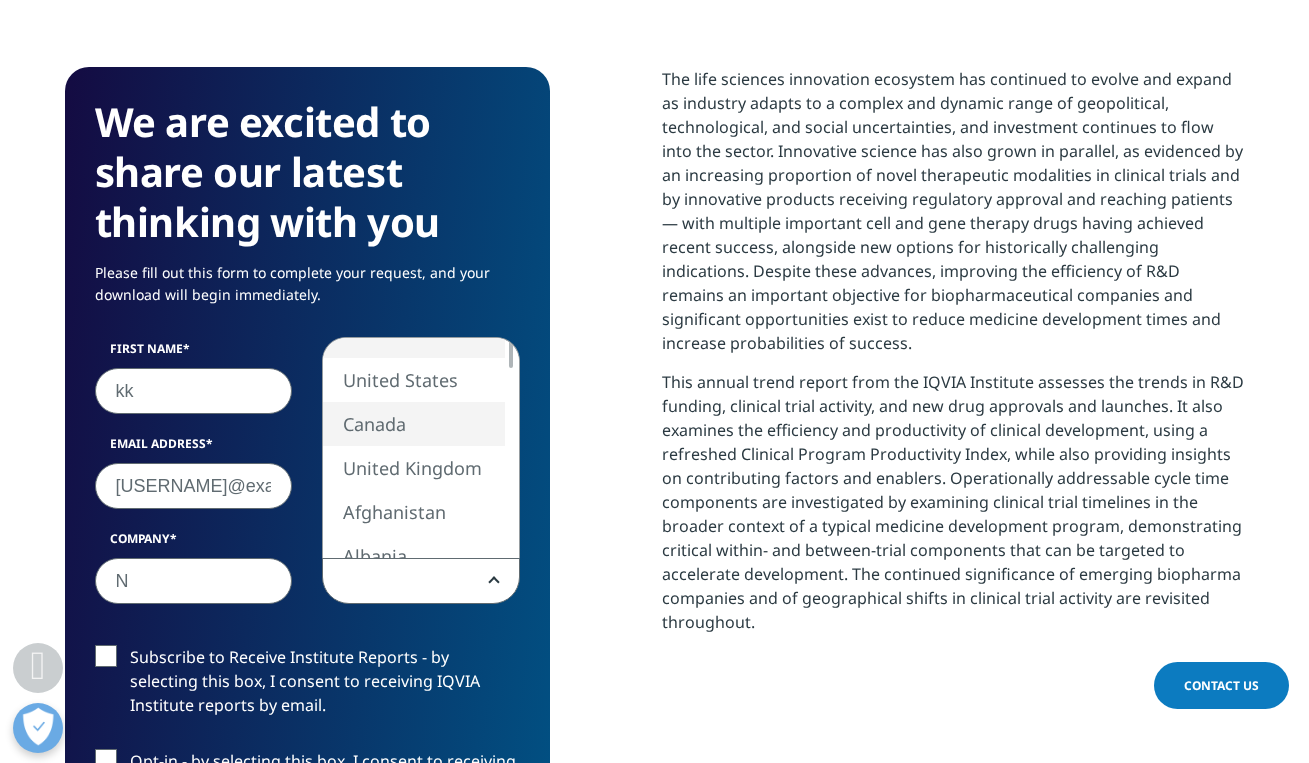 select on "Canada" 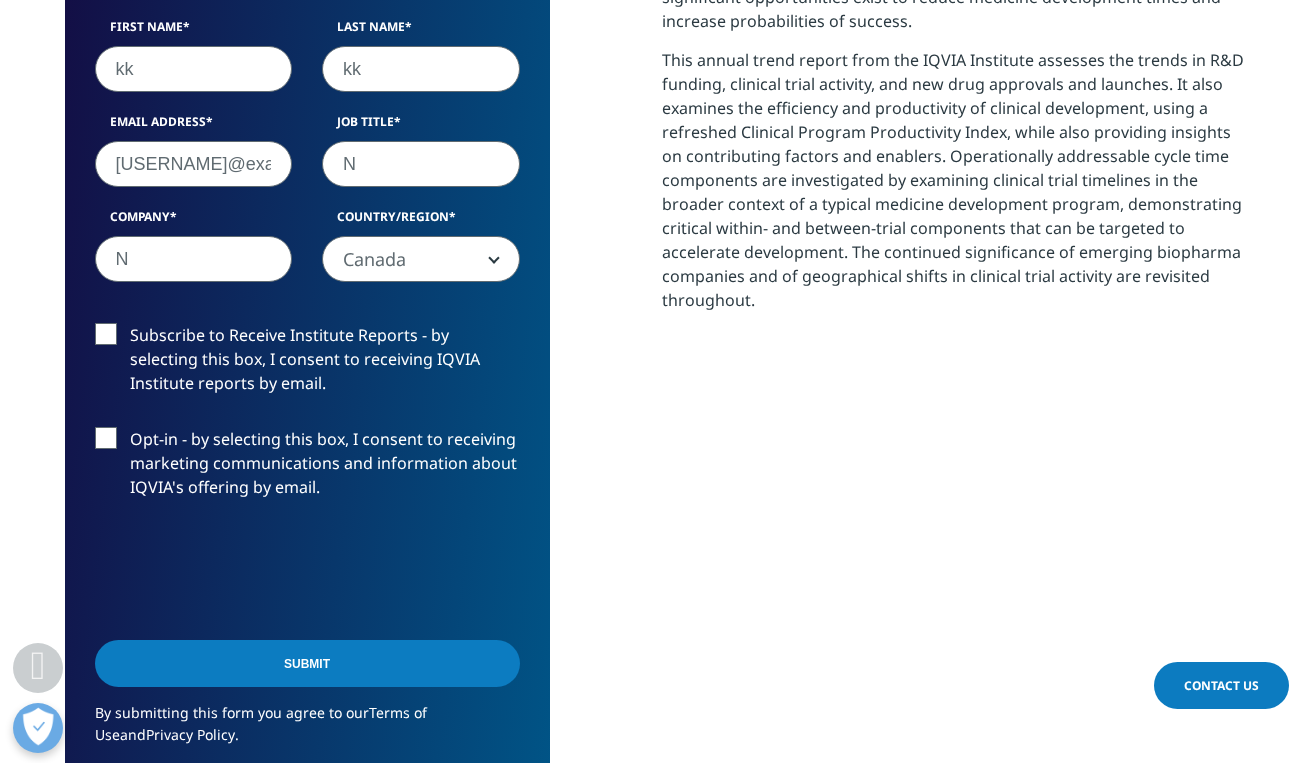 scroll, scrollTop: 1128, scrollLeft: 0, axis: vertical 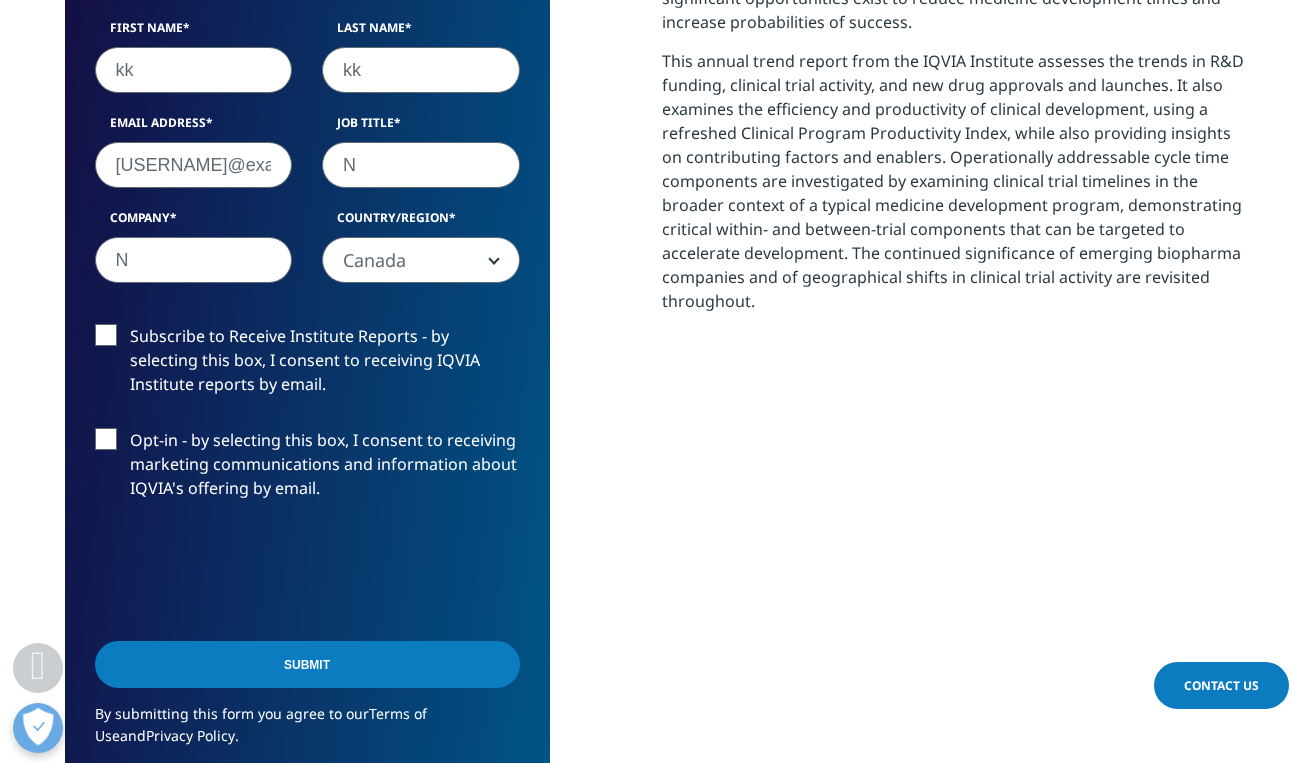 click on "Submit" at bounding box center [307, 664] 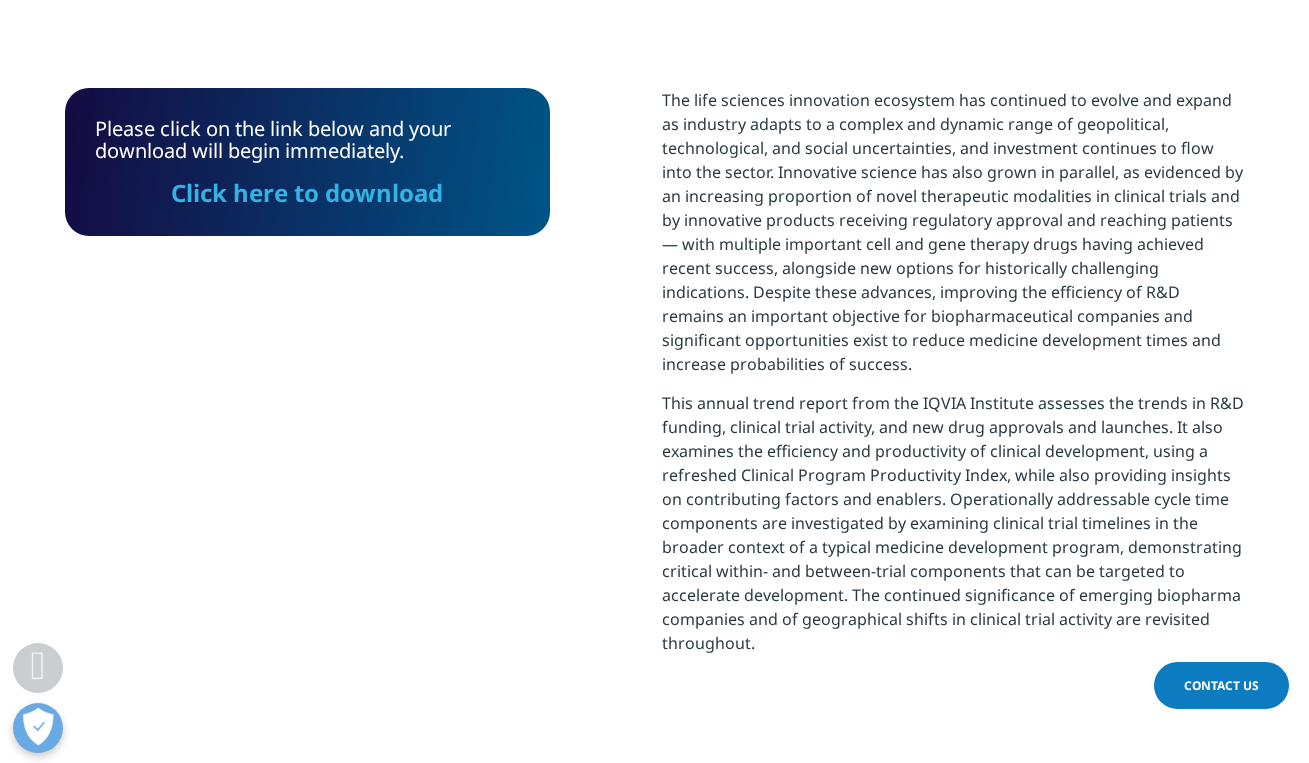 scroll, scrollTop: 907, scrollLeft: 0, axis: vertical 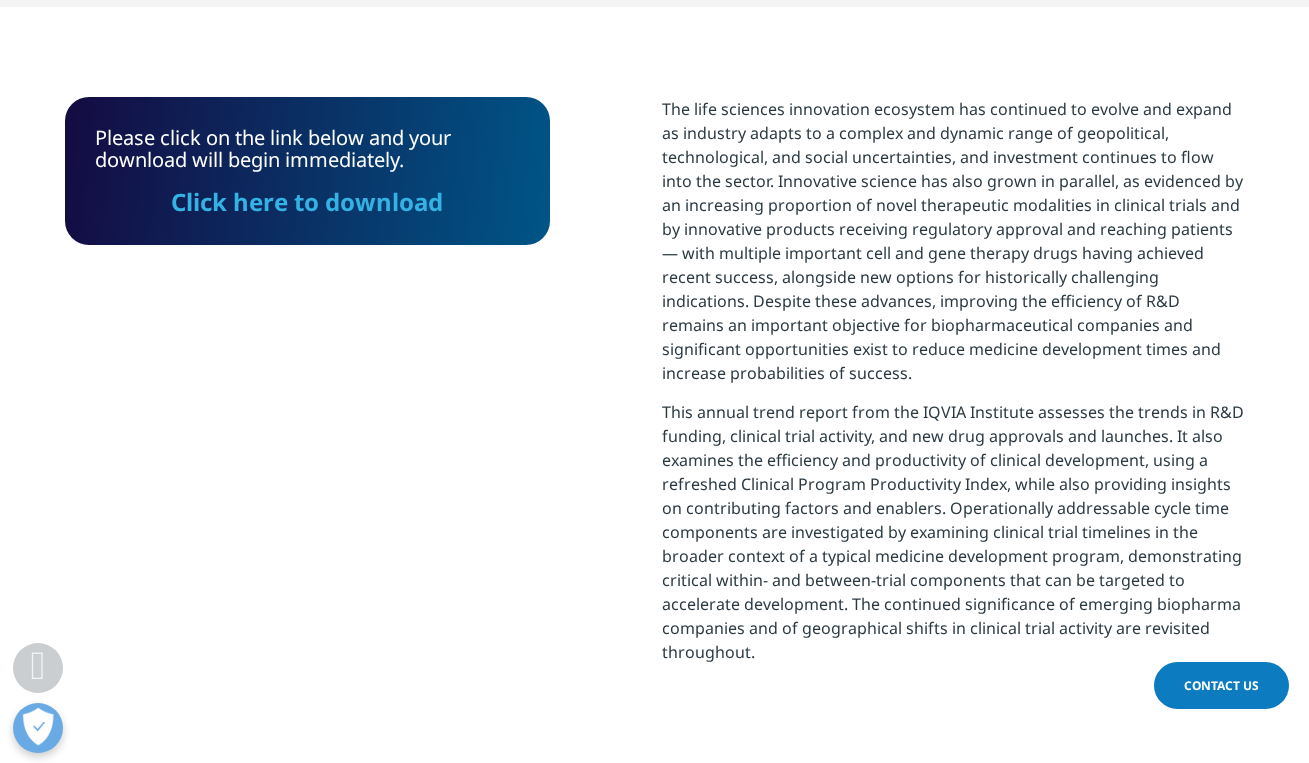 click on "Click here to download" at bounding box center [307, 201] 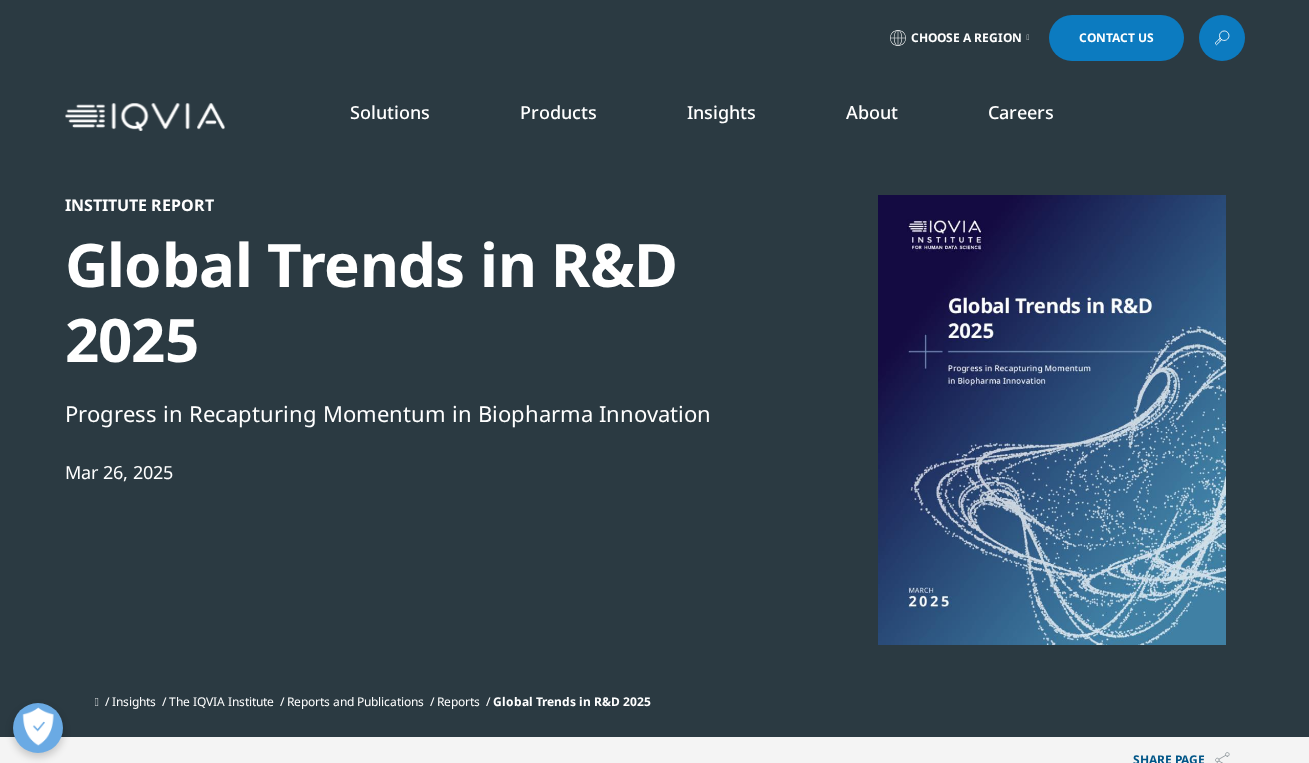 scroll, scrollTop: 0, scrollLeft: 0, axis: both 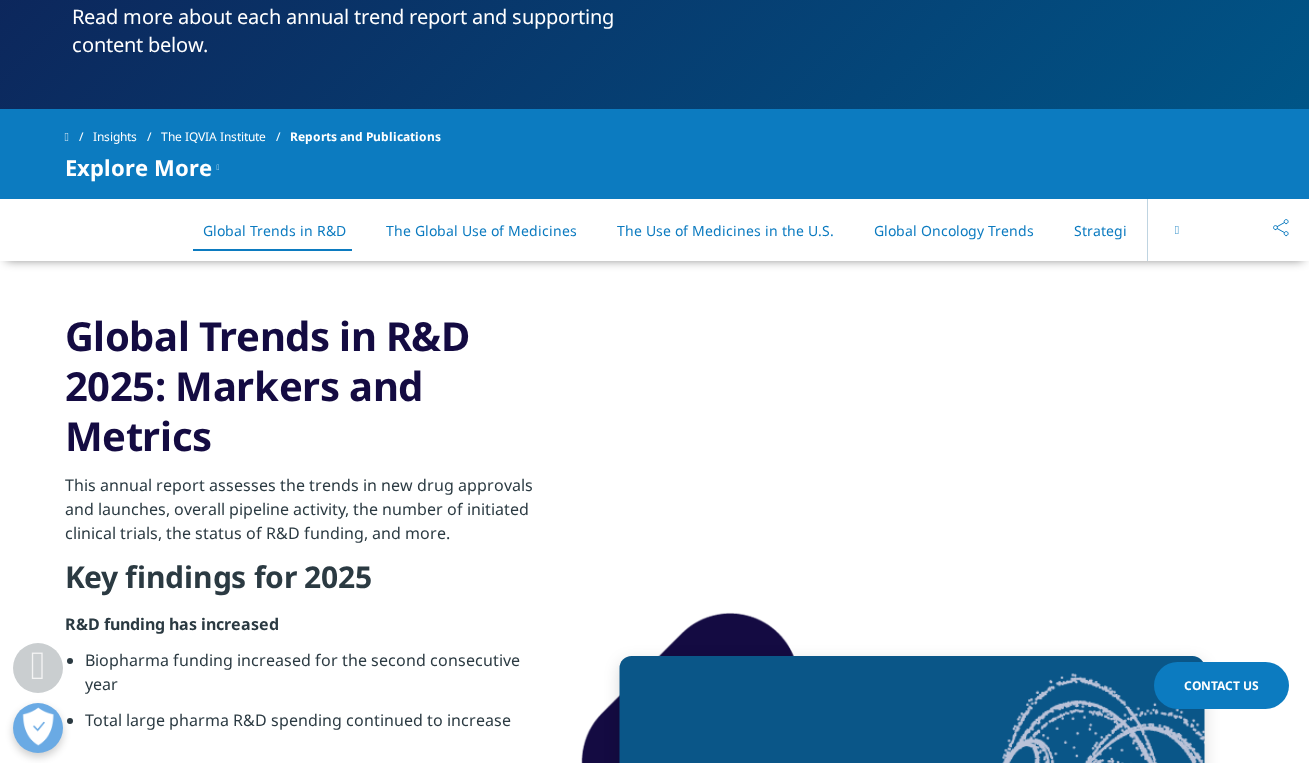 click on "The Global Use of Medicines" at bounding box center [481, 230] 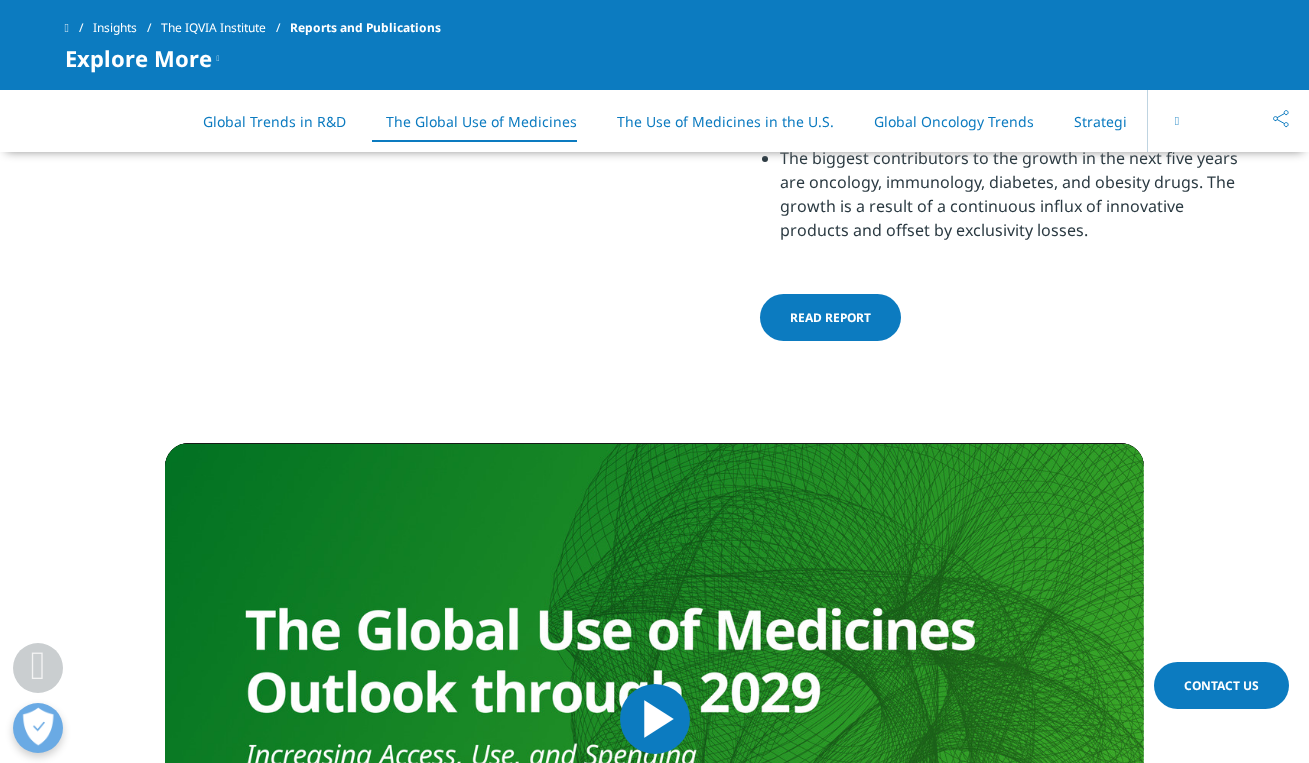 scroll, scrollTop: 4541, scrollLeft: 0, axis: vertical 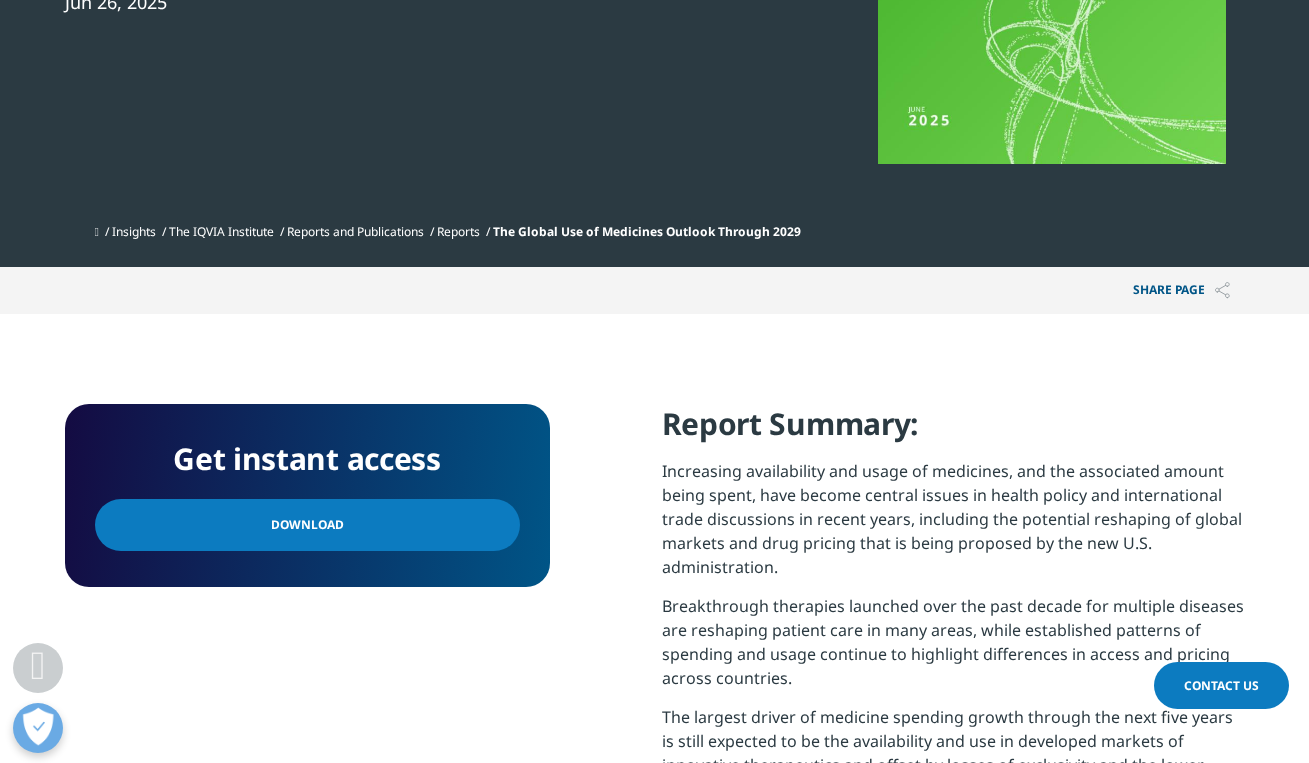 click on "Download" at bounding box center [307, 525] 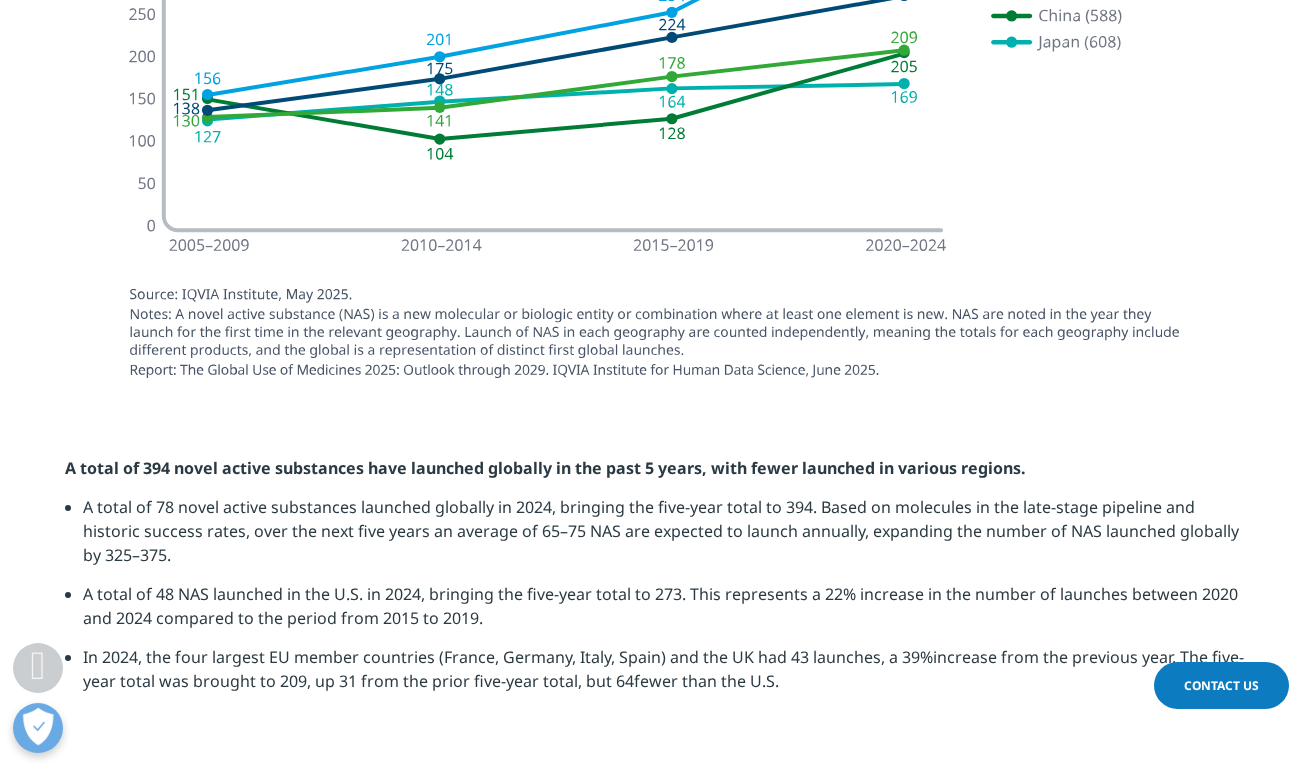 scroll, scrollTop: 1682, scrollLeft: 0, axis: vertical 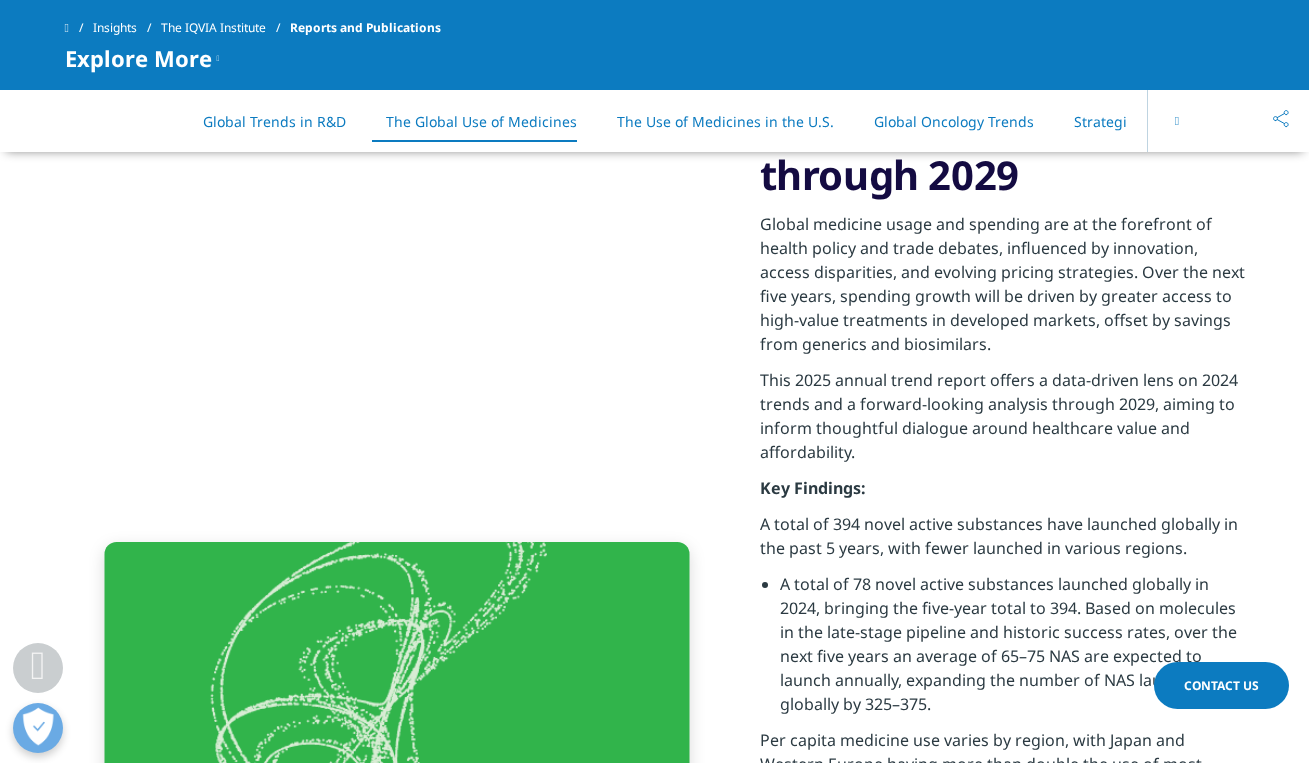 click on "The Use of Medicines in the U.S." at bounding box center (725, 121) 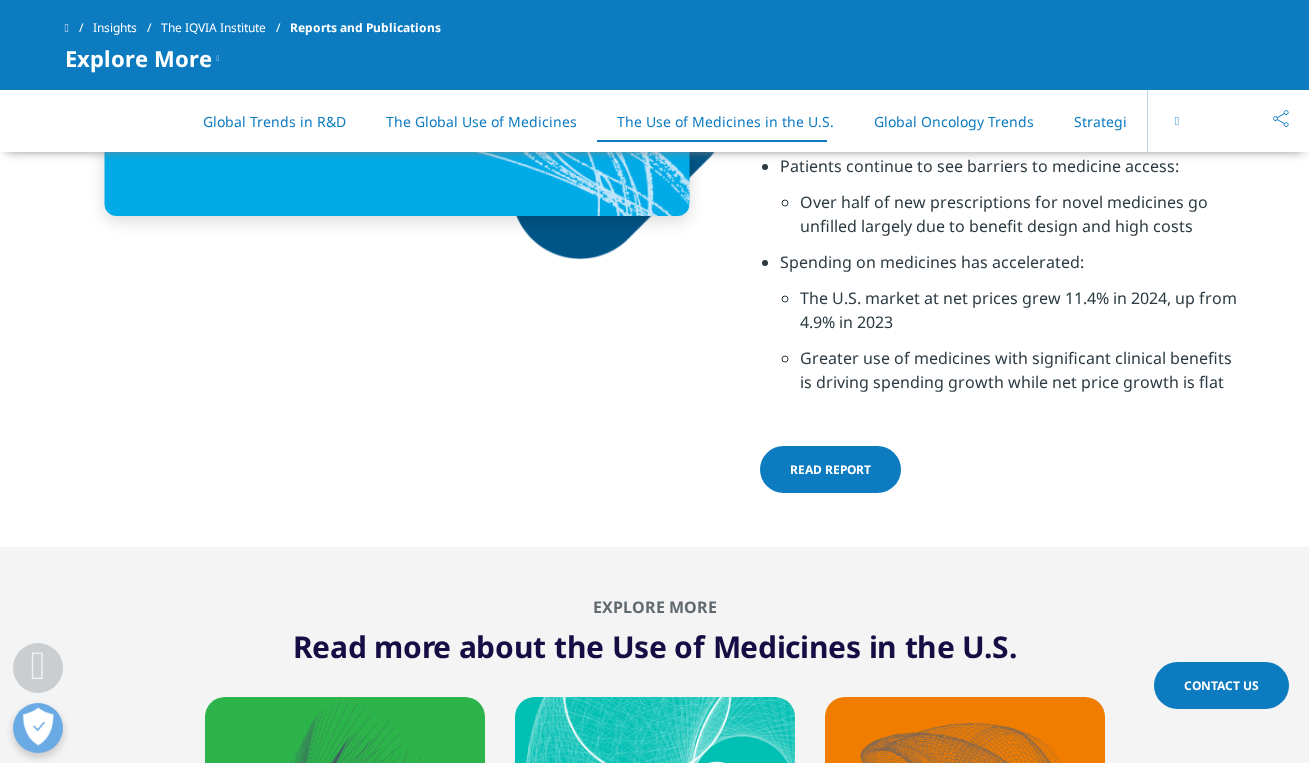 scroll, scrollTop: 6806, scrollLeft: 0, axis: vertical 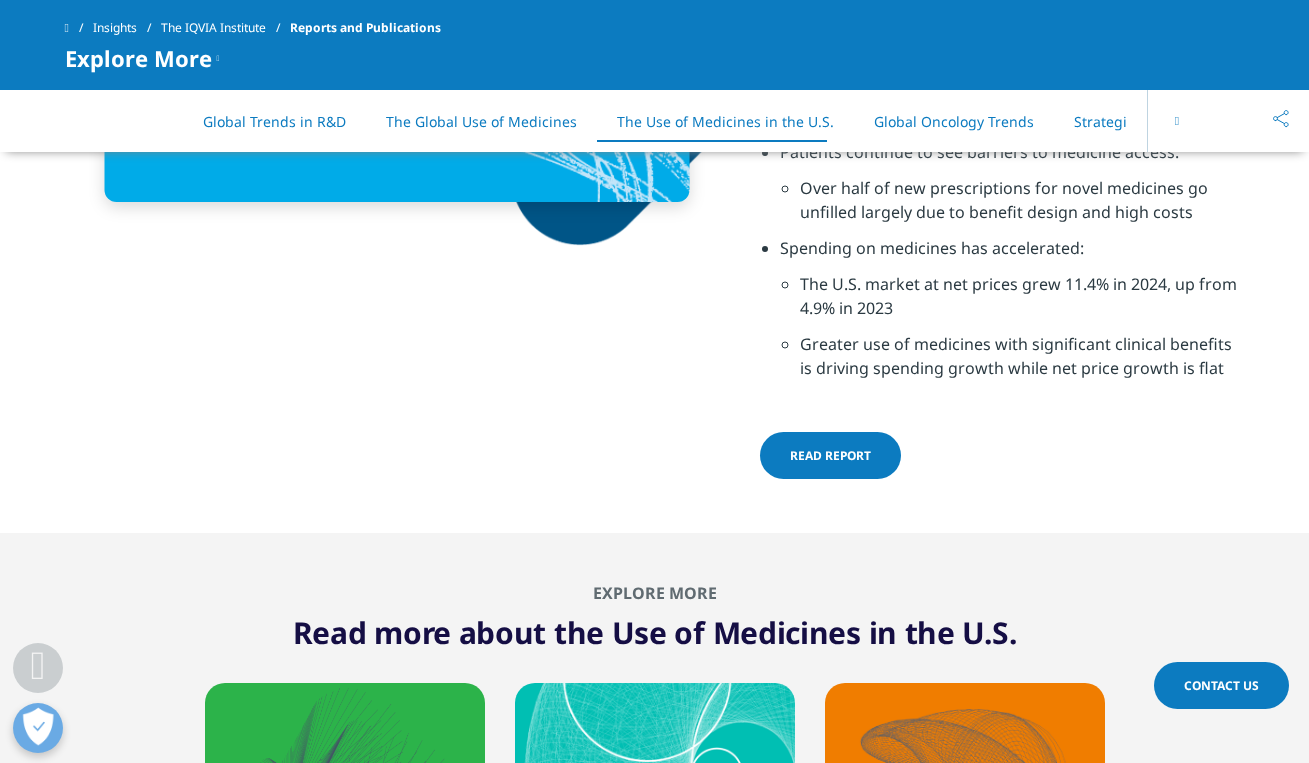 click on "Read report" at bounding box center [830, 455] 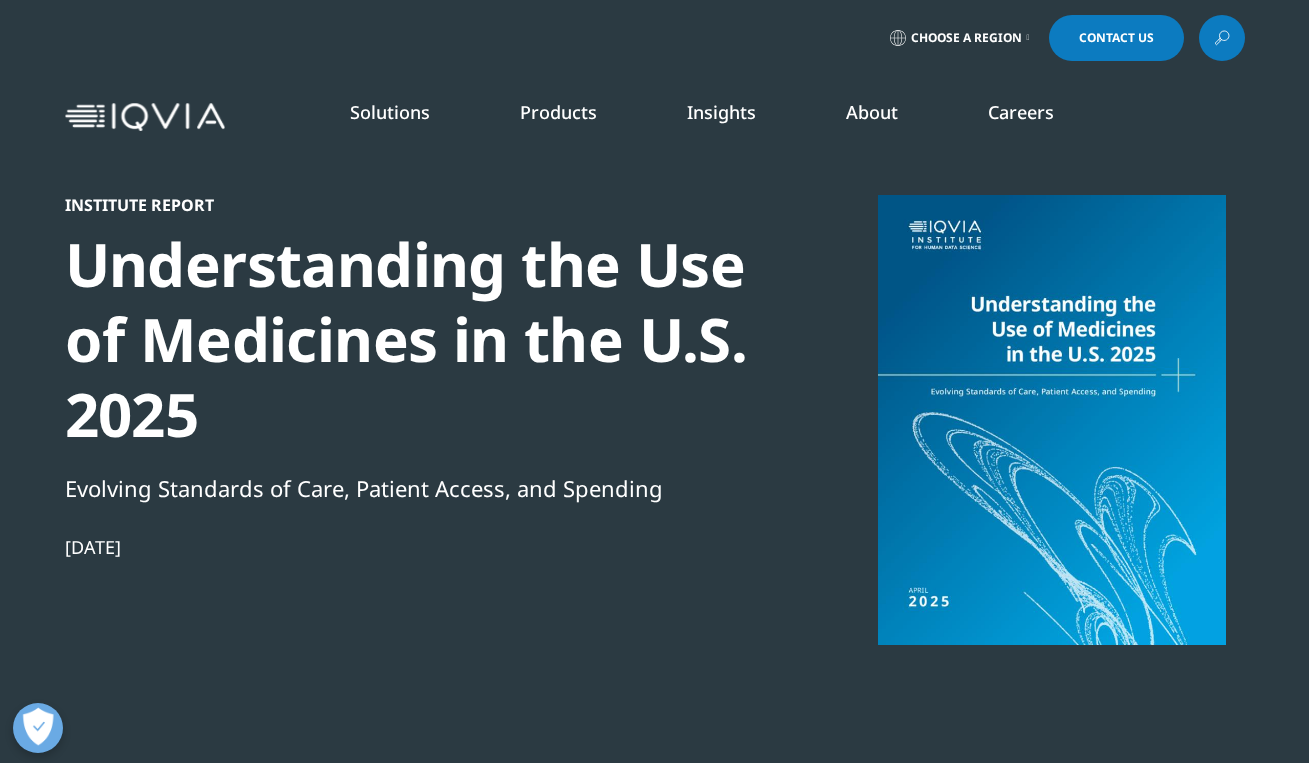 scroll, scrollTop: 0, scrollLeft: 0, axis: both 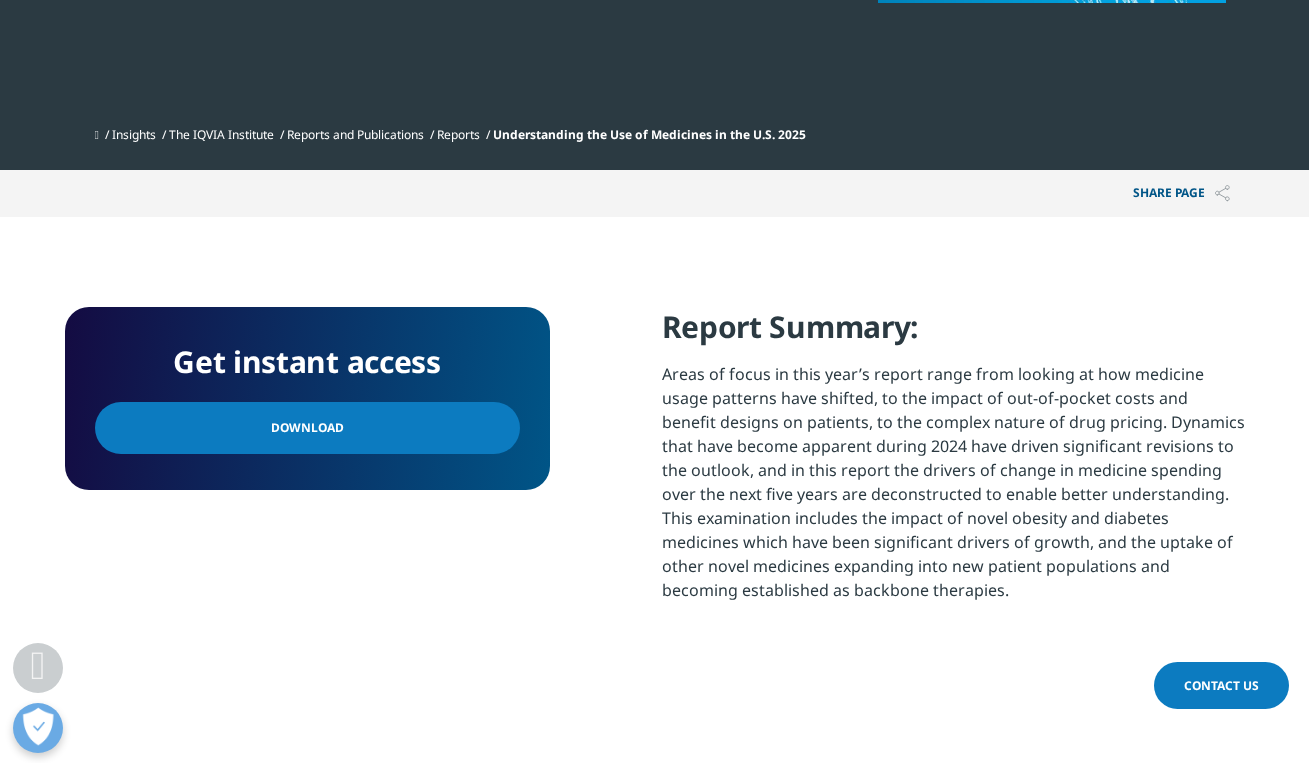 click on "Download" at bounding box center (307, 428) 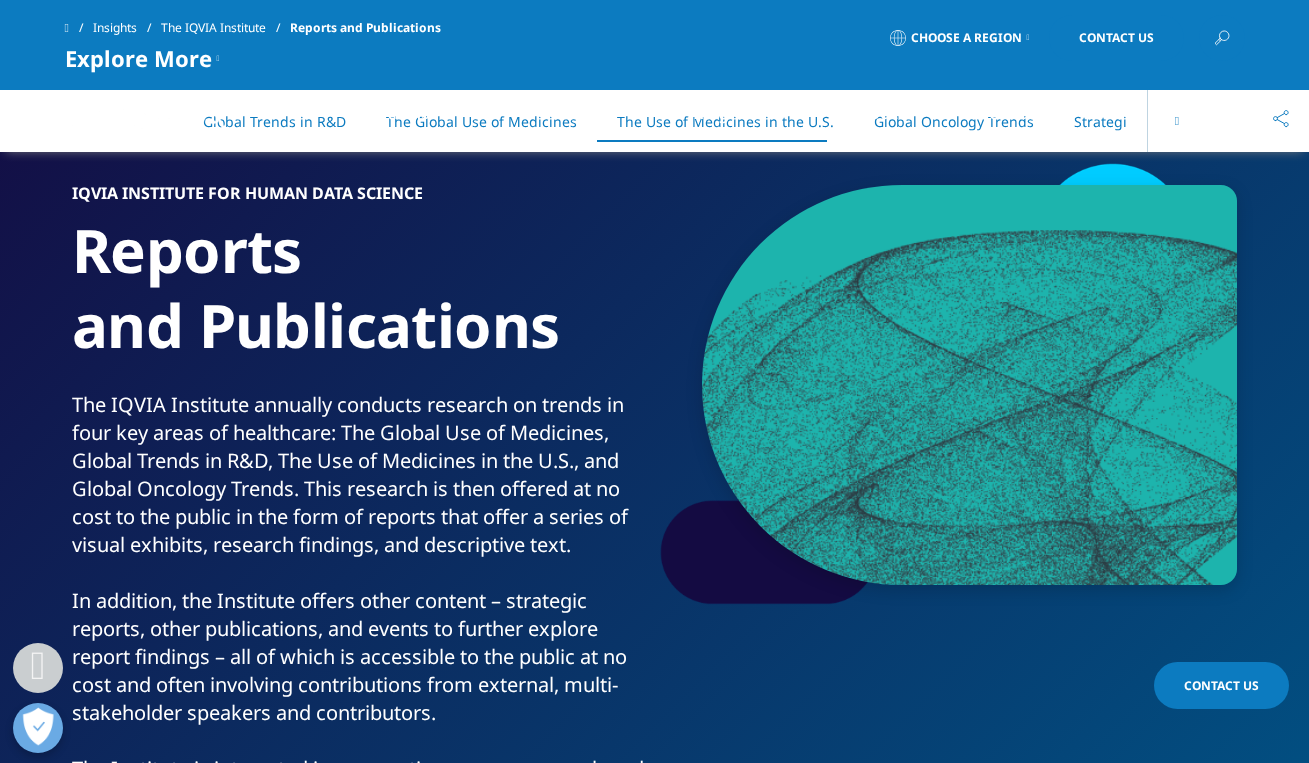 scroll, scrollTop: 6302, scrollLeft: 0, axis: vertical 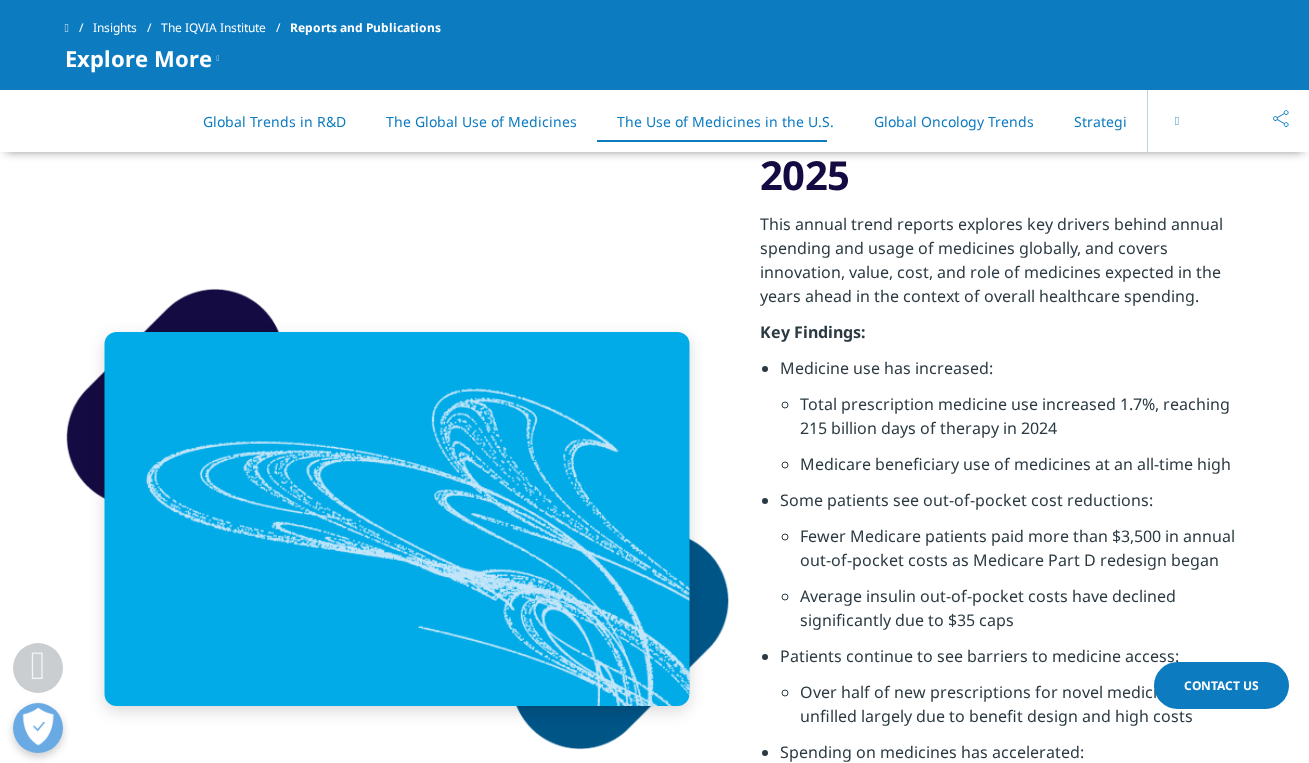 click on "Global Oncology Trends" at bounding box center [954, 121] 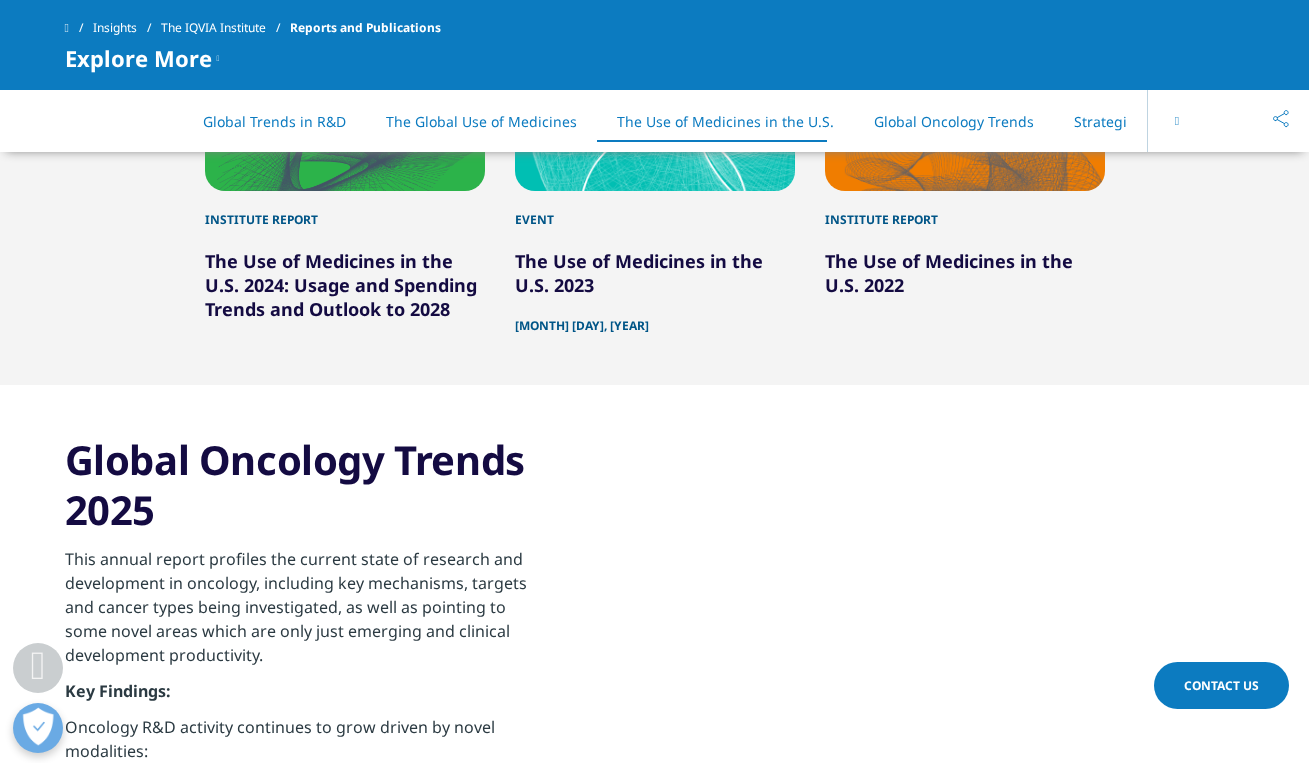 scroll, scrollTop: 7486, scrollLeft: 0, axis: vertical 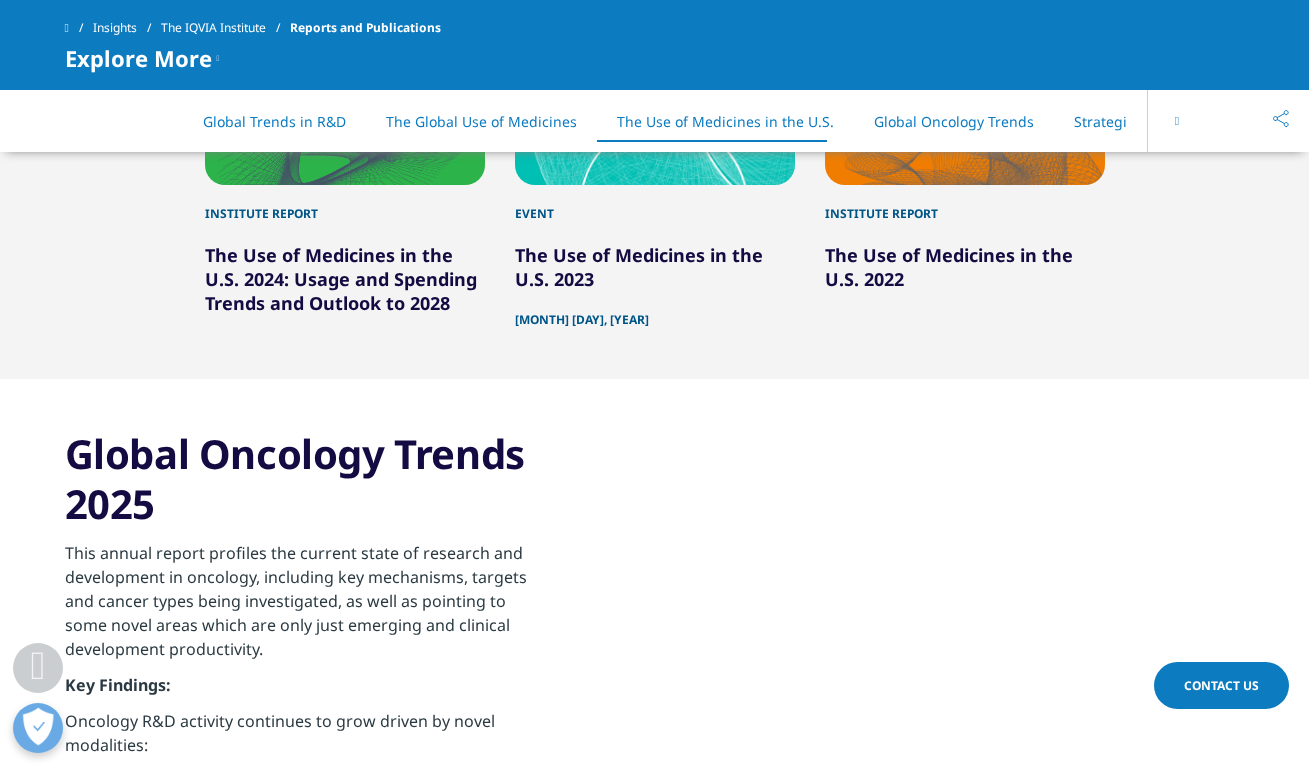 click on "The Use of Medicines in the U.S. 2024: Usage and Spending Trends and Outlook to 2028" at bounding box center (341, 279) 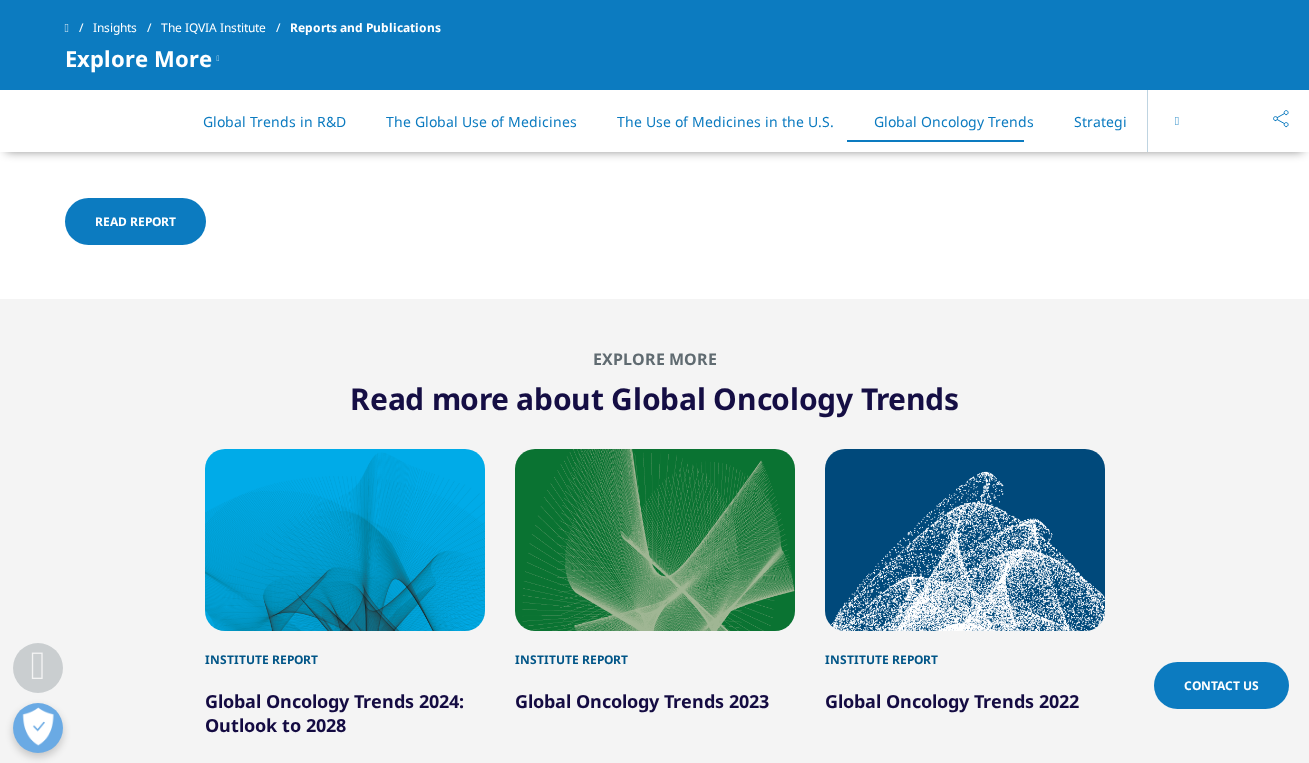 scroll, scrollTop: 8834, scrollLeft: 0, axis: vertical 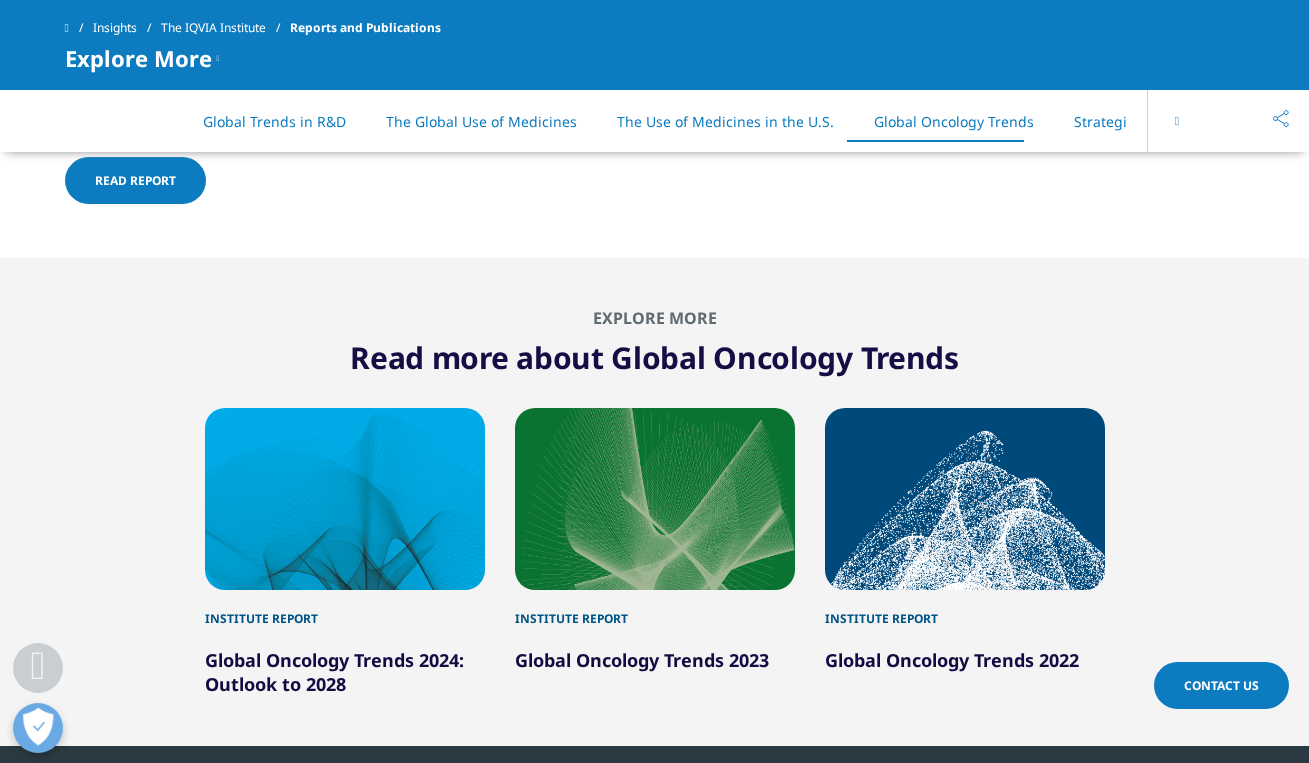 click on "Read report" at bounding box center [135, 180] 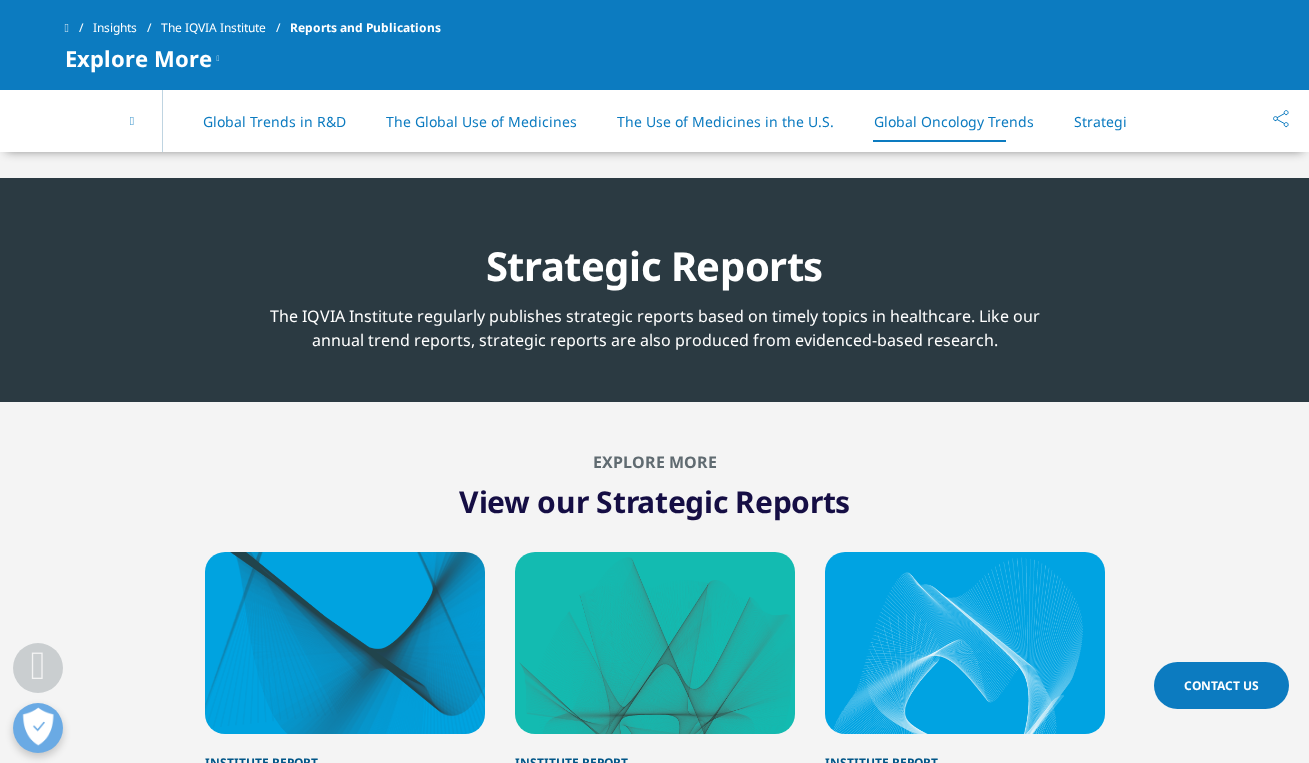scroll, scrollTop: 0, scrollLeft: 171, axis: horizontal 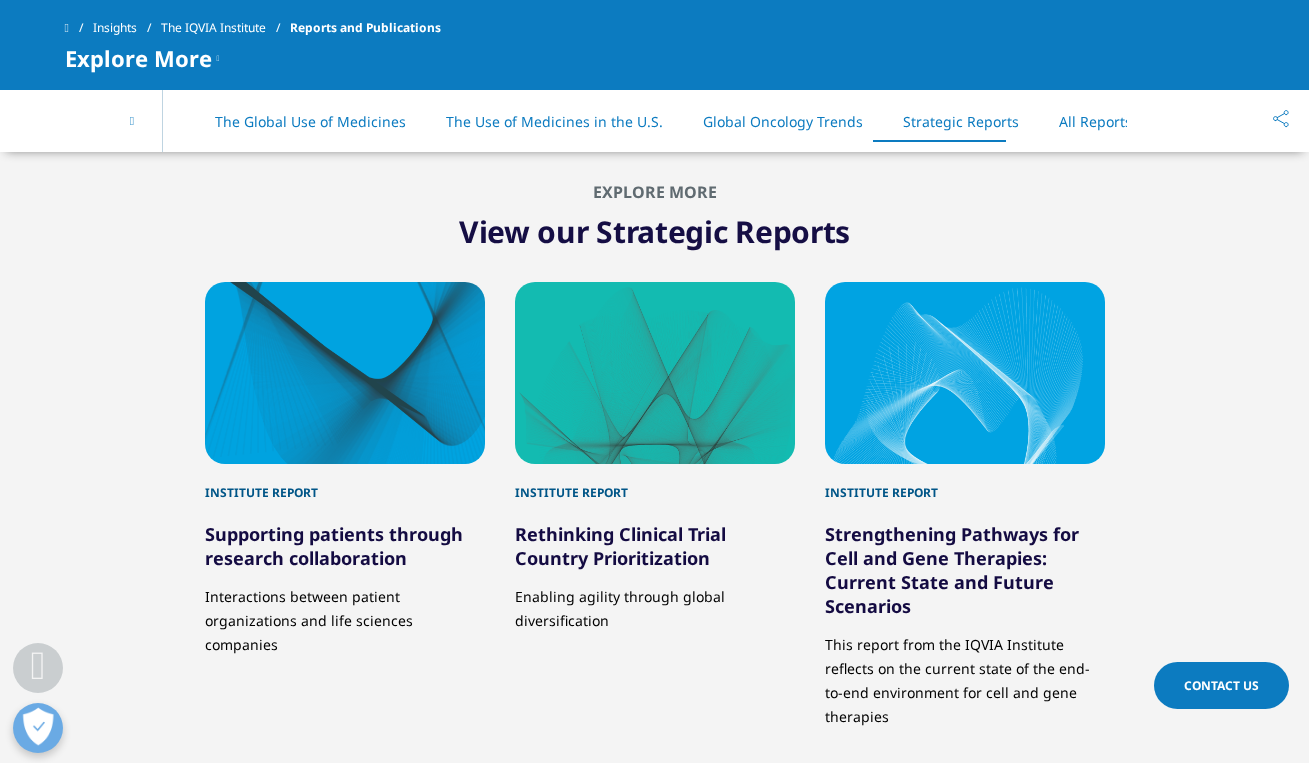 click on "Strengthening Pathways for Cell and Gene Therapies: Current State and Future Scenarios" at bounding box center (952, 570) 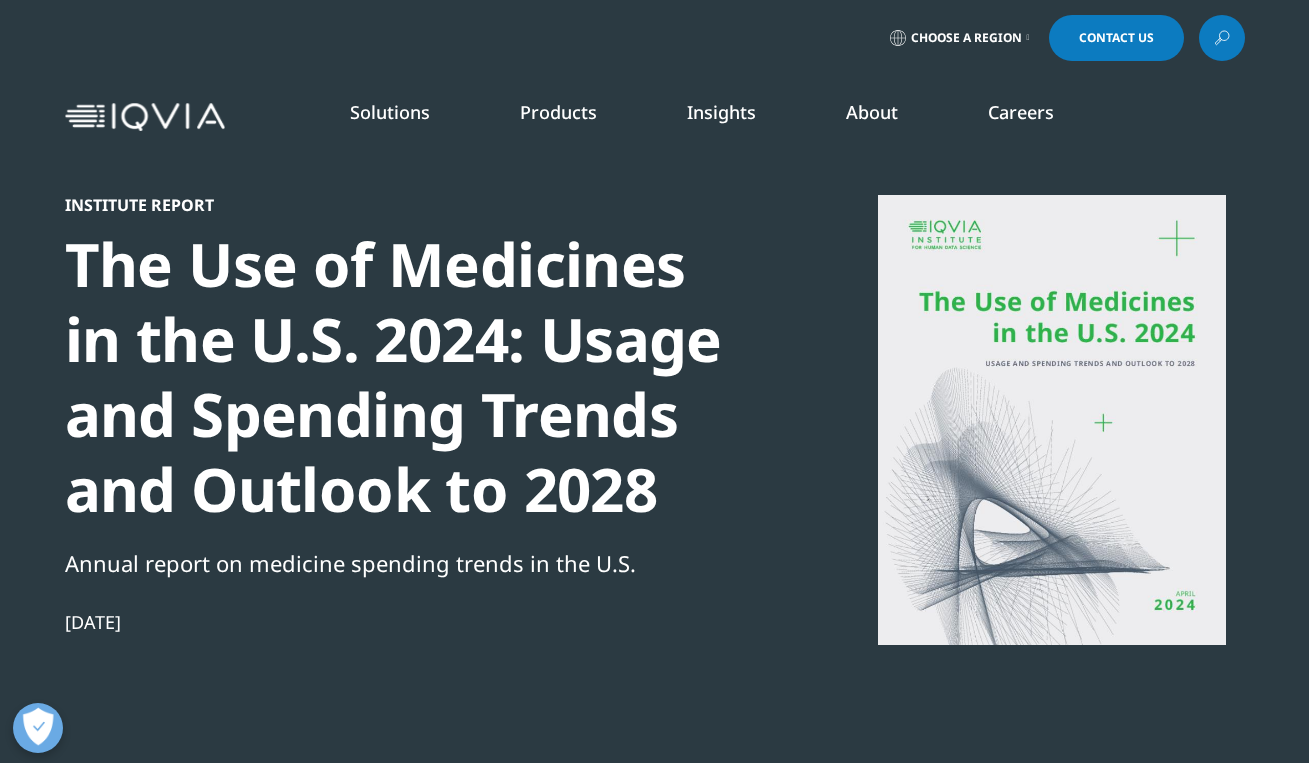 scroll, scrollTop: 0, scrollLeft: 0, axis: both 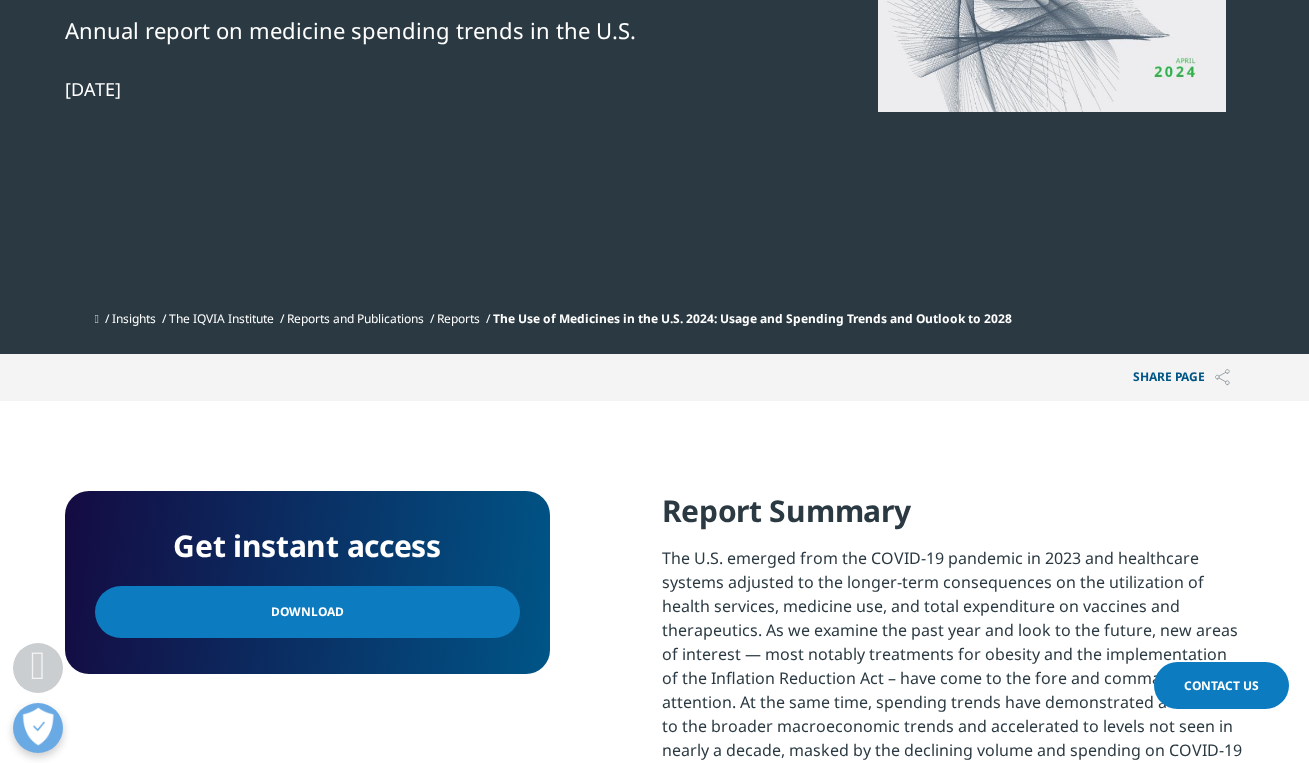 click on "Download" at bounding box center [307, 612] 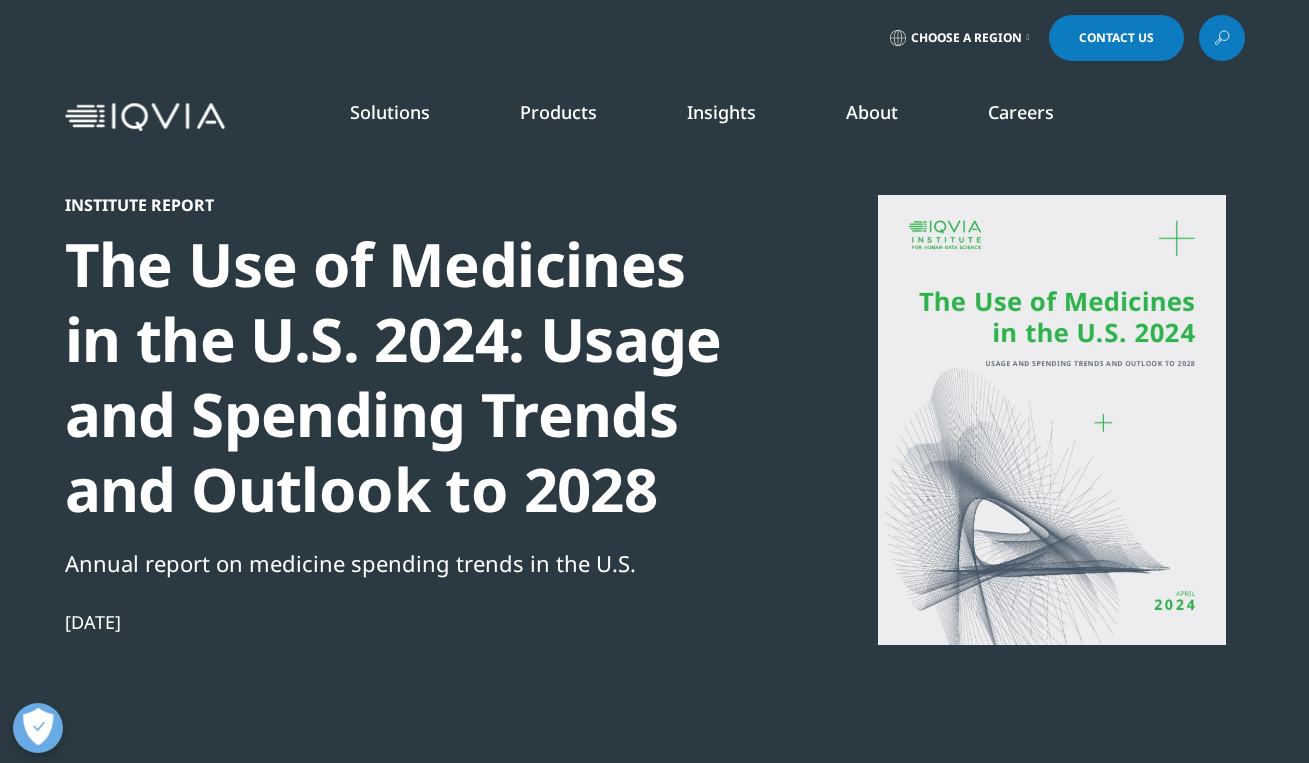 scroll, scrollTop: 0, scrollLeft: 0, axis: both 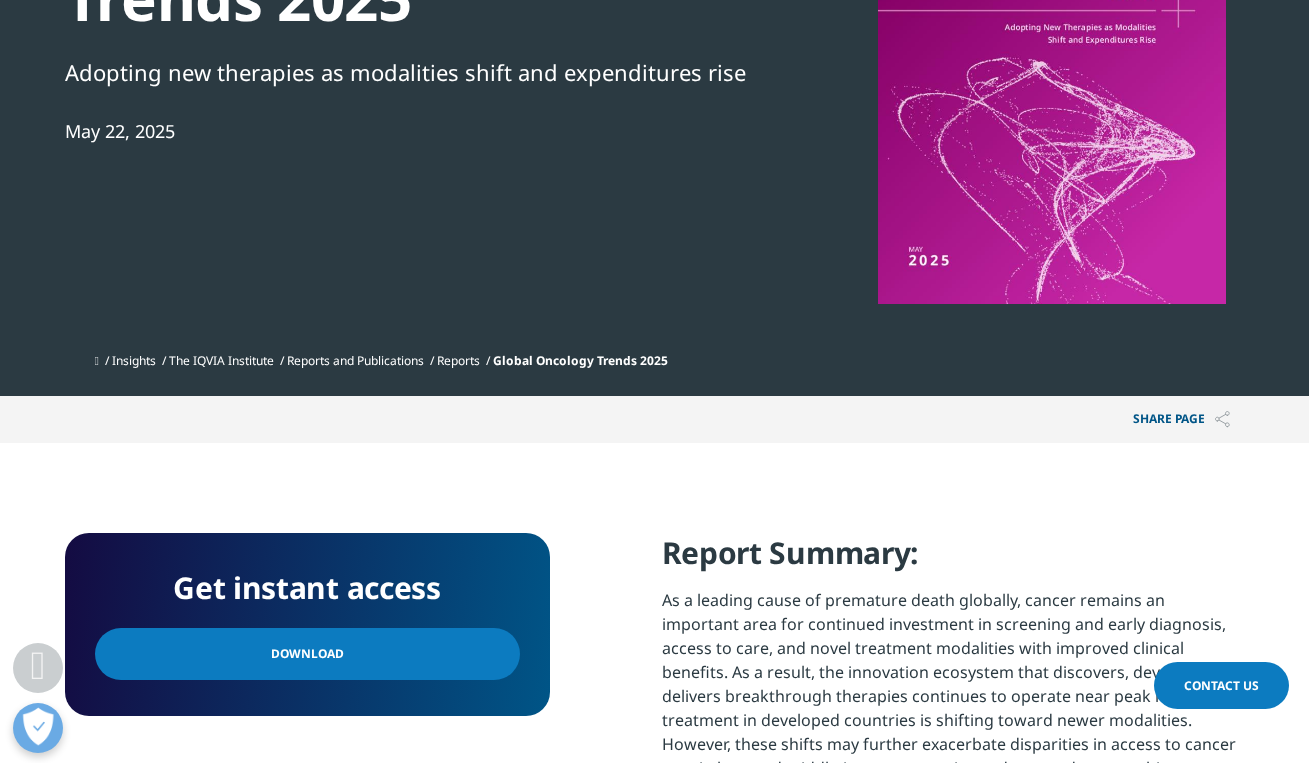 click on "Download" at bounding box center (307, 654) 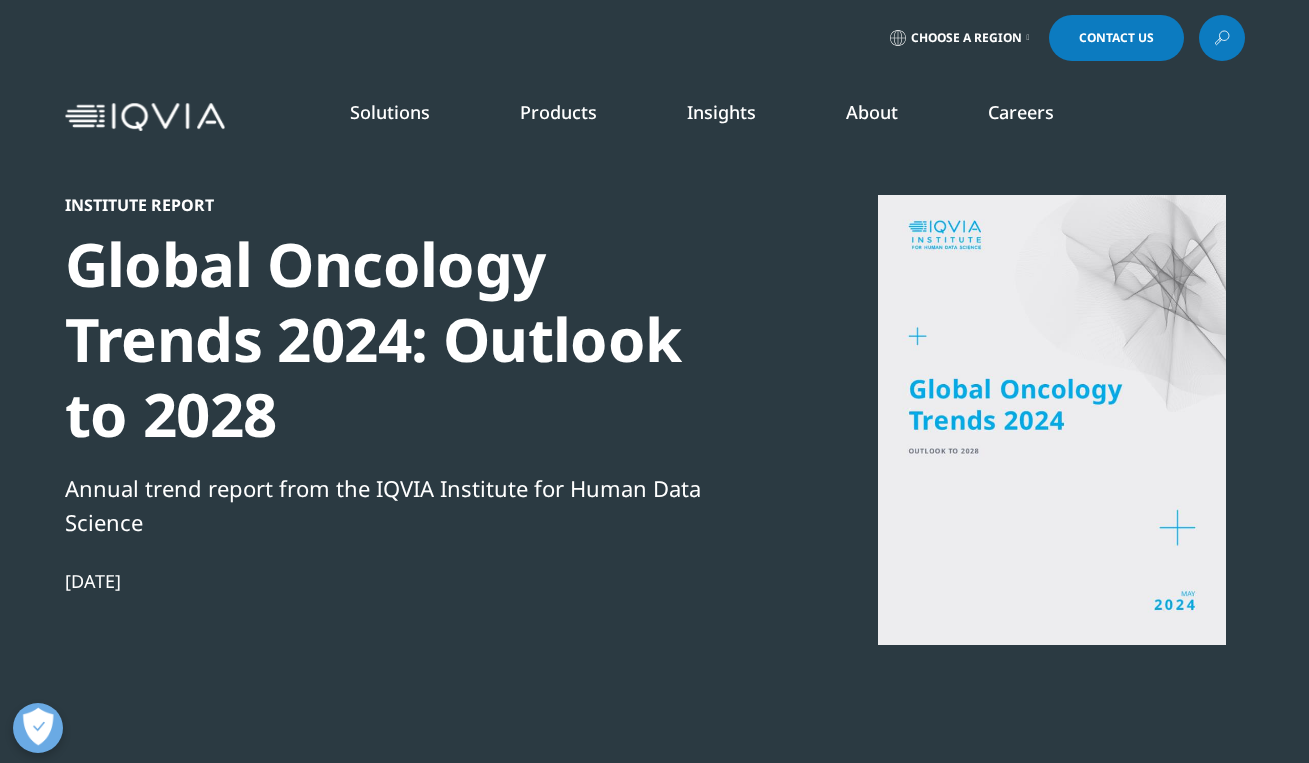 scroll, scrollTop: 0, scrollLeft: 0, axis: both 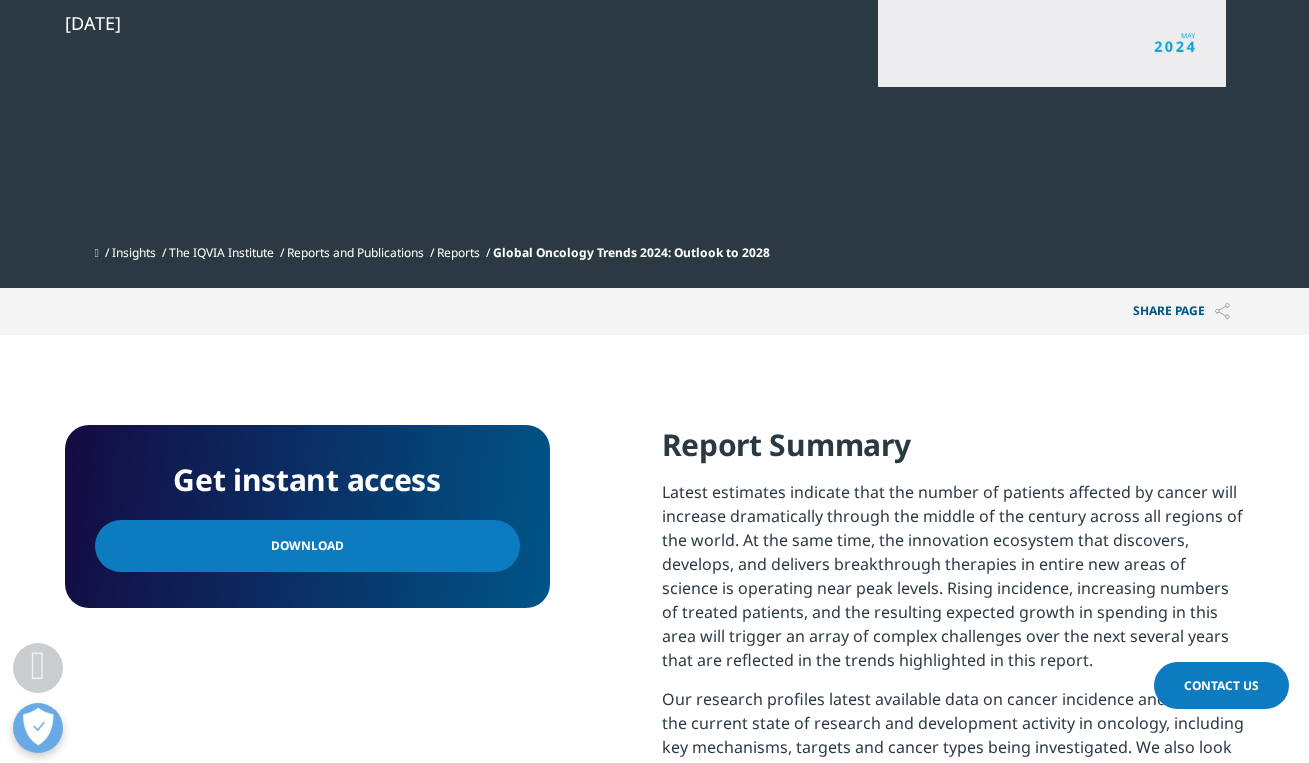 click on "Download" at bounding box center [307, 546] 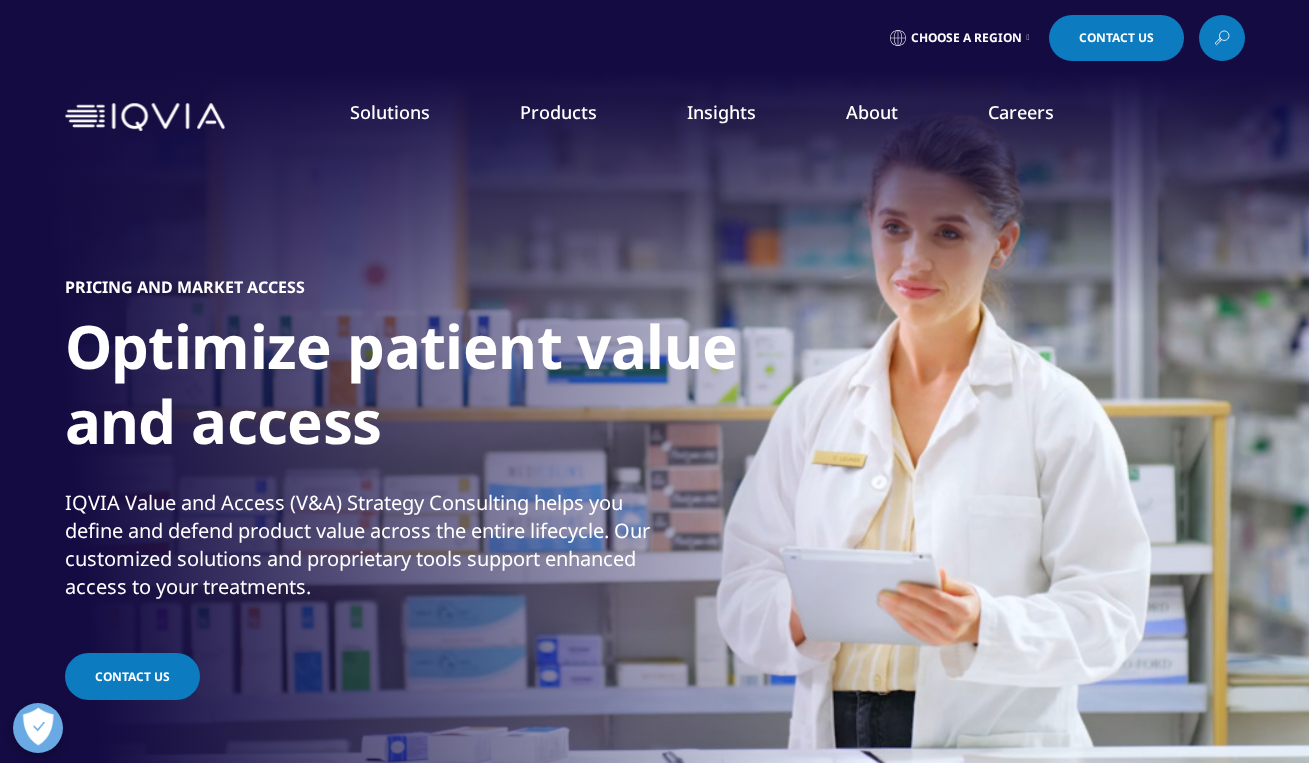 scroll, scrollTop: 0, scrollLeft: 0, axis: both 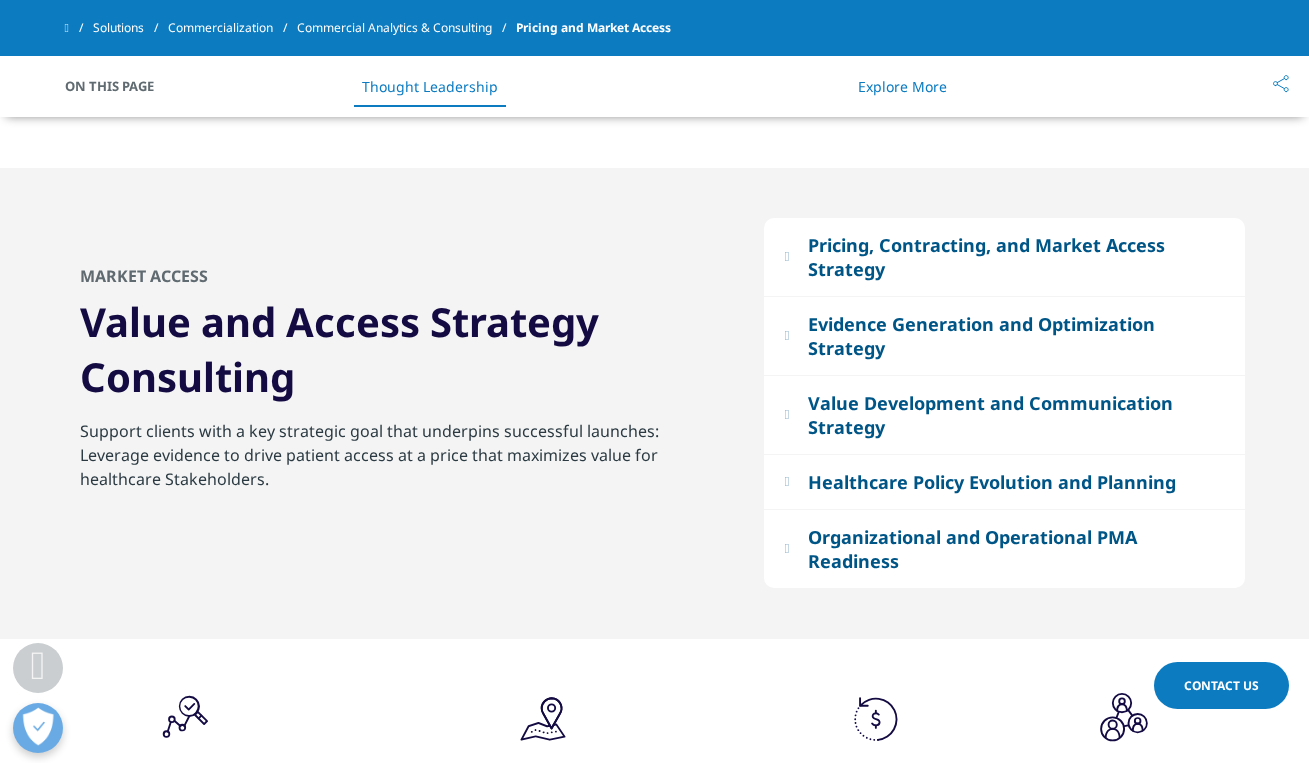 click at bounding box center (786, 256) 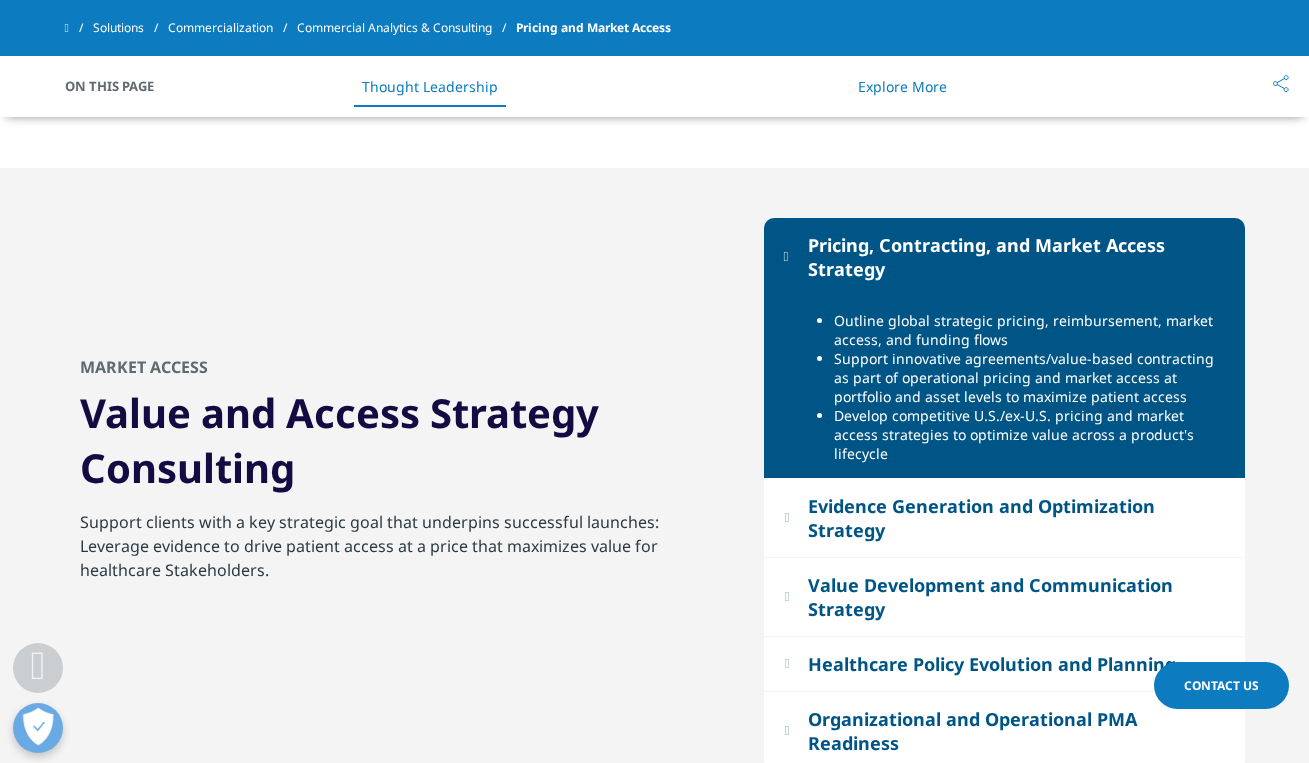 click on "Pricing, Contracting, and Market Access Strategy" at bounding box center (1016, 257) 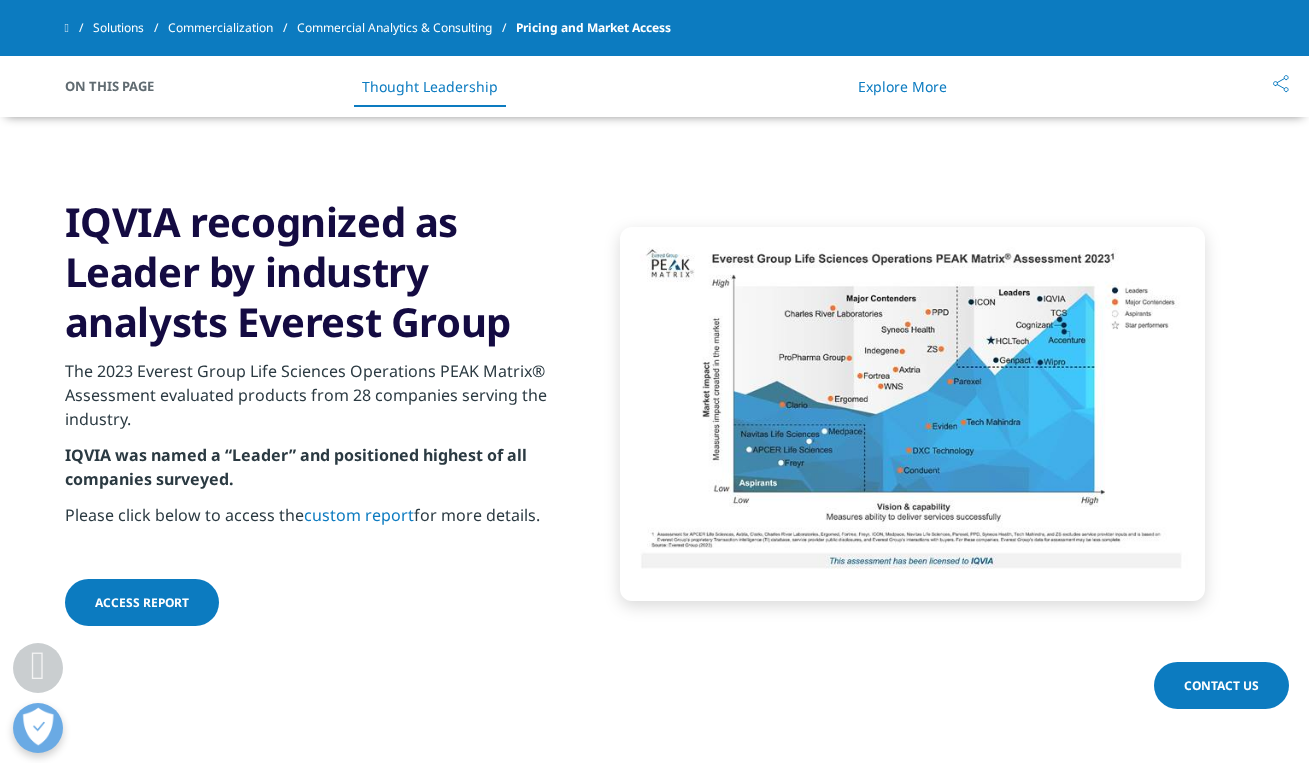 scroll, scrollTop: 3472, scrollLeft: 0, axis: vertical 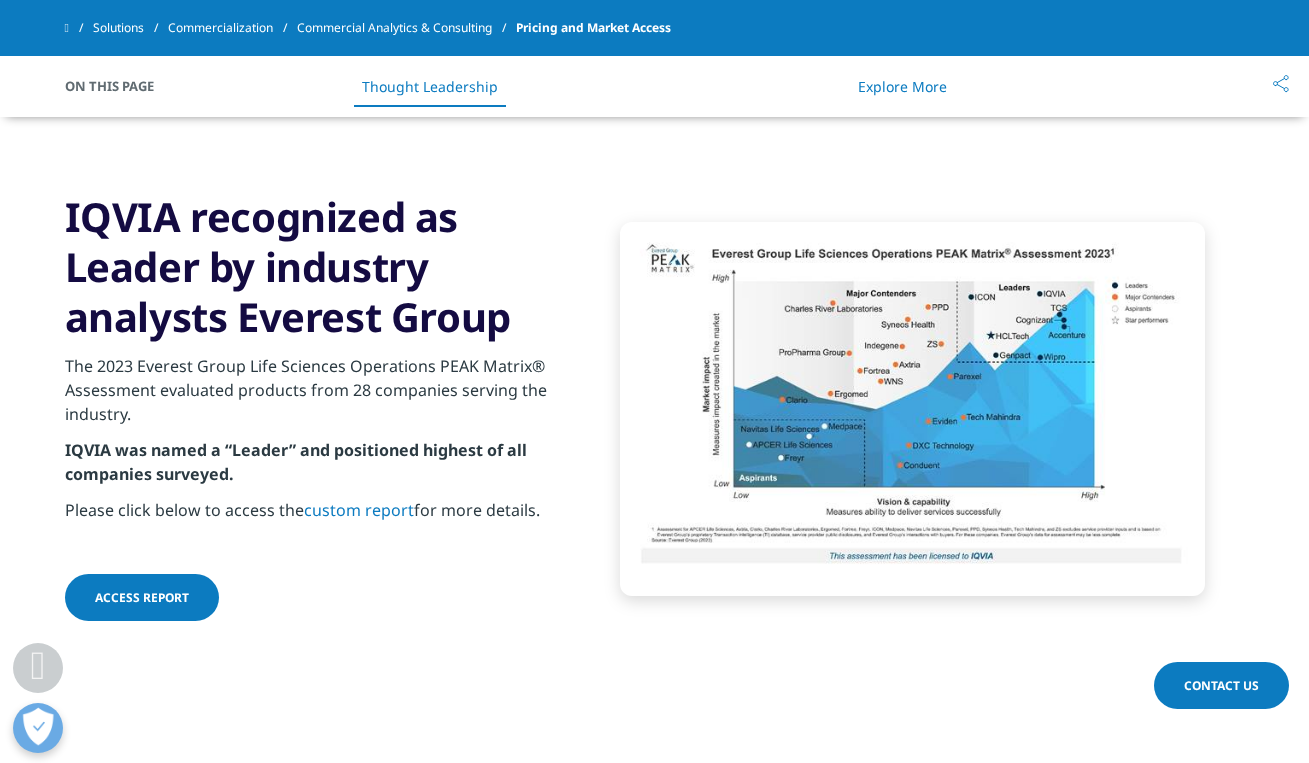 click on "ACCESS REPORT" at bounding box center [142, 597] 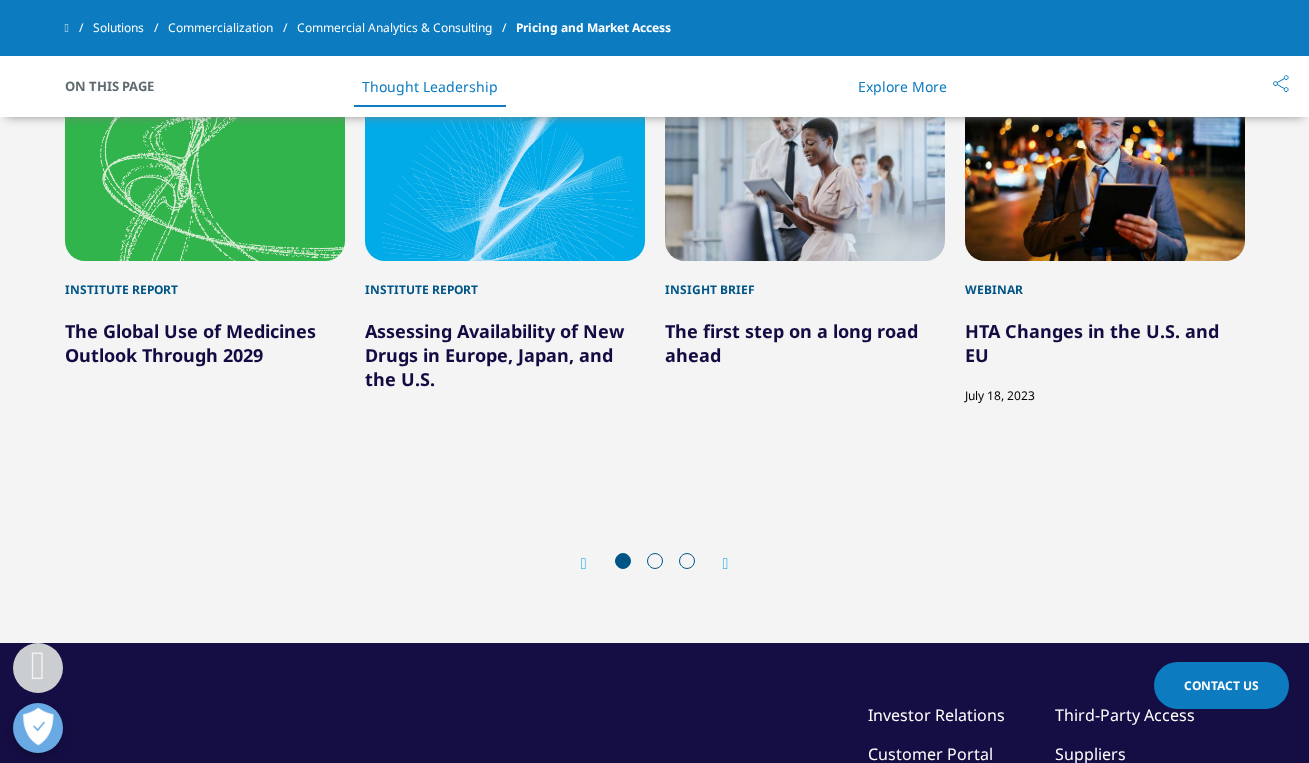 scroll, scrollTop: 4562, scrollLeft: 0, axis: vertical 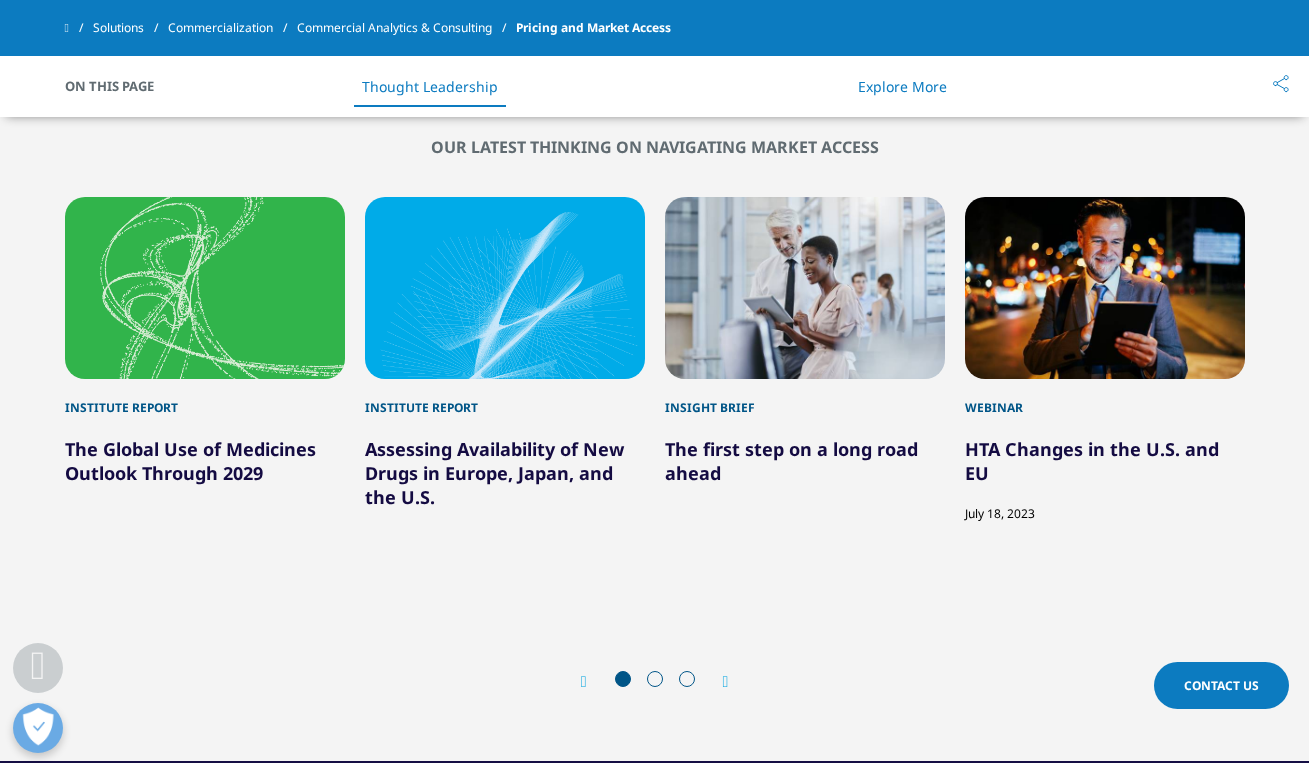 click on "Prev
Next" at bounding box center (655, 681) 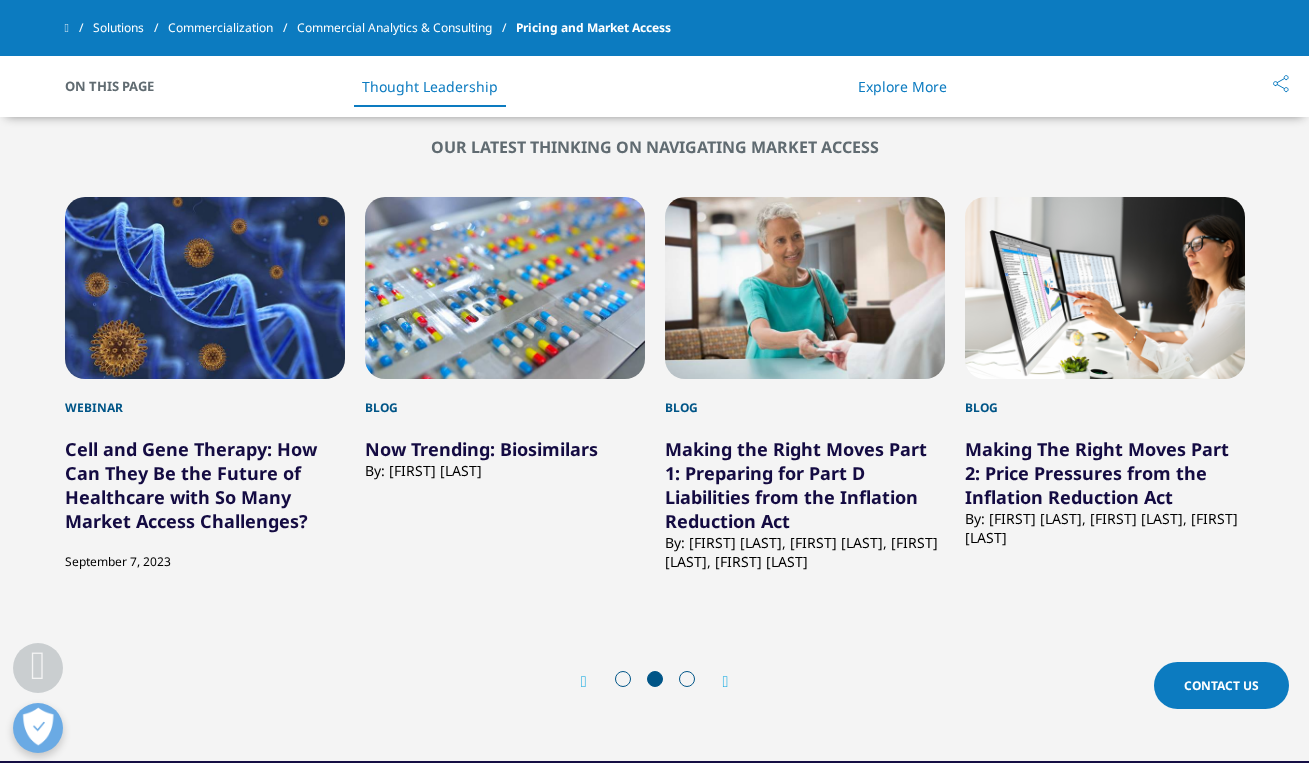 click at bounding box center [726, 682] 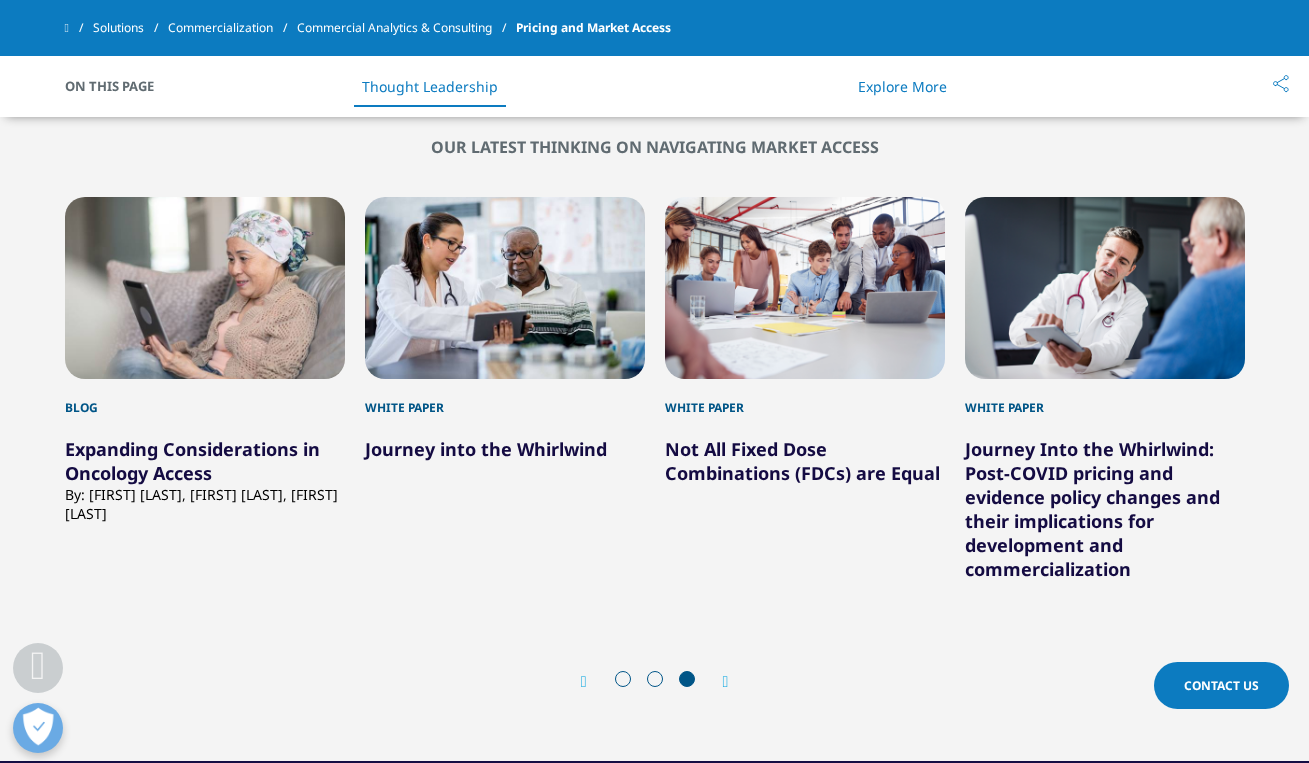 click at bounding box center [726, 682] 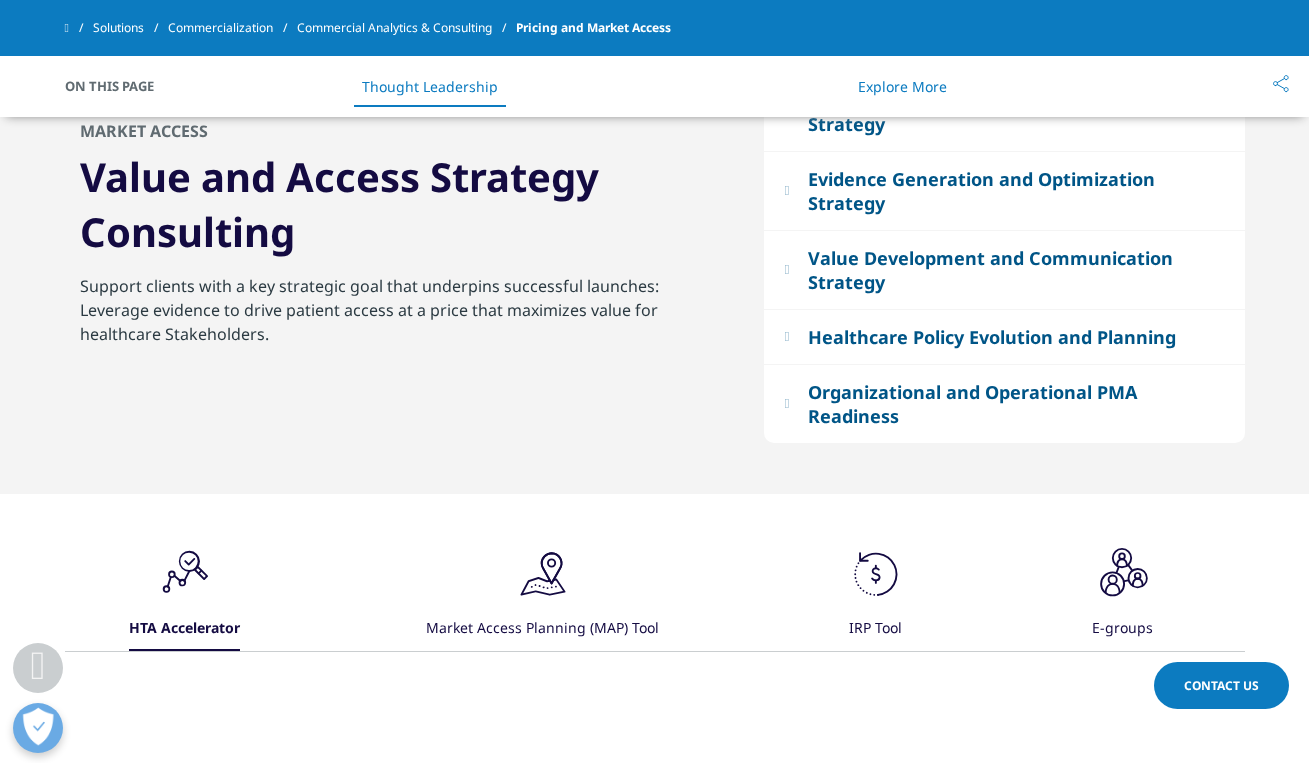 scroll, scrollTop: 1926, scrollLeft: 0, axis: vertical 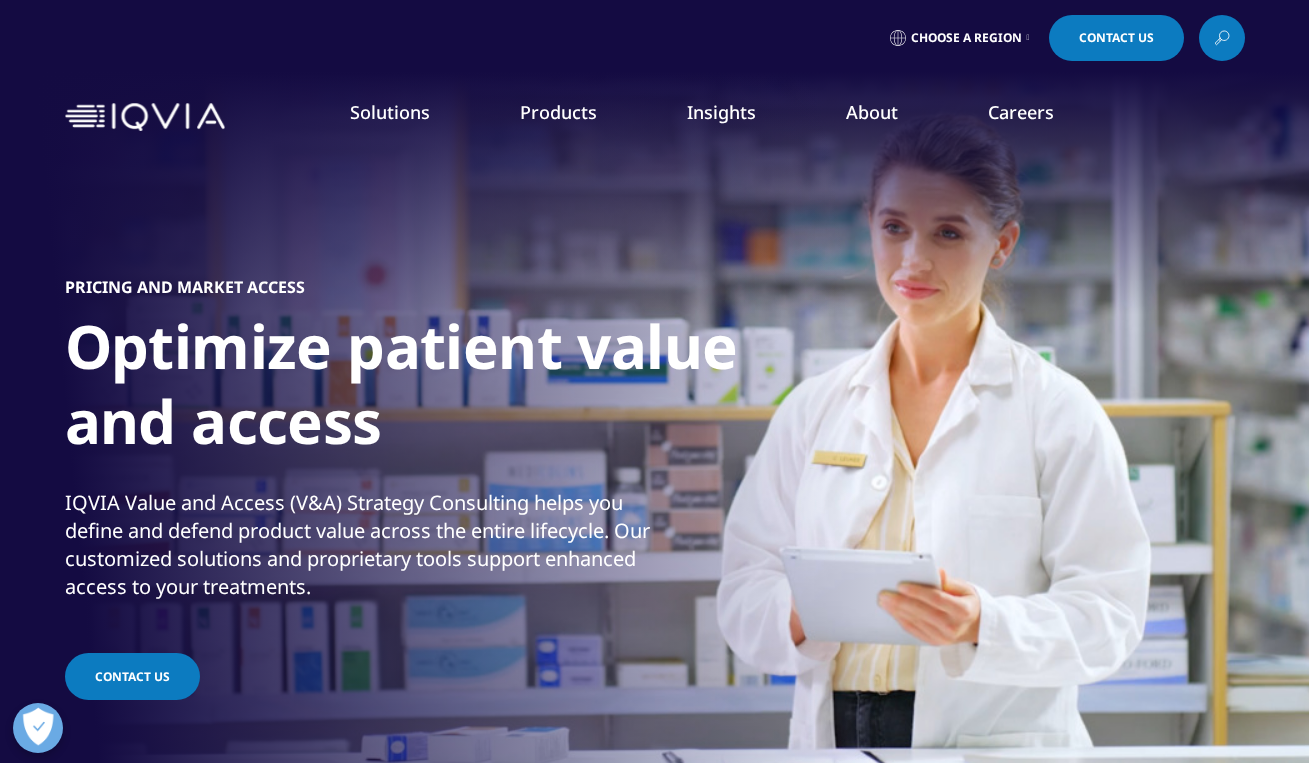 drag, startPoint x: 418, startPoint y: 217, endPoint x: 553, endPoint y: 217, distance: 135 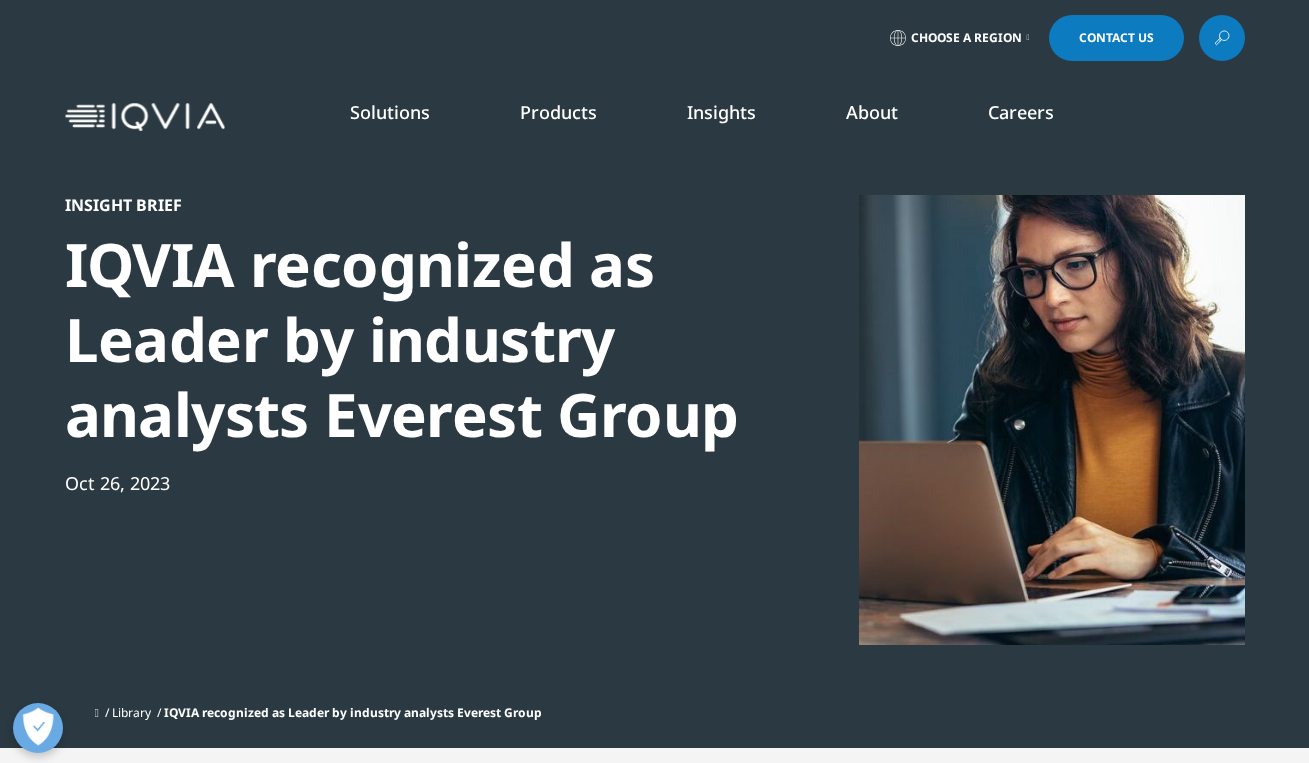 scroll, scrollTop: 0, scrollLeft: 0, axis: both 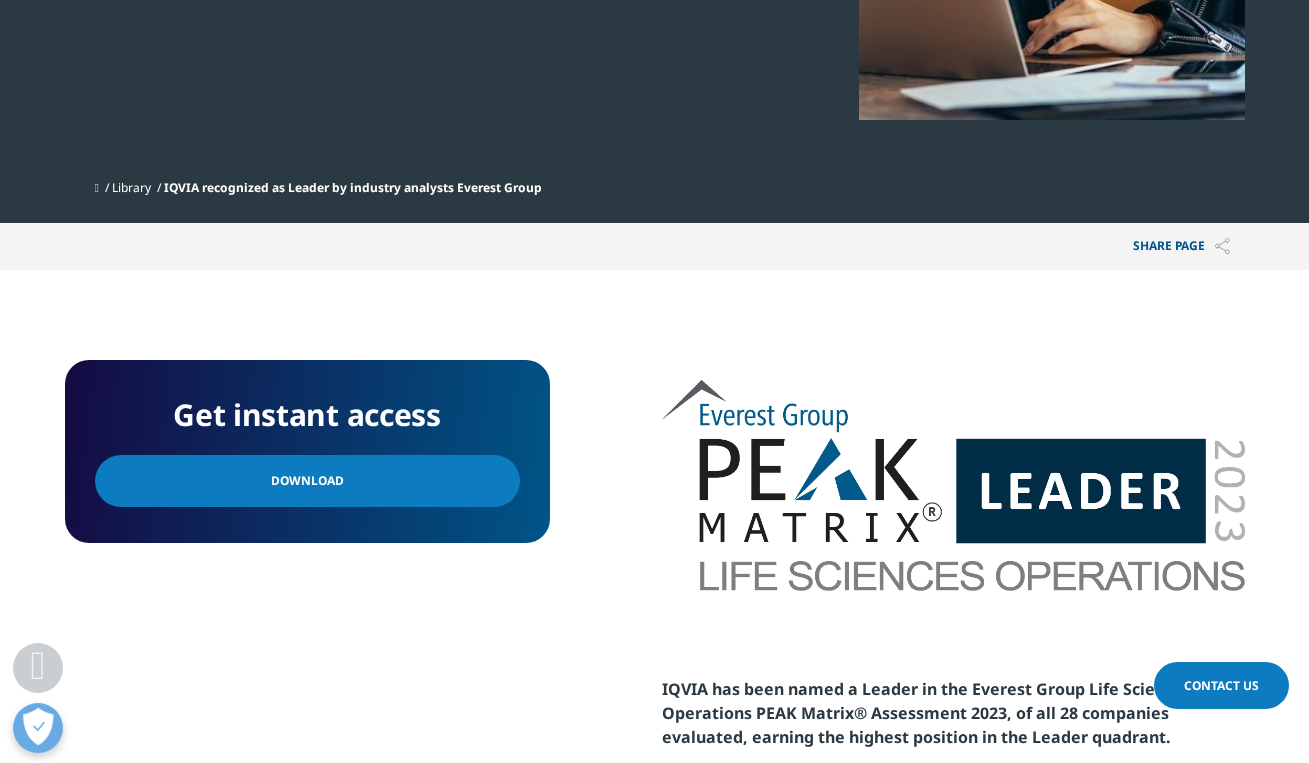 click on "Download" at bounding box center (307, 481) 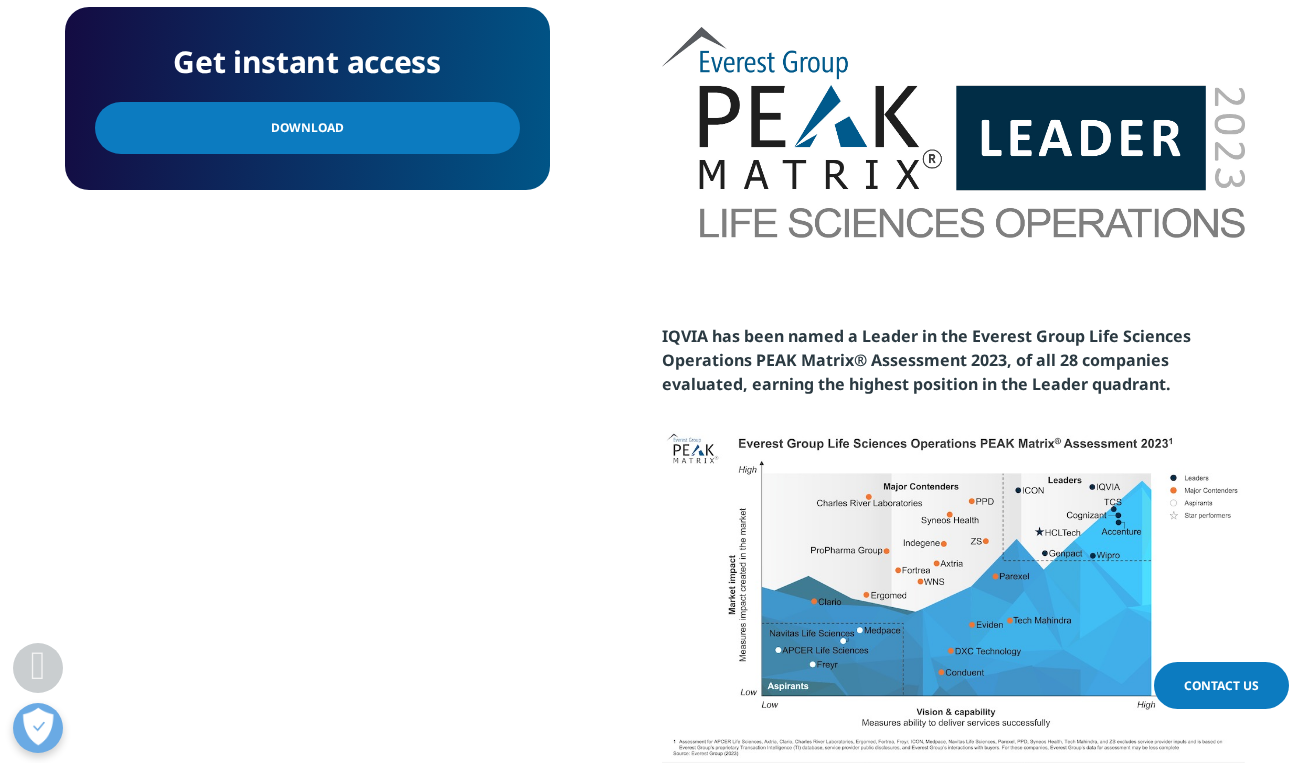 scroll, scrollTop: 754, scrollLeft: 0, axis: vertical 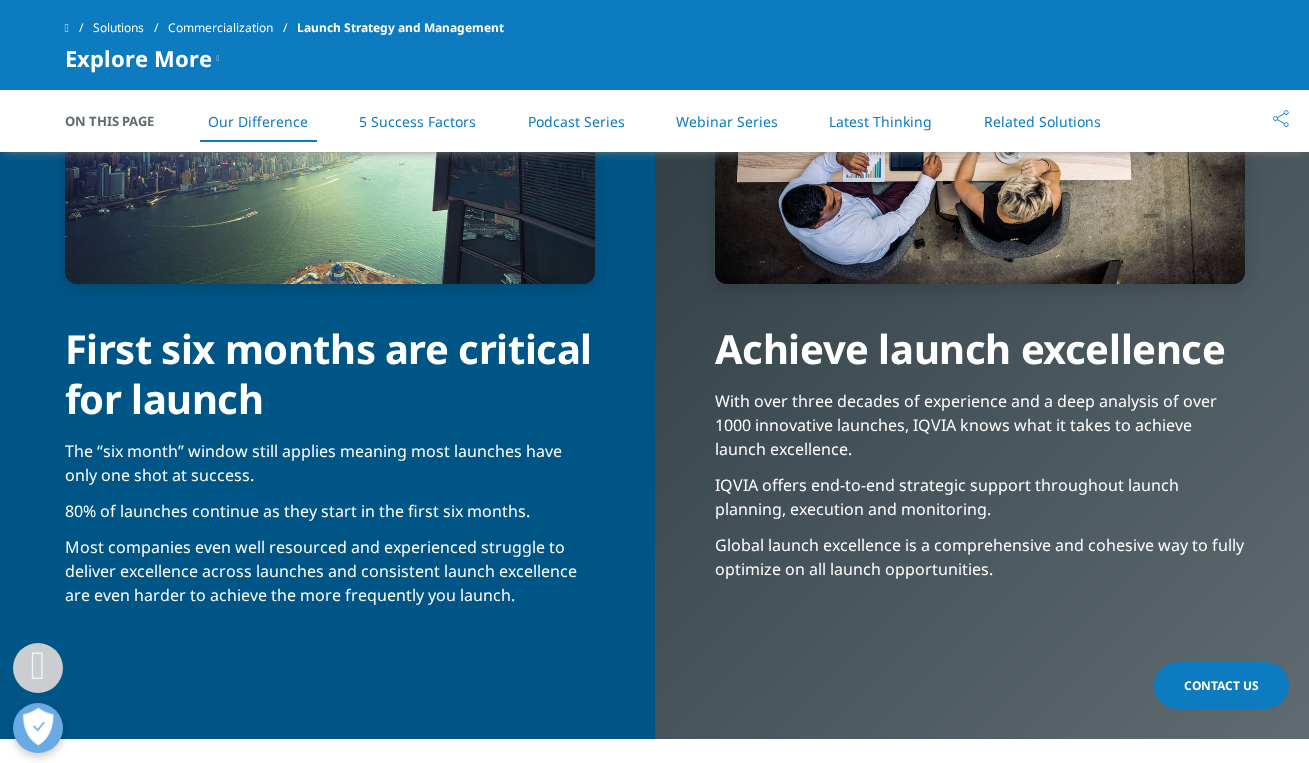 drag, startPoint x: 198, startPoint y: 353, endPoint x: 503, endPoint y: 353, distance: 305 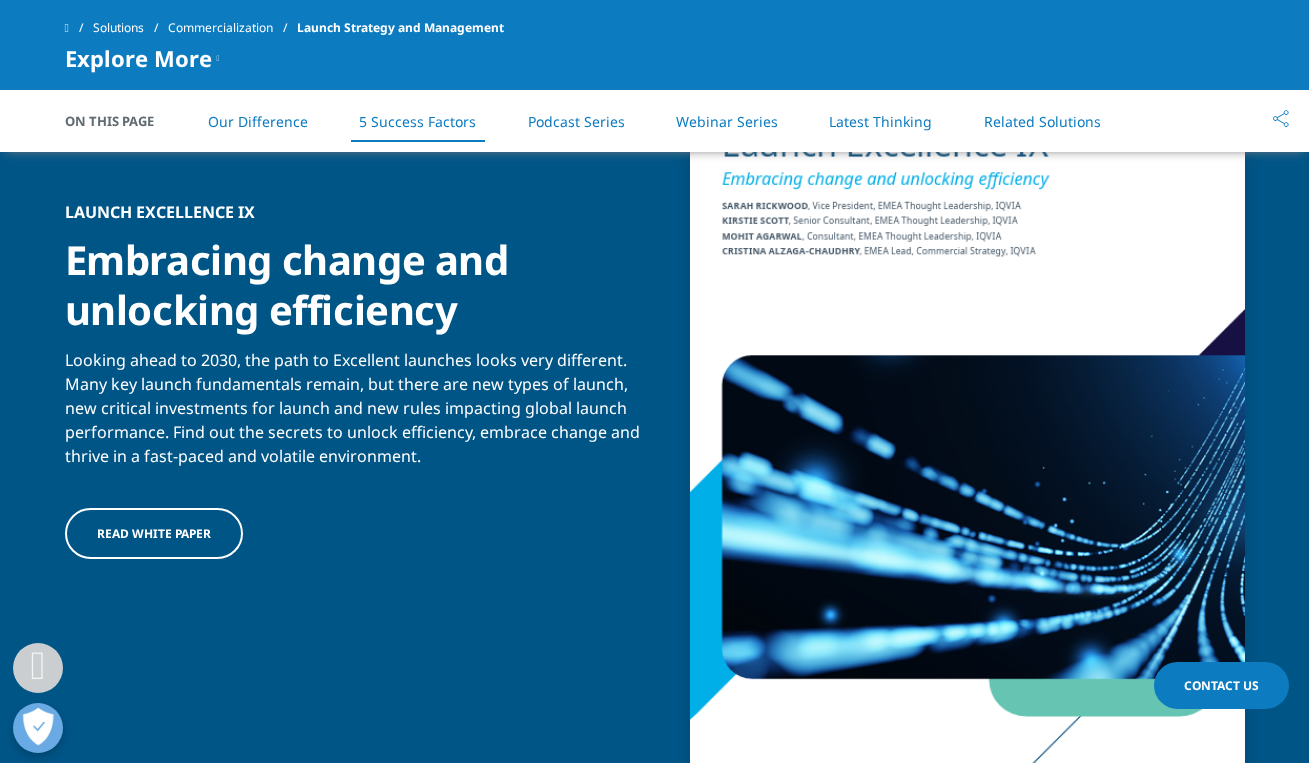 scroll, scrollTop: 4441, scrollLeft: 0, axis: vertical 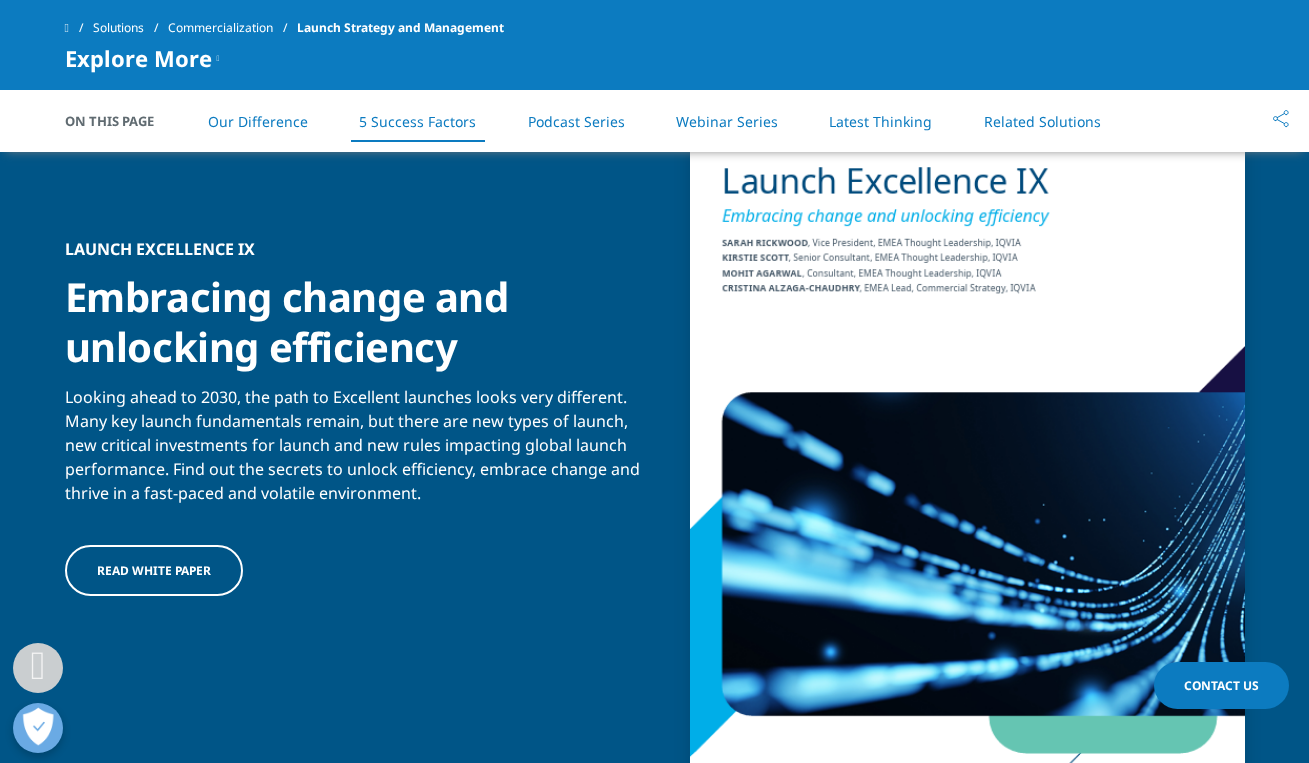 click on "Read white paper" at bounding box center [154, 570] 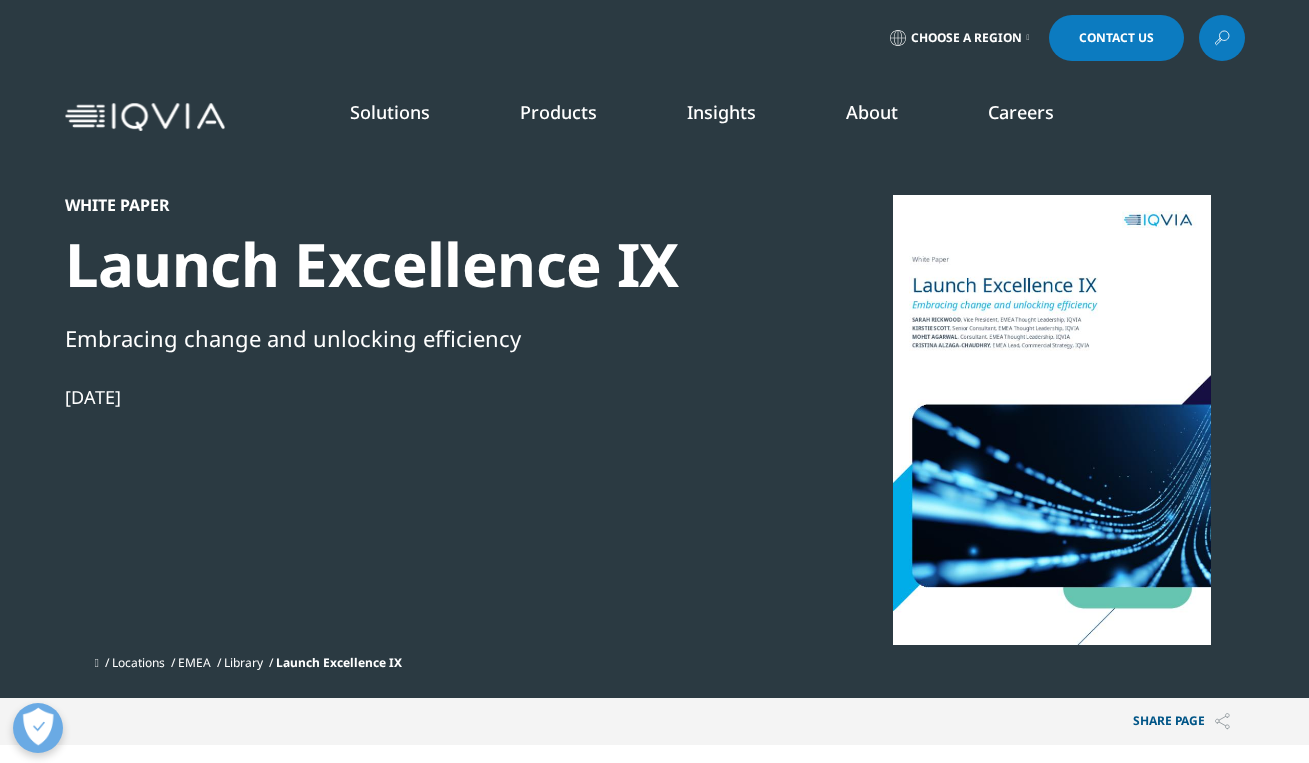 scroll, scrollTop: 0, scrollLeft: 0, axis: both 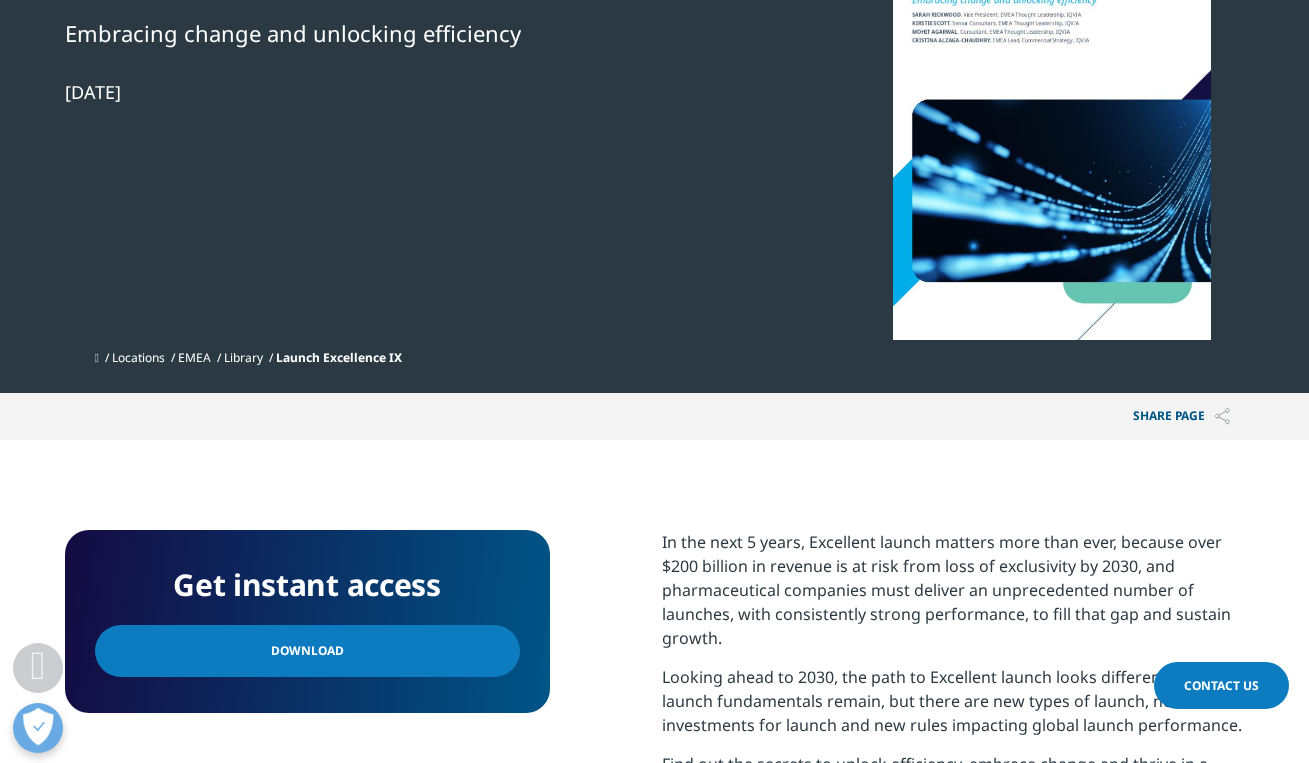 click on "Download" at bounding box center (307, 651) 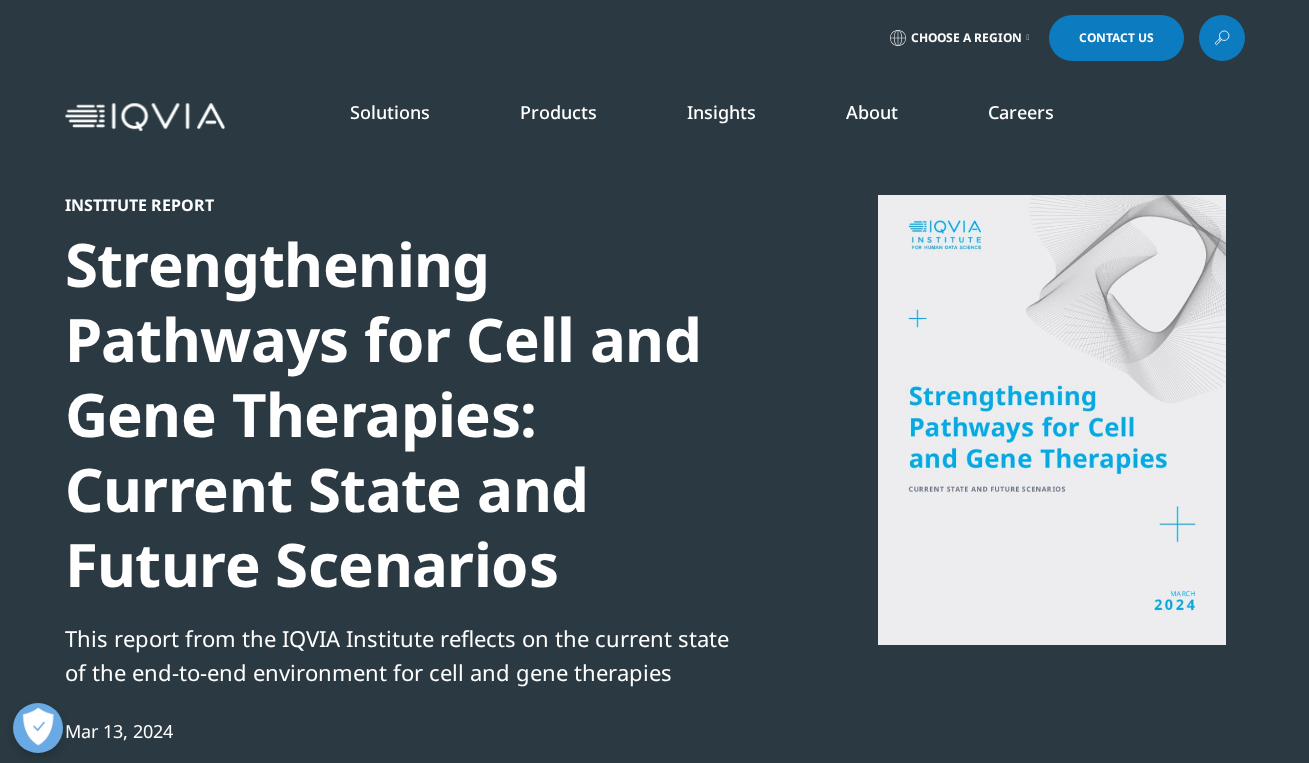 scroll, scrollTop: 0, scrollLeft: 0, axis: both 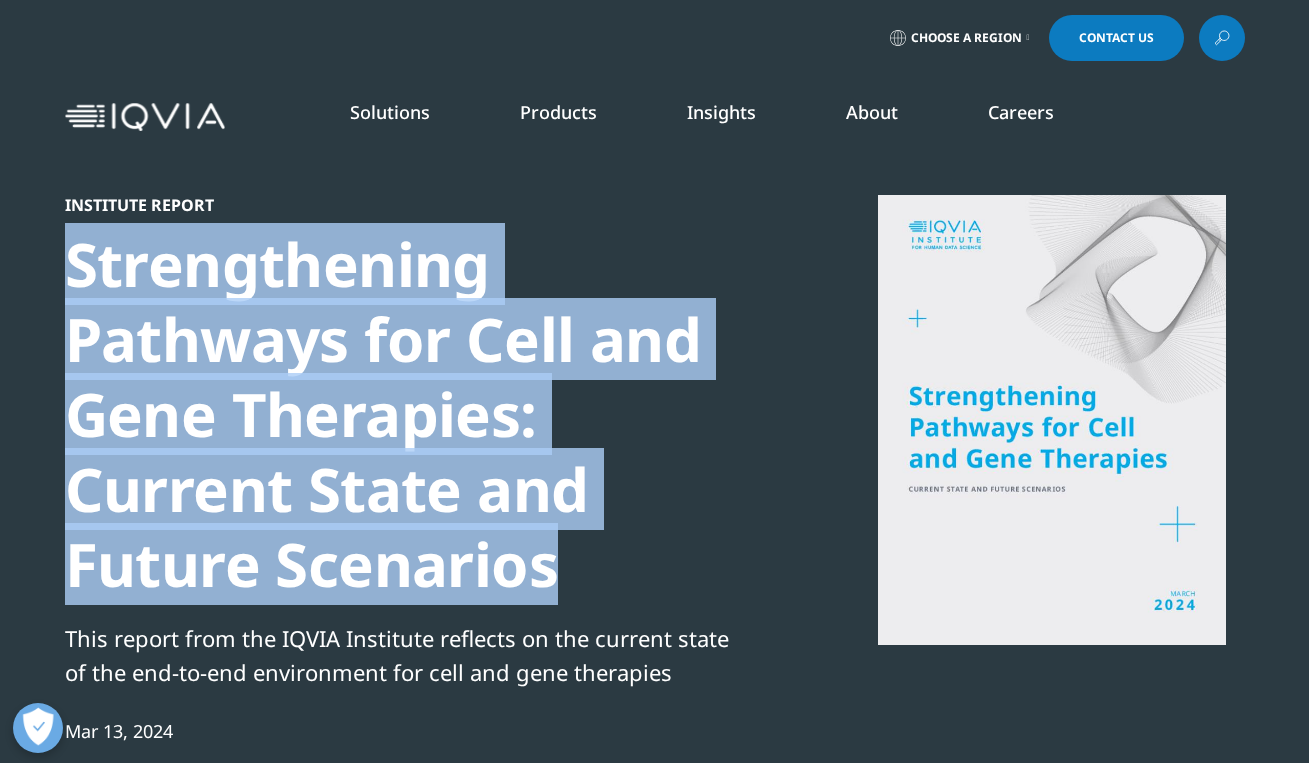 drag, startPoint x: 68, startPoint y: 257, endPoint x: 615, endPoint y: 550, distance: 620.5304 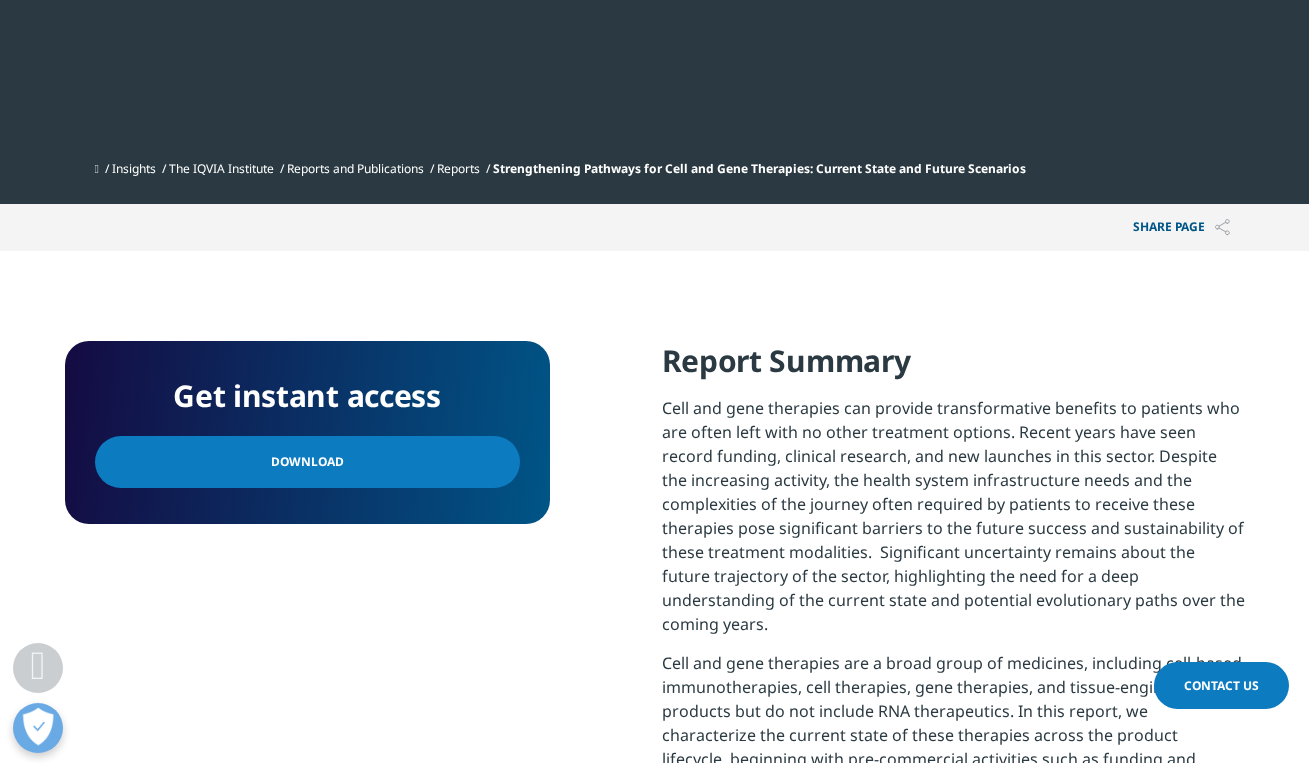 scroll, scrollTop: 825, scrollLeft: 0, axis: vertical 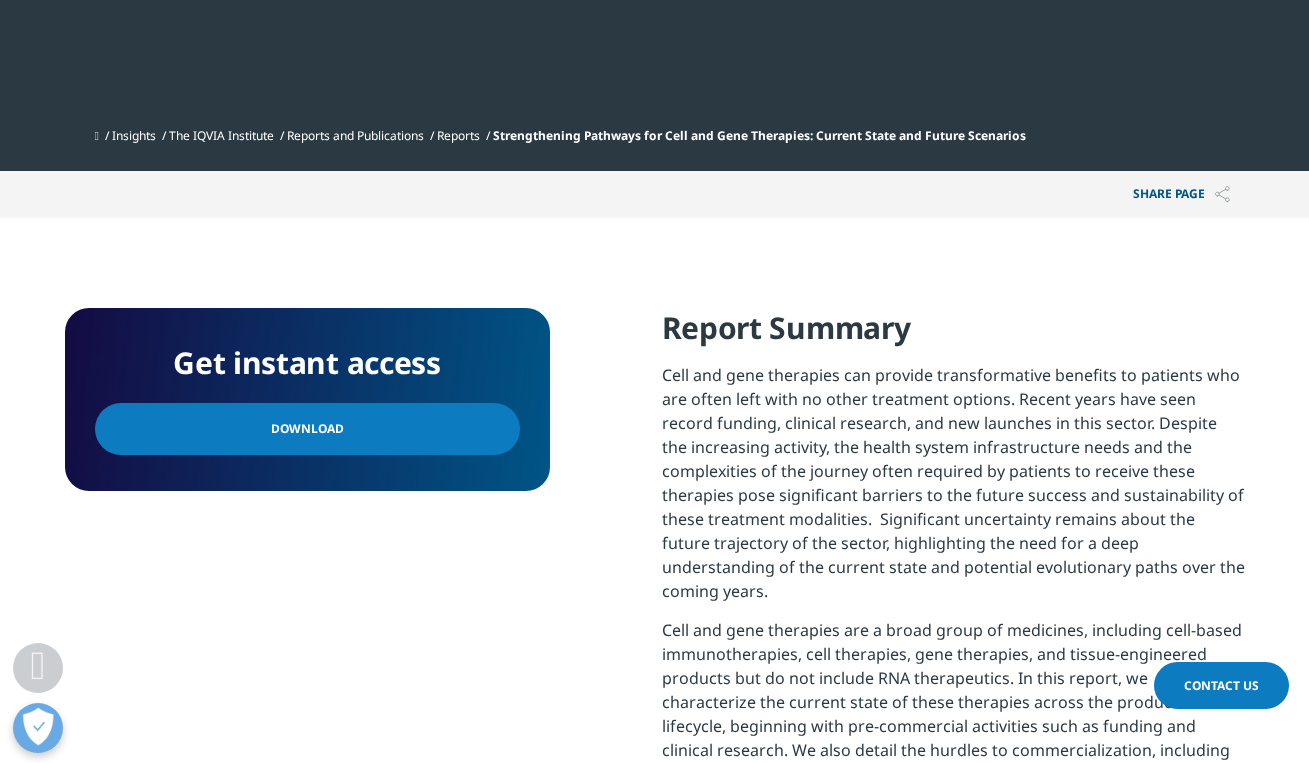 click on "Download" at bounding box center (307, 429) 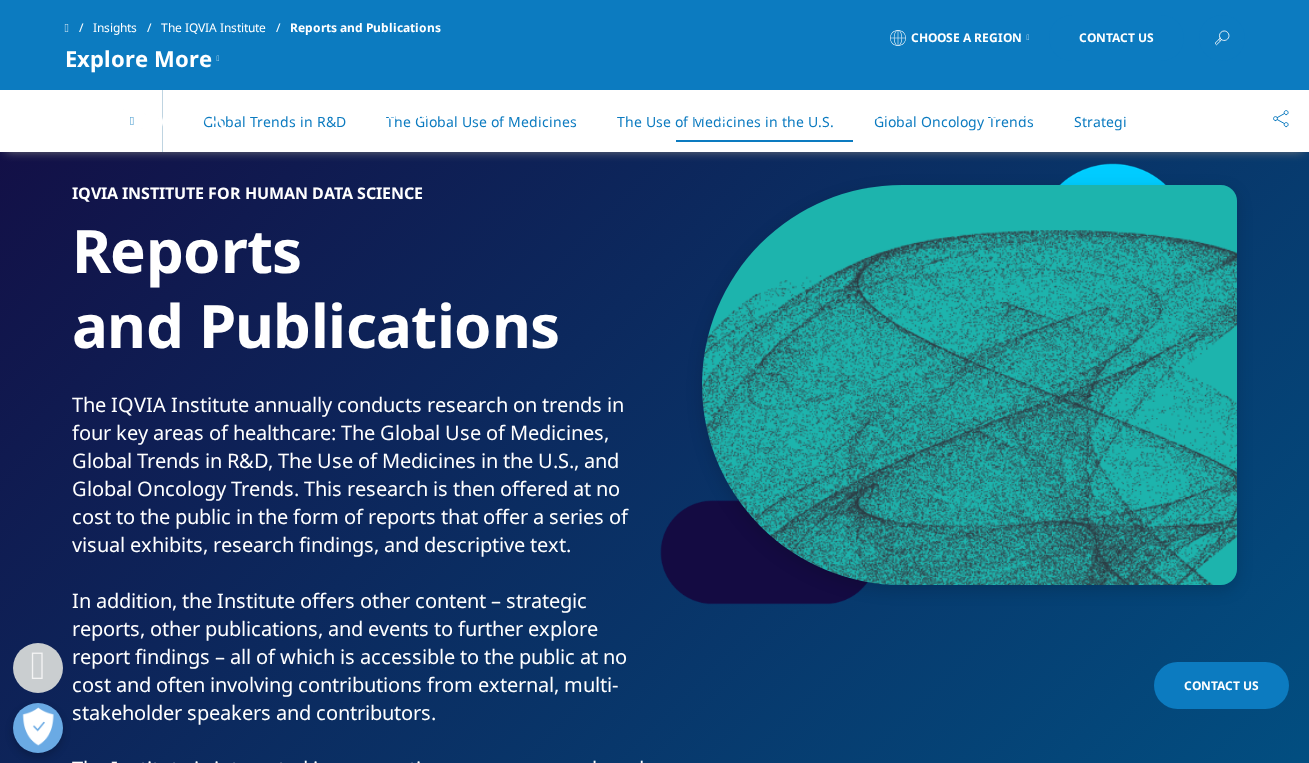 scroll, scrollTop: 7865, scrollLeft: 0, axis: vertical 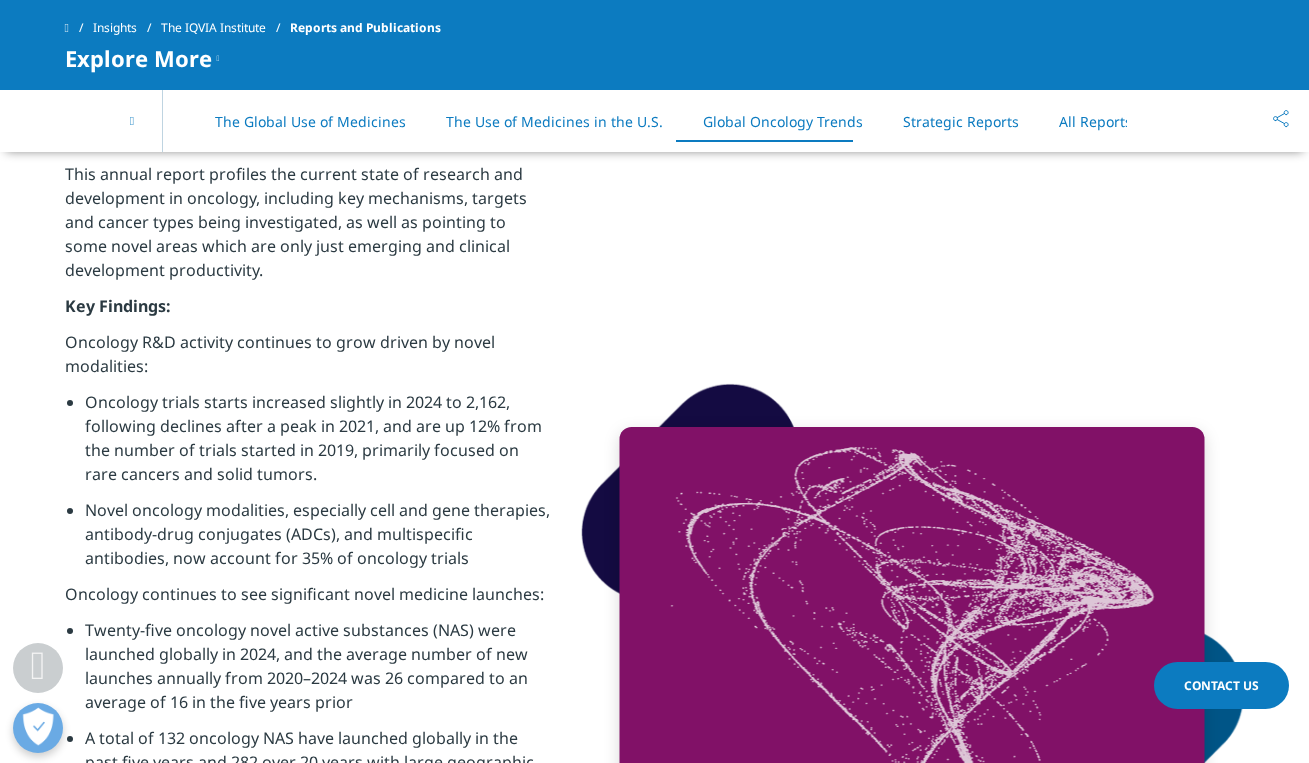click on "All Reports" at bounding box center (1095, 121) 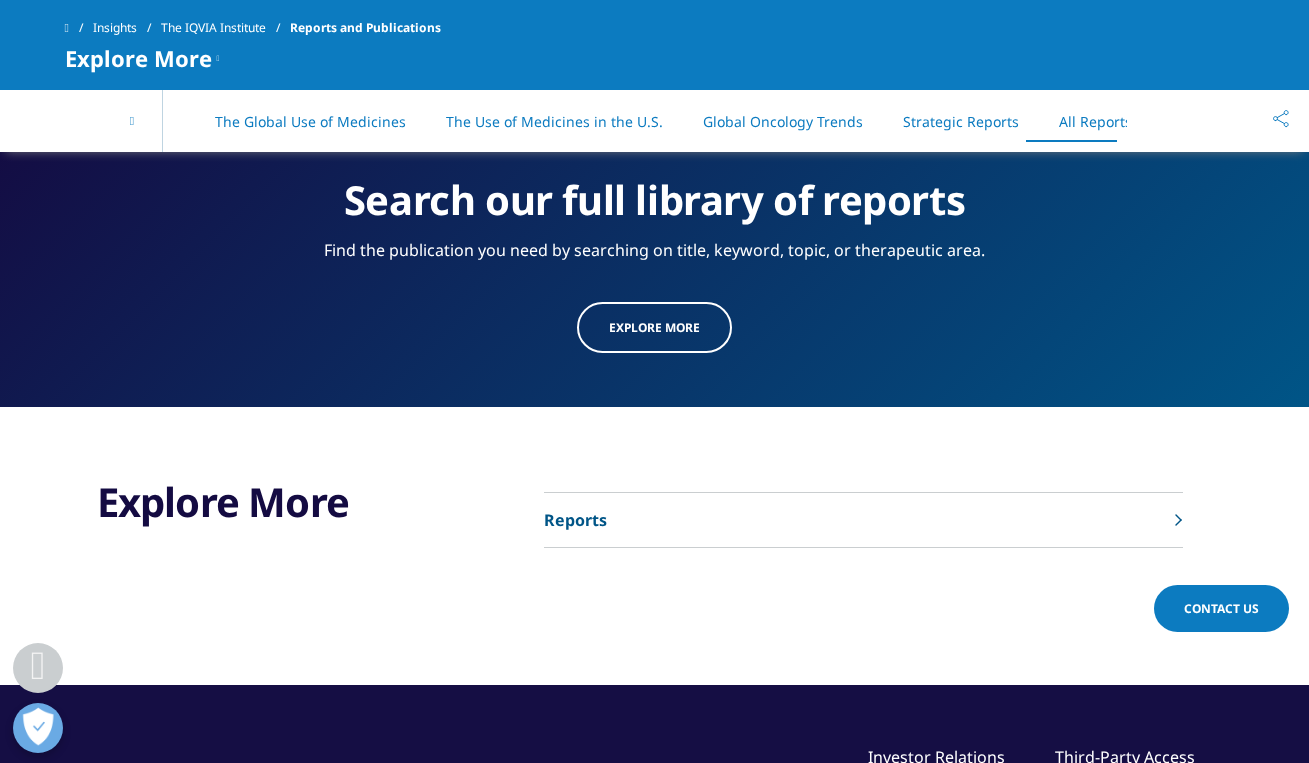 scroll, scrollTop: 10389, scrollLeft: 0, axis: vertical 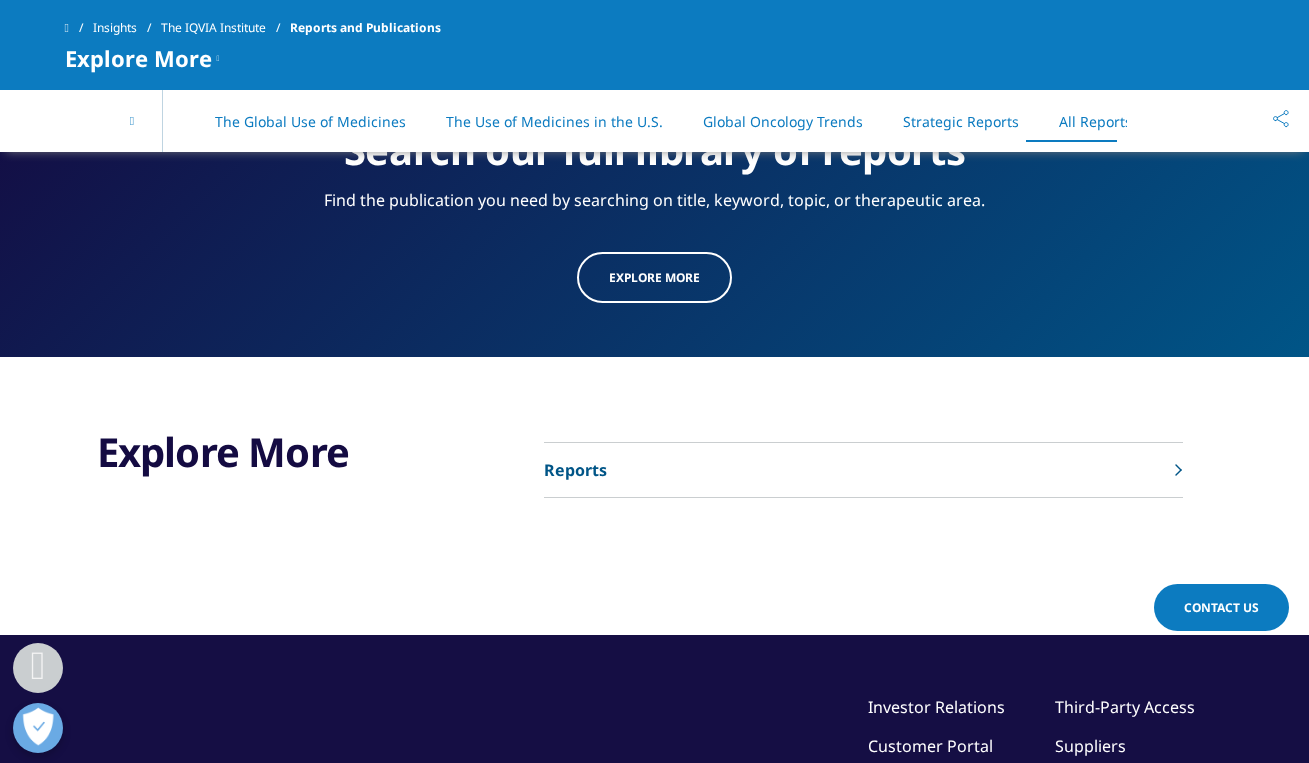 click on "Reports" at bounding box center [863, 470] 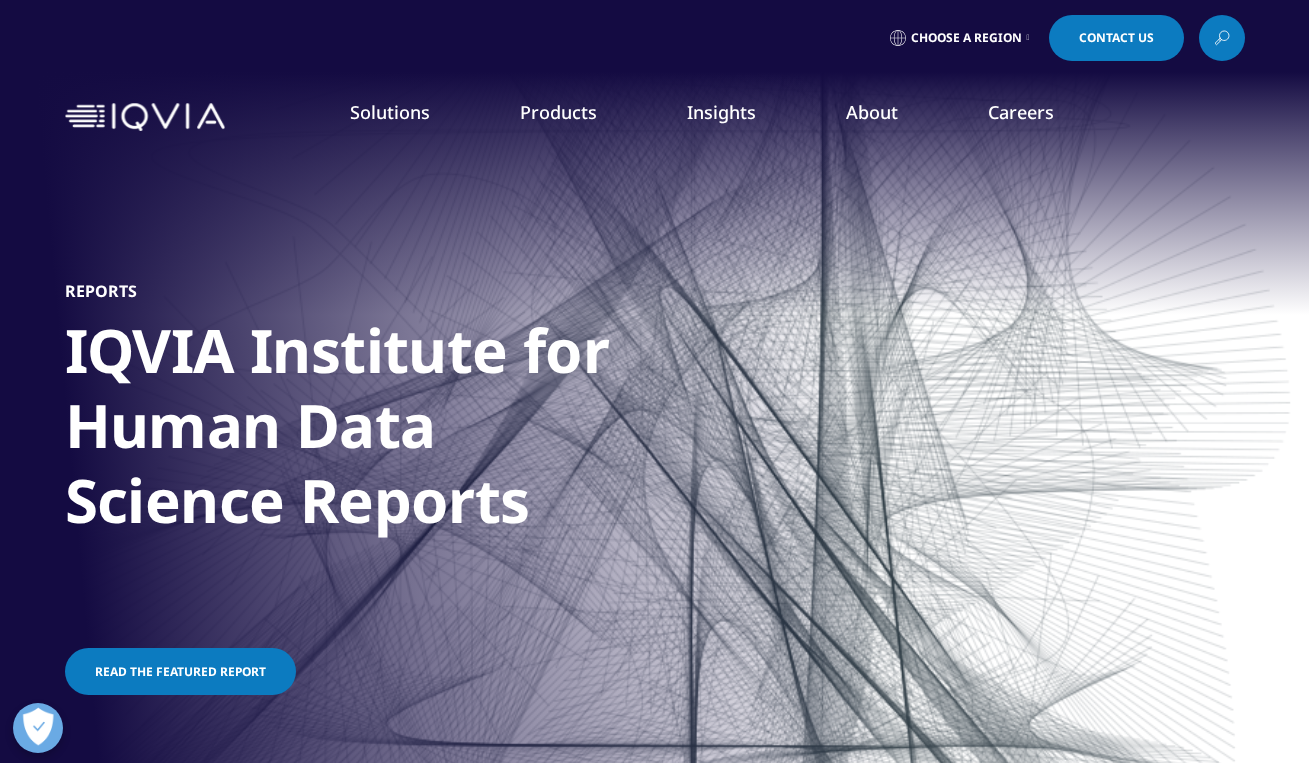 scroll, scrollTop: 0, scrollLeft: 0, axis: both 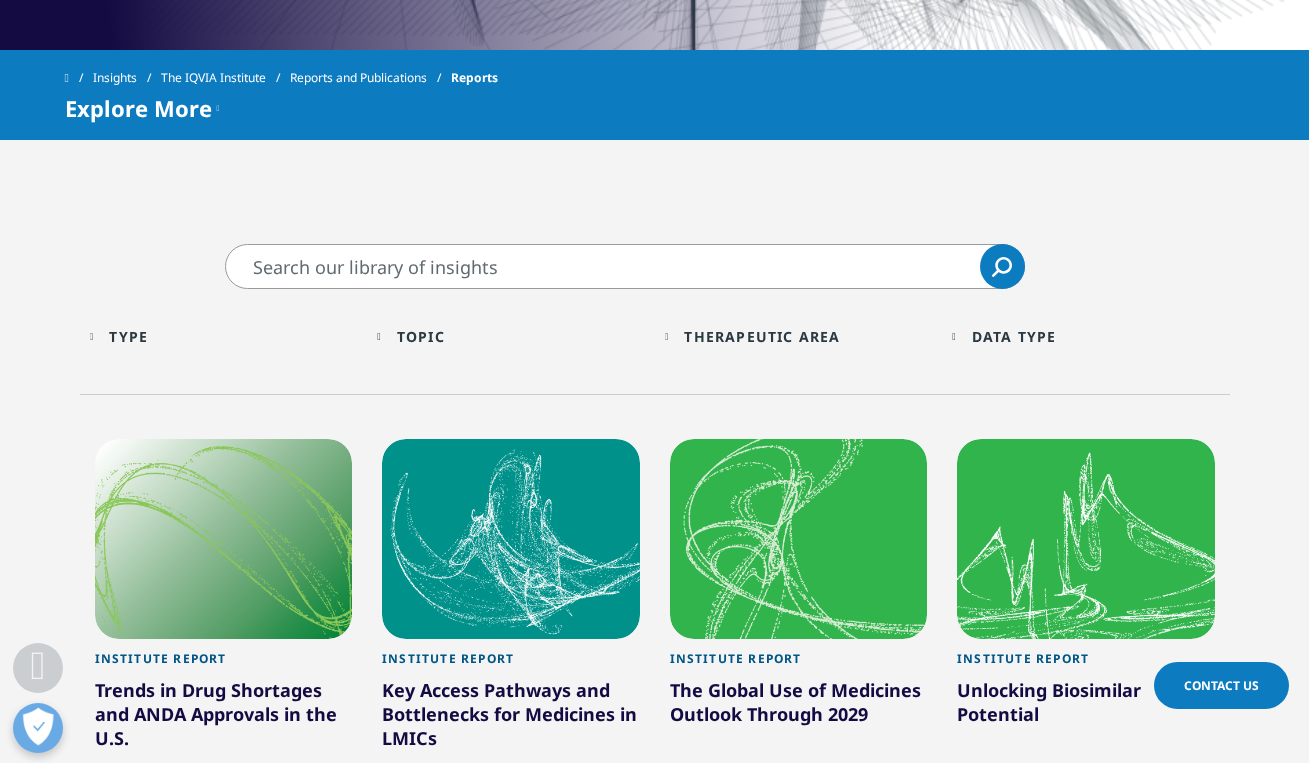 click on "Type Loading Clear Or/And Operator" at bounding box center (224, 336) 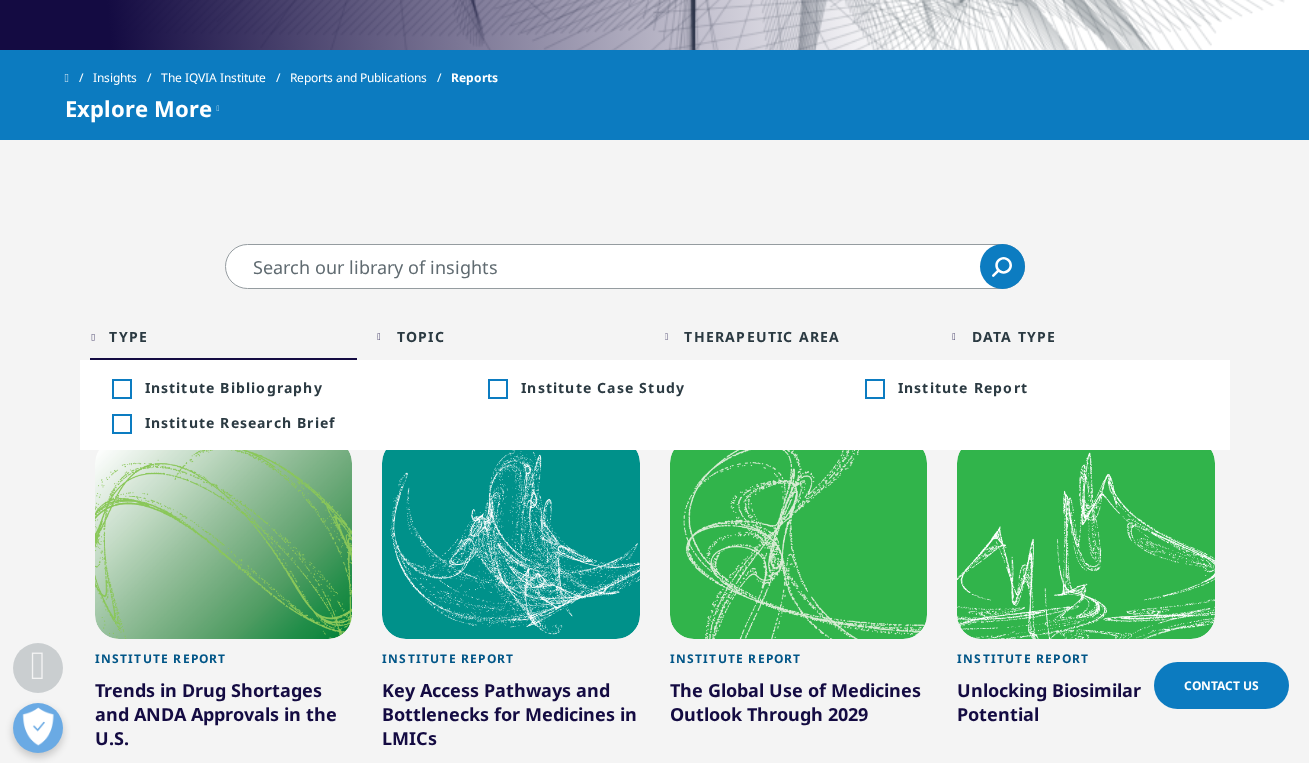 click on "Toggle Institute Report 125" at bounding box center [1031, 387] 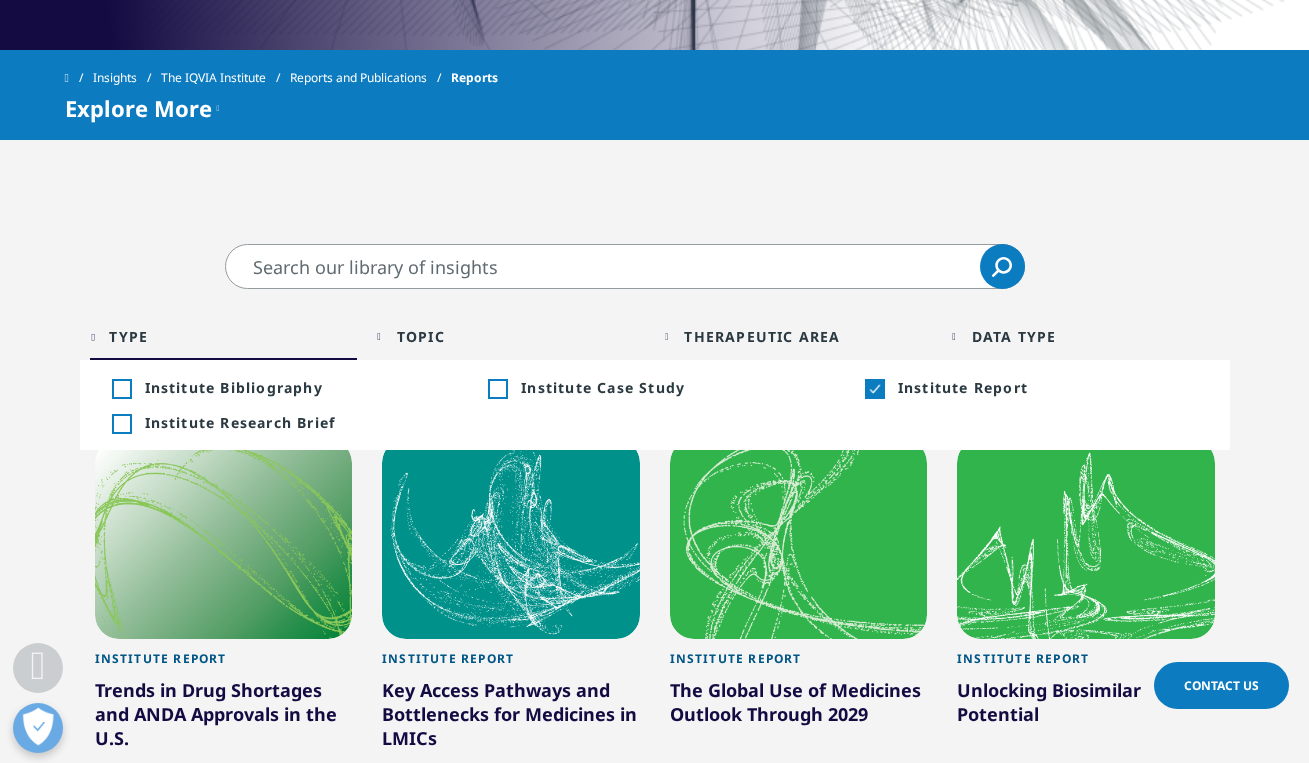 click on "Type" at bounding box center [128, 336] 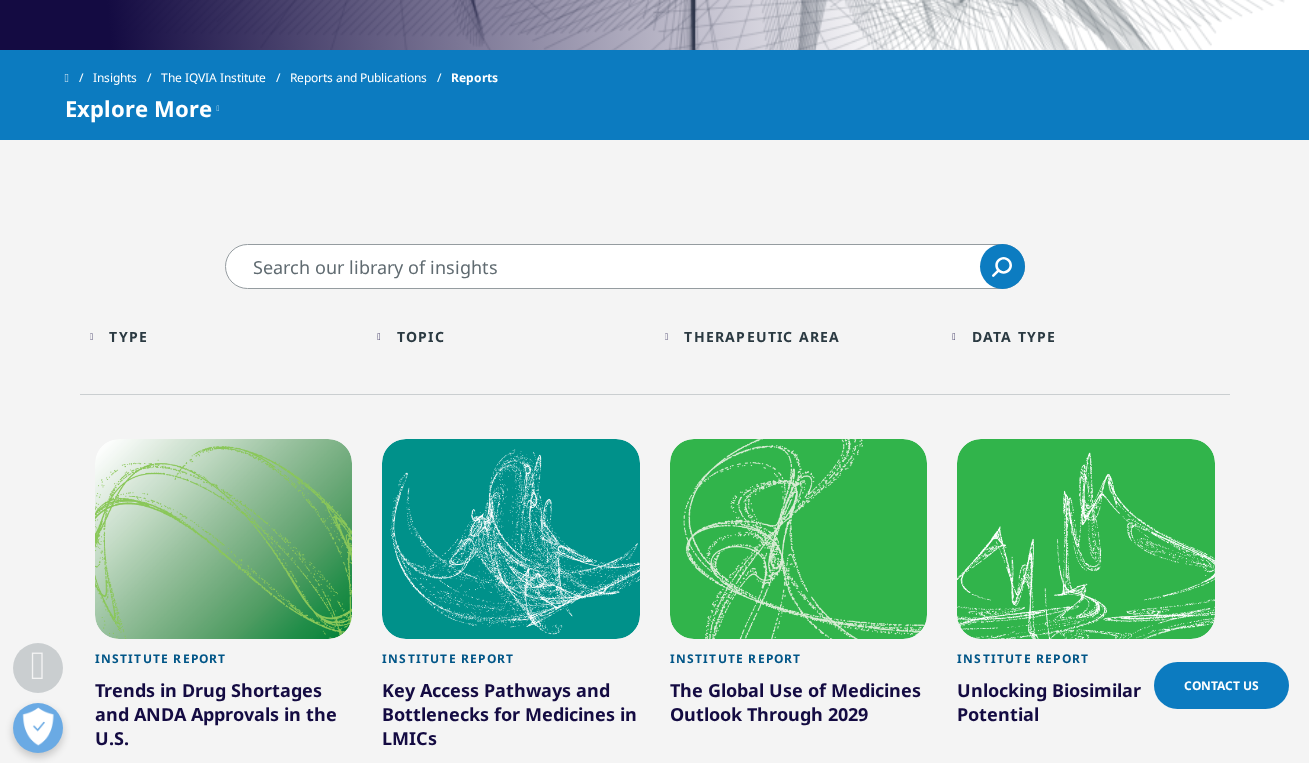 click on "Type Loading Clear Or/And Operator" at bounding box center (224, 336) 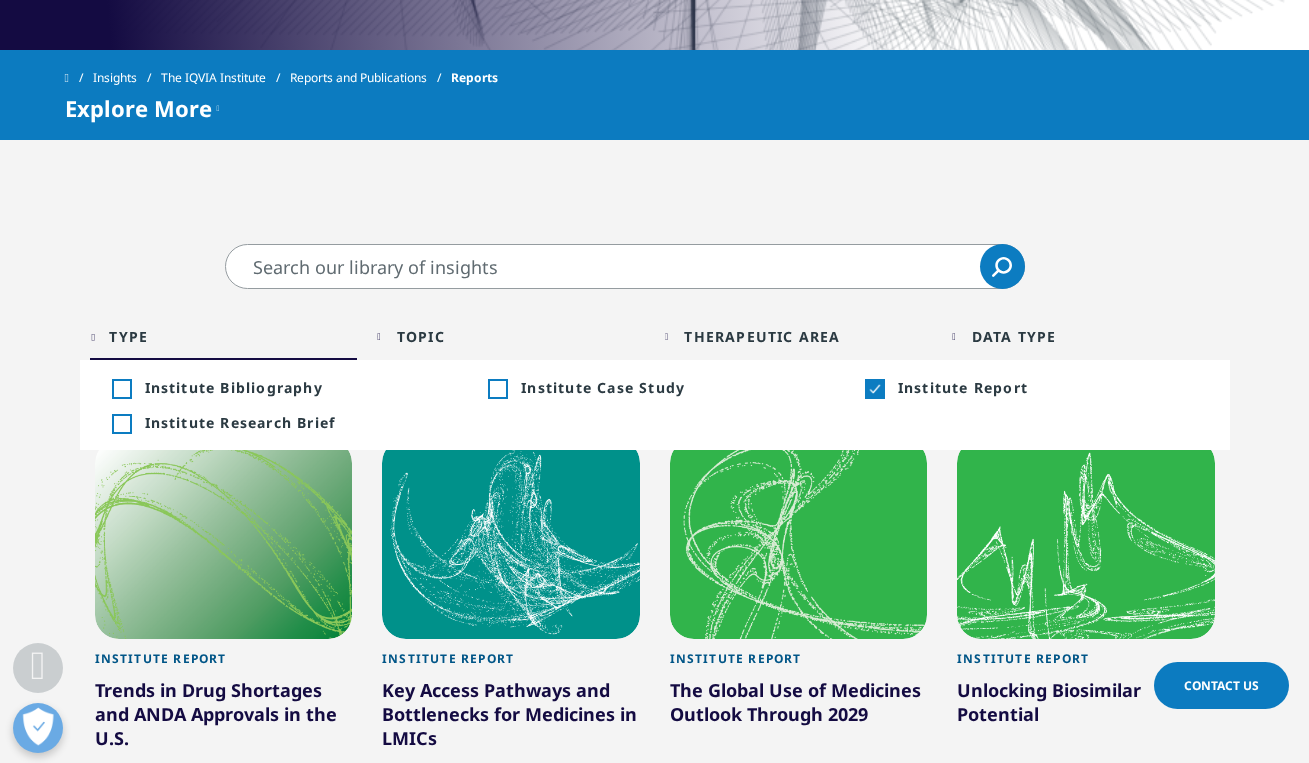 click on "Type Loading Clear Or/And Operator" at bounding box center (224, 336) 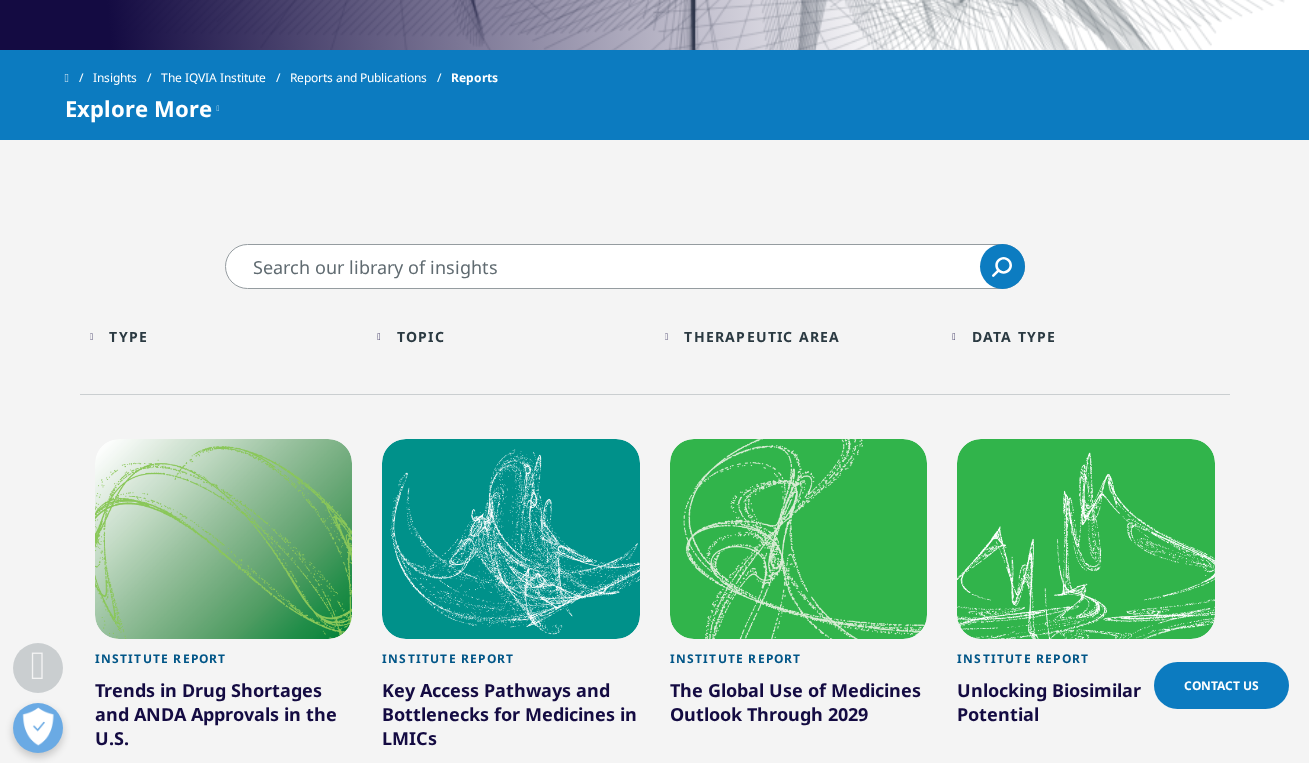 click on "Topic Loading Clear Or/And Operator" at bounding box center [511, 336] 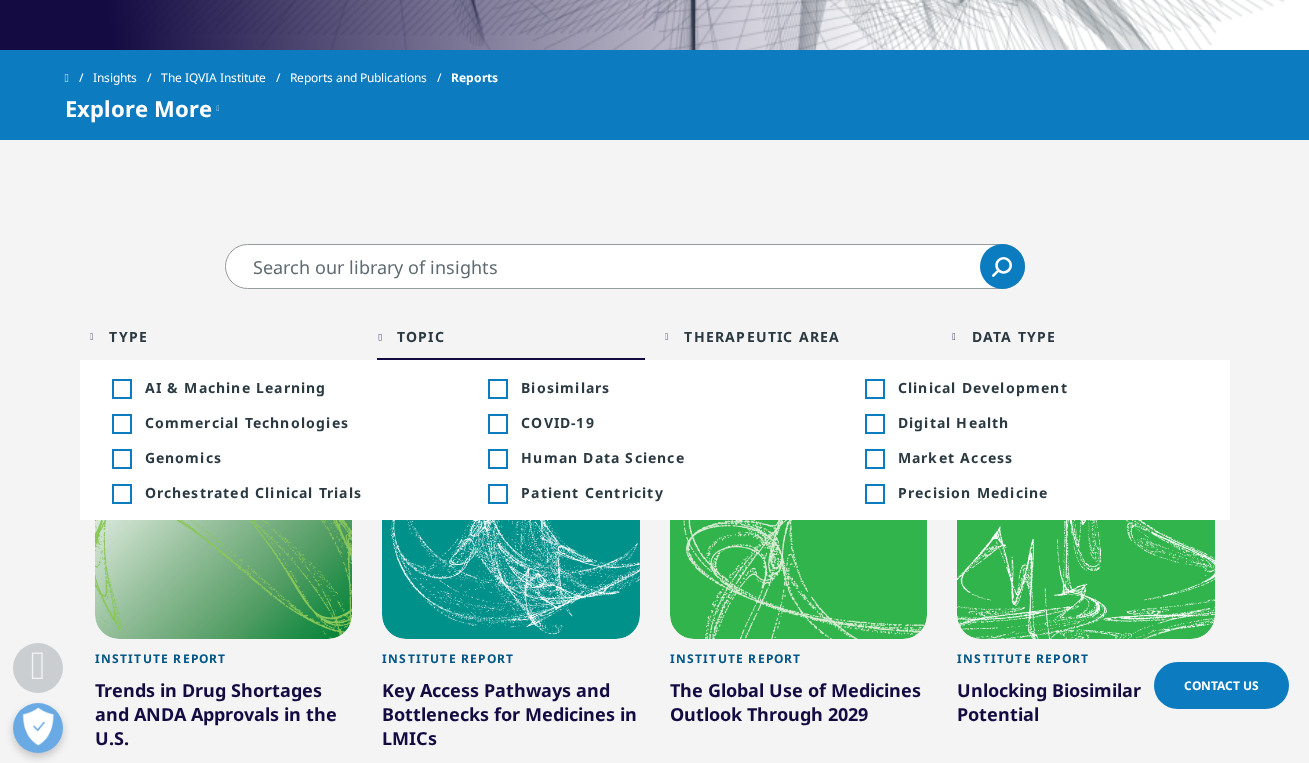 click on "Therapeutic Area" at bounding box center (762, 336) 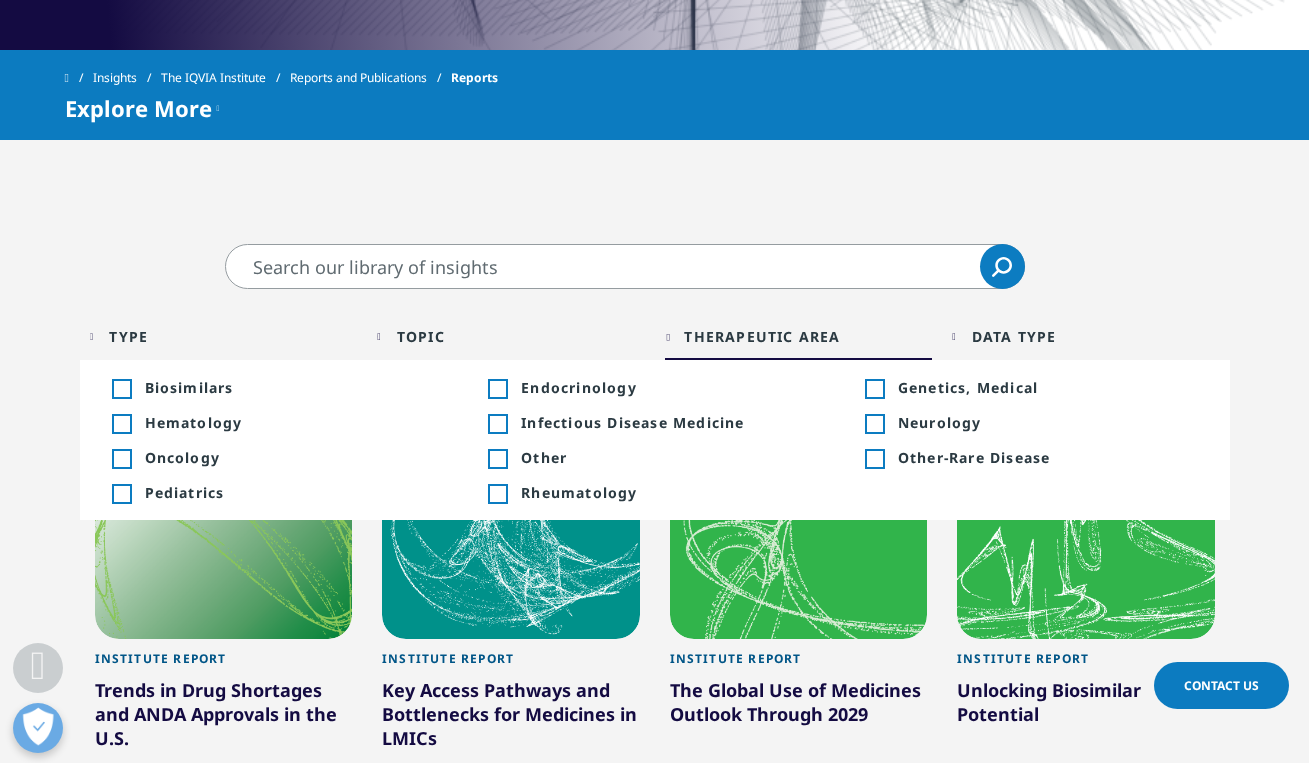 click on "Data Type" at bounding box center [1014, 336] 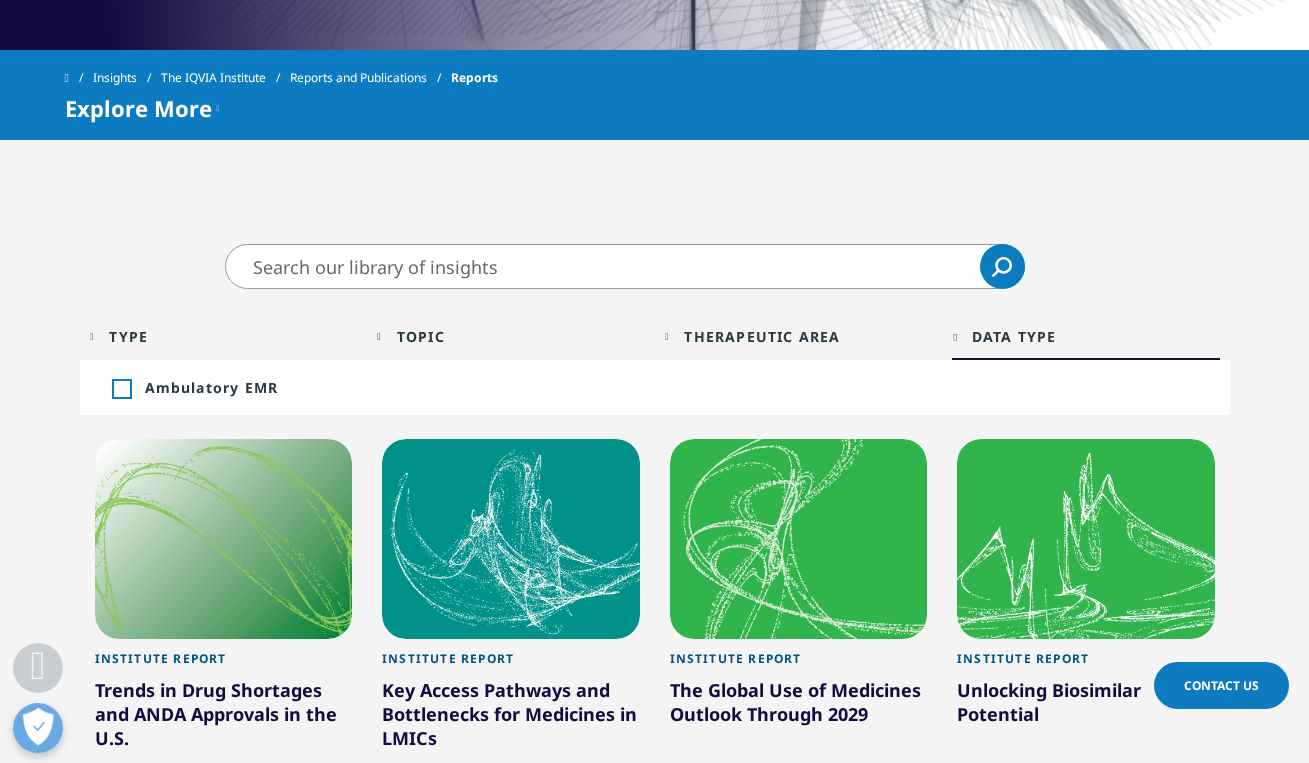 click on "Therapeutic Area Loading" at bounding box center [808, 336] 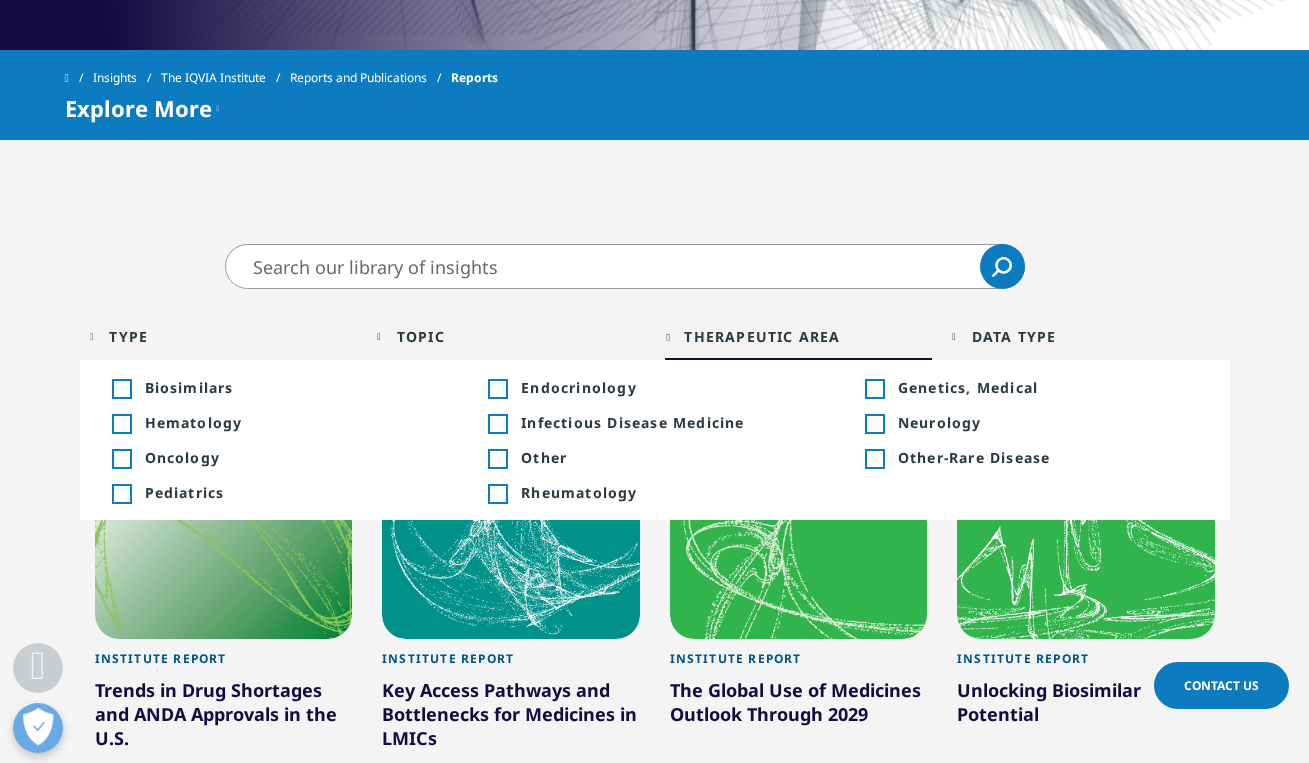 click on "Topic Loading Clear Or/And Operator" at bounding box center (511, 336) 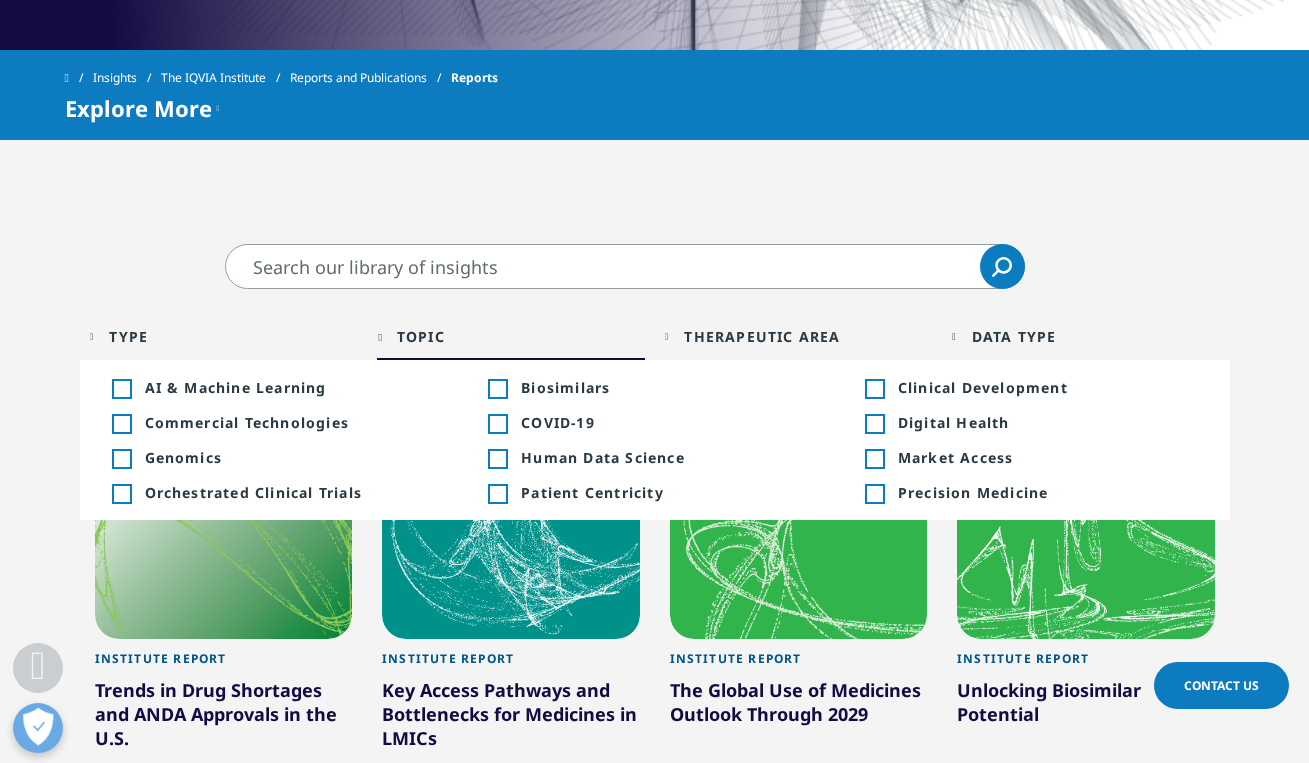 click on "Topic Loading Clear Or/And Operator" at bounding box center [511, 336] 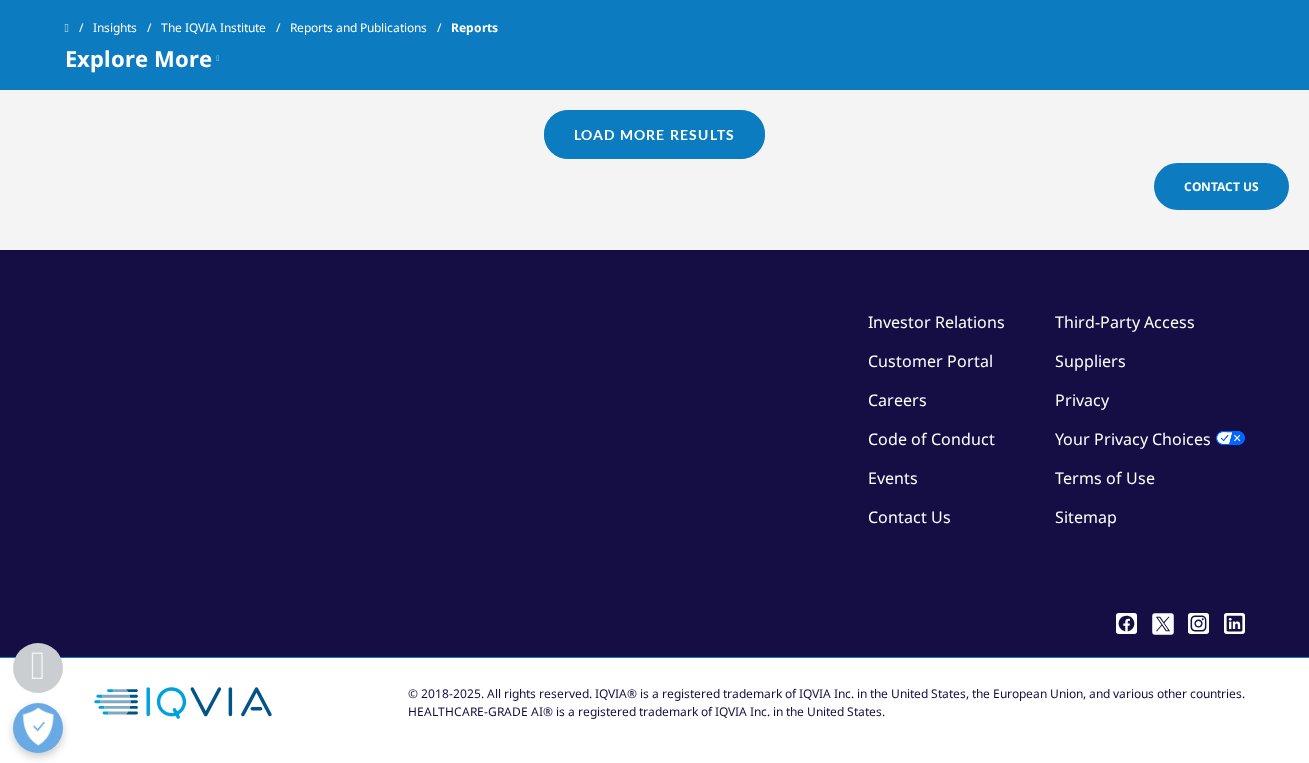 scroll, scrollTop: 2135, scrollLeft: 0, axis: vertical 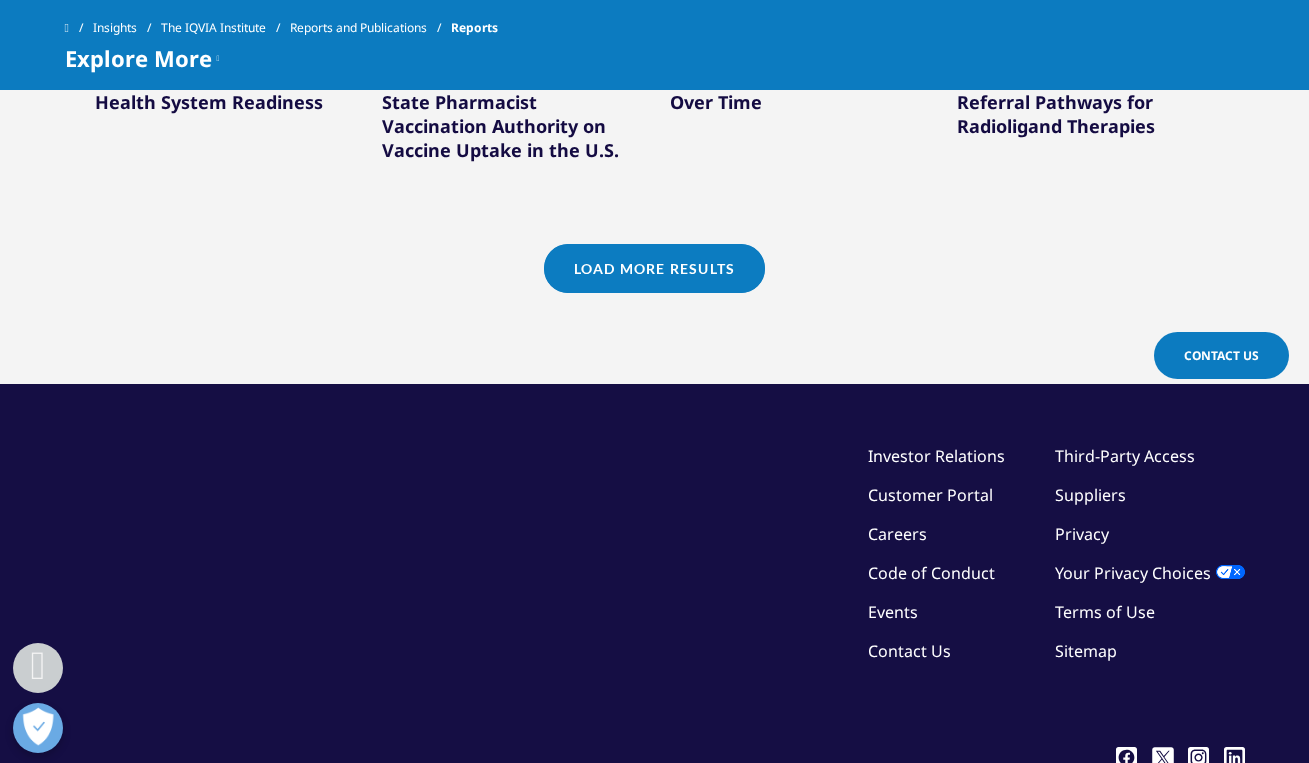 click on "Load More Results" at bounding box center (654, 268) 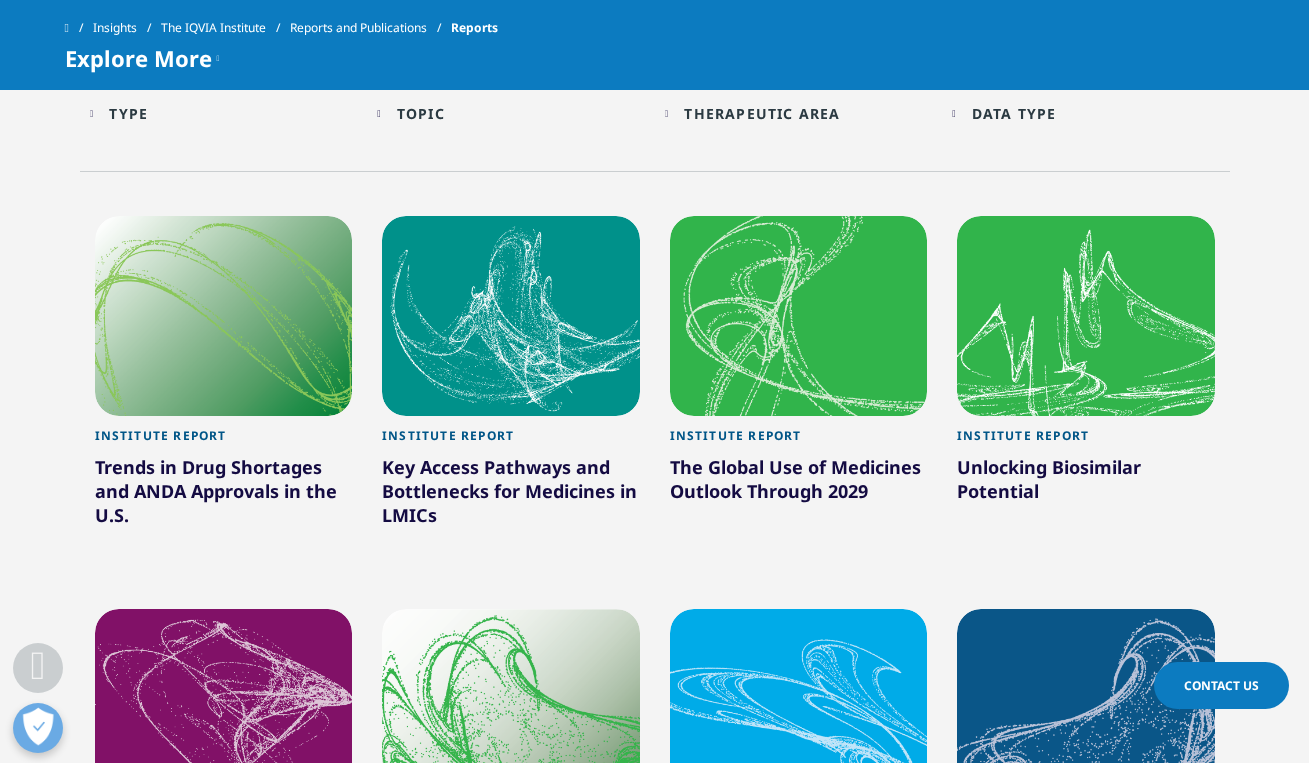 scroll, scrollTop: 1072, scrollLeft: 0, axis: vertical 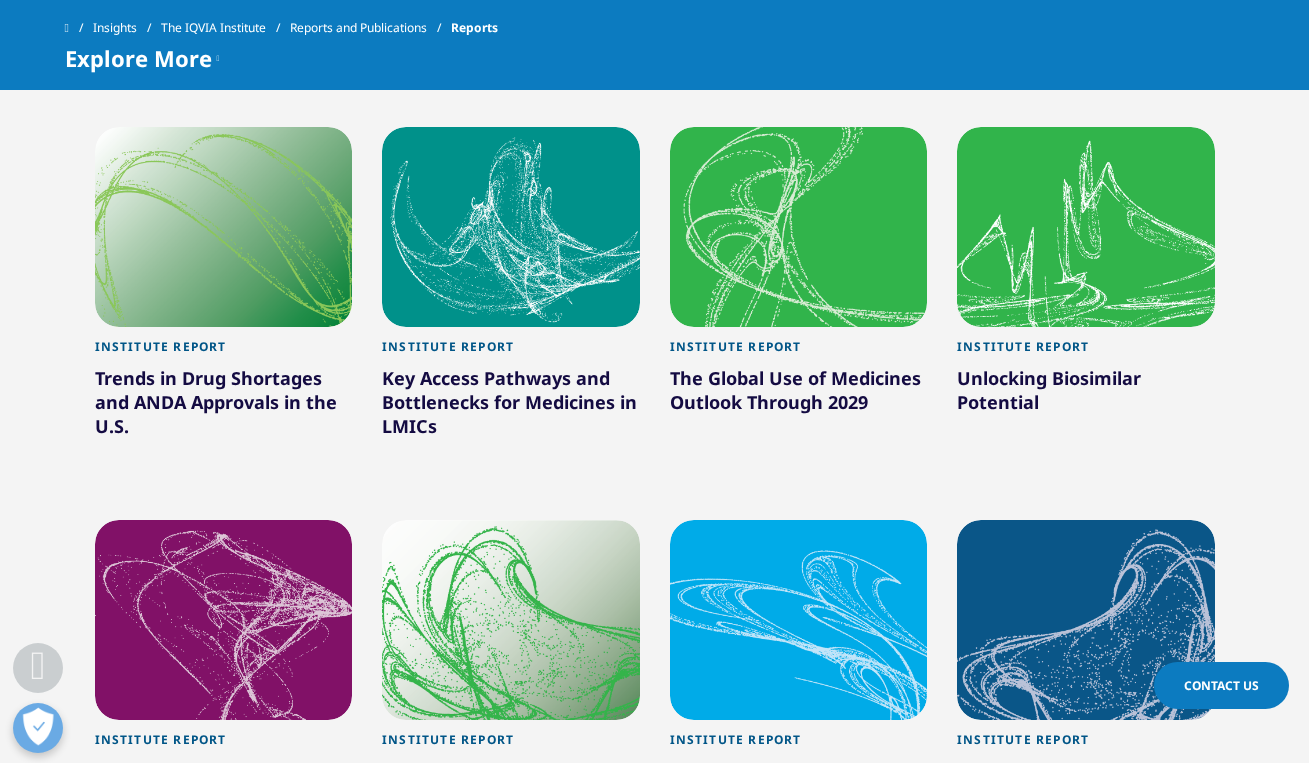 click on "Trends in Drug Shortages and ANDA Approvals in the U.S." at bounding box center (224, 406) 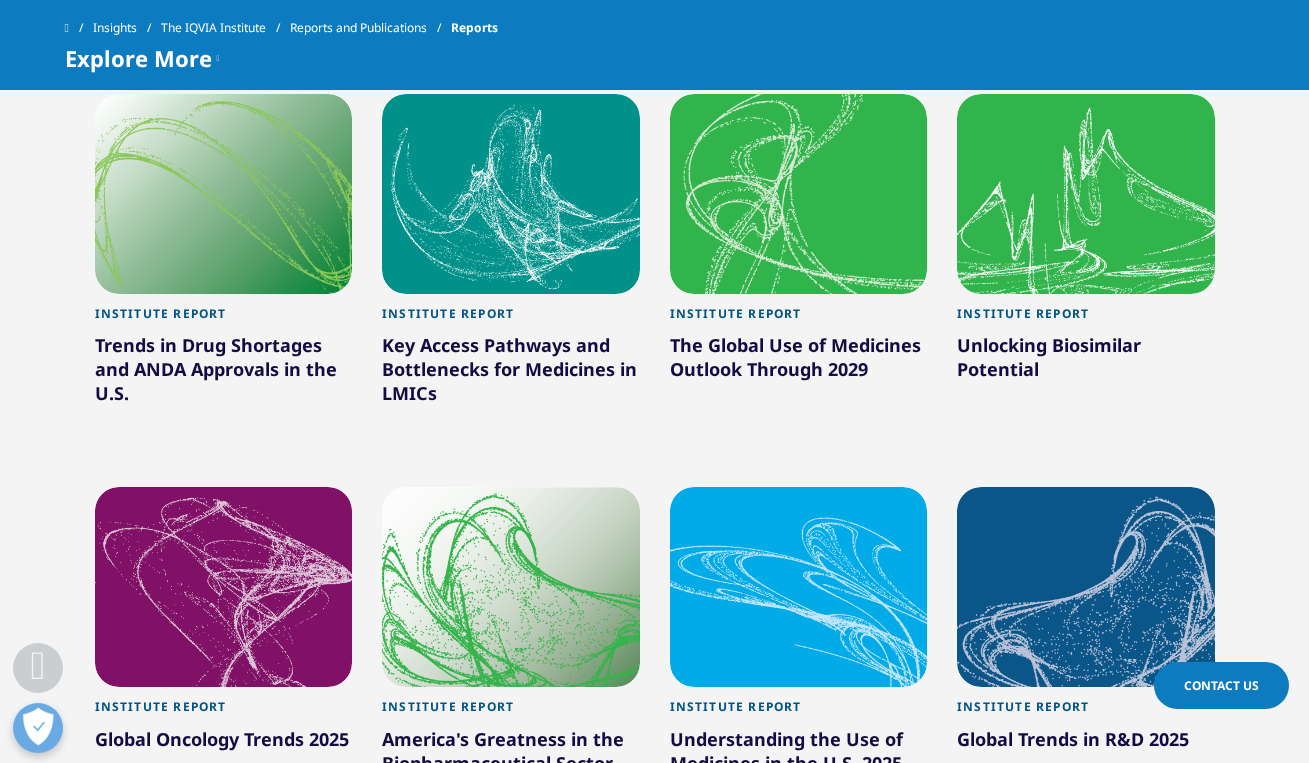 click on "Unlocking Biosimilar Potential" at bounding box center (1086, 361) 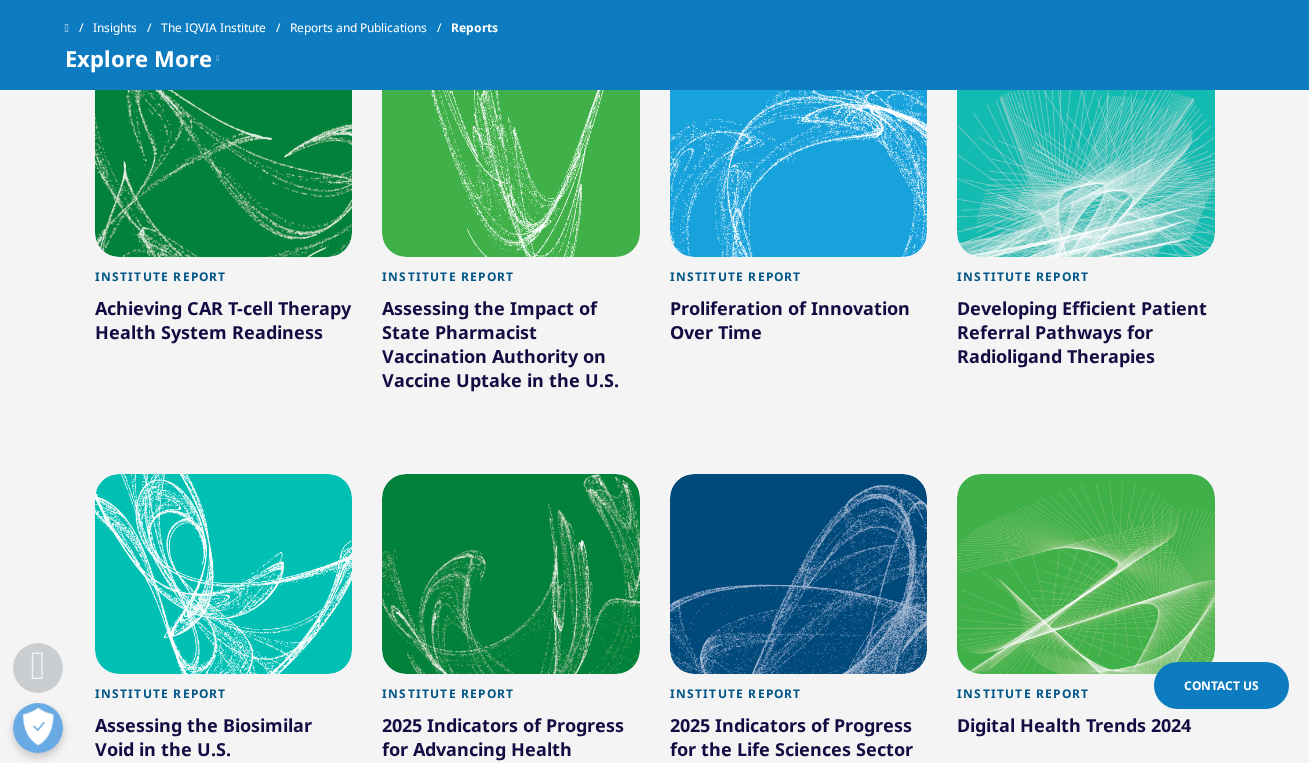 scroll, scrollTop: 1907, scrollLeft: 0, axis: vertical 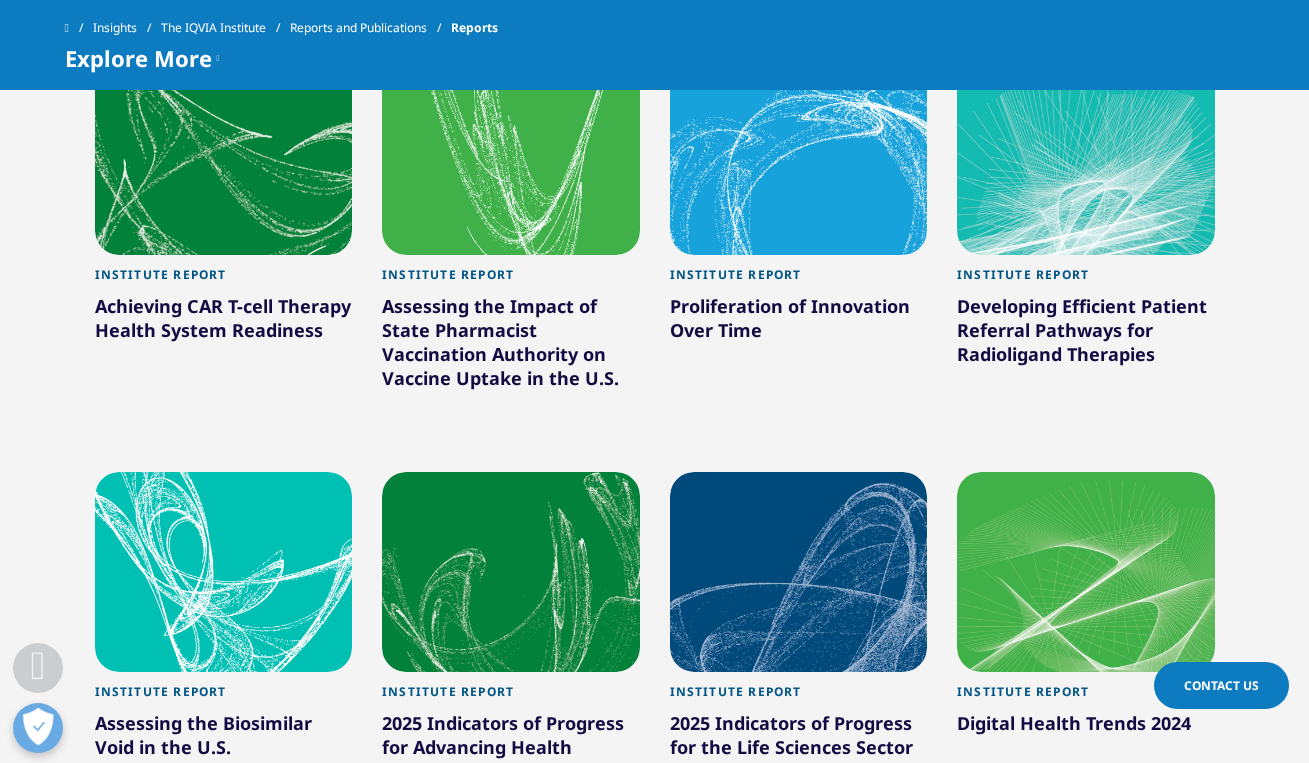 click on "Developing Efficient Patient Referral Pathways for Radioligand Therapies" at bounding box center (1086, 334) 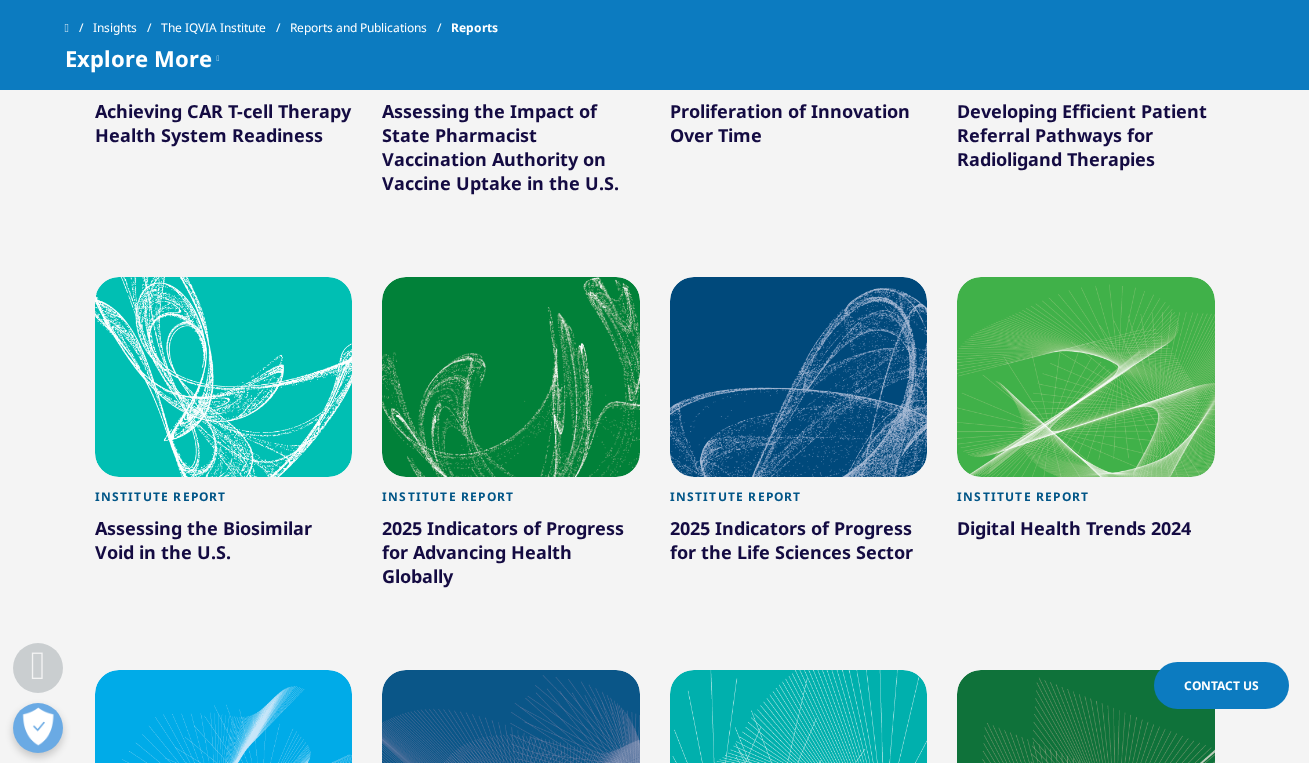 scroll, scrollTop: 2224, scrollLeft: 0, axis: vertical 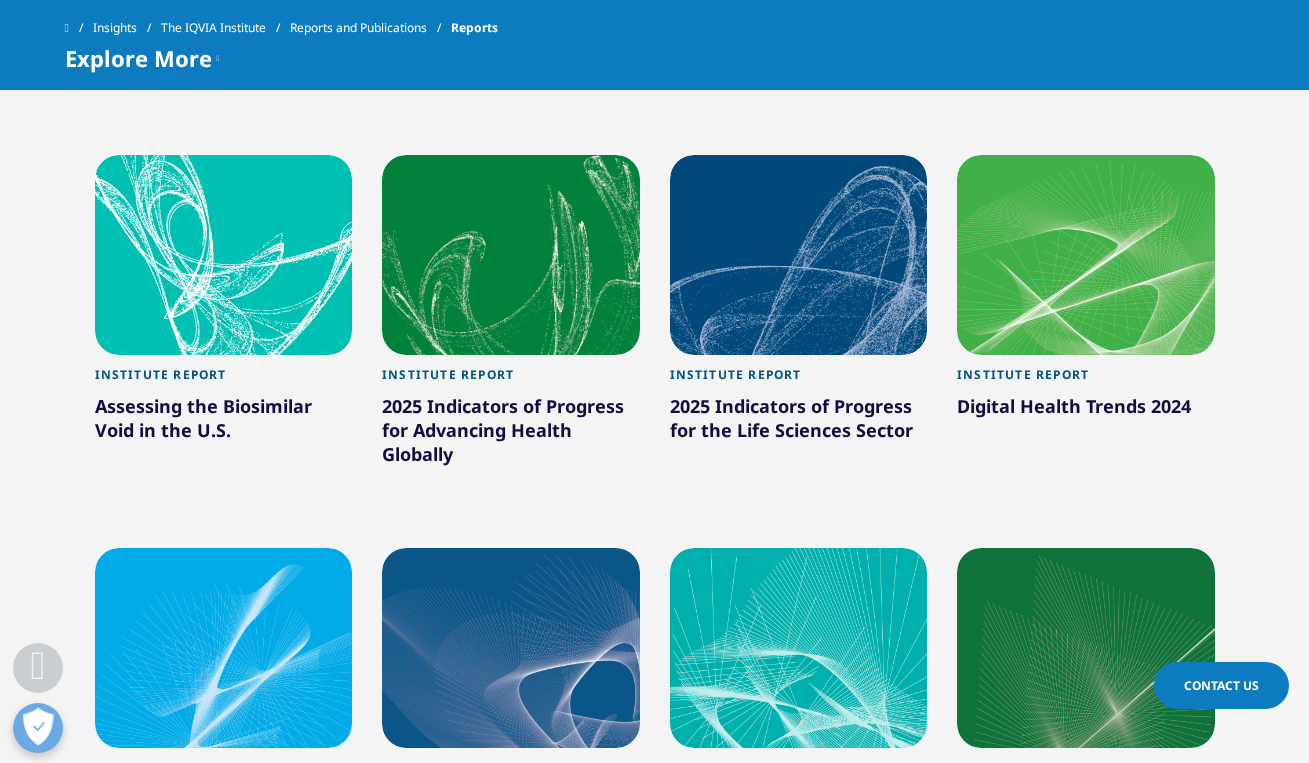 click on "2025 Indicators of Progress for Advancing Health Globally" at bounding box center [511, 434] 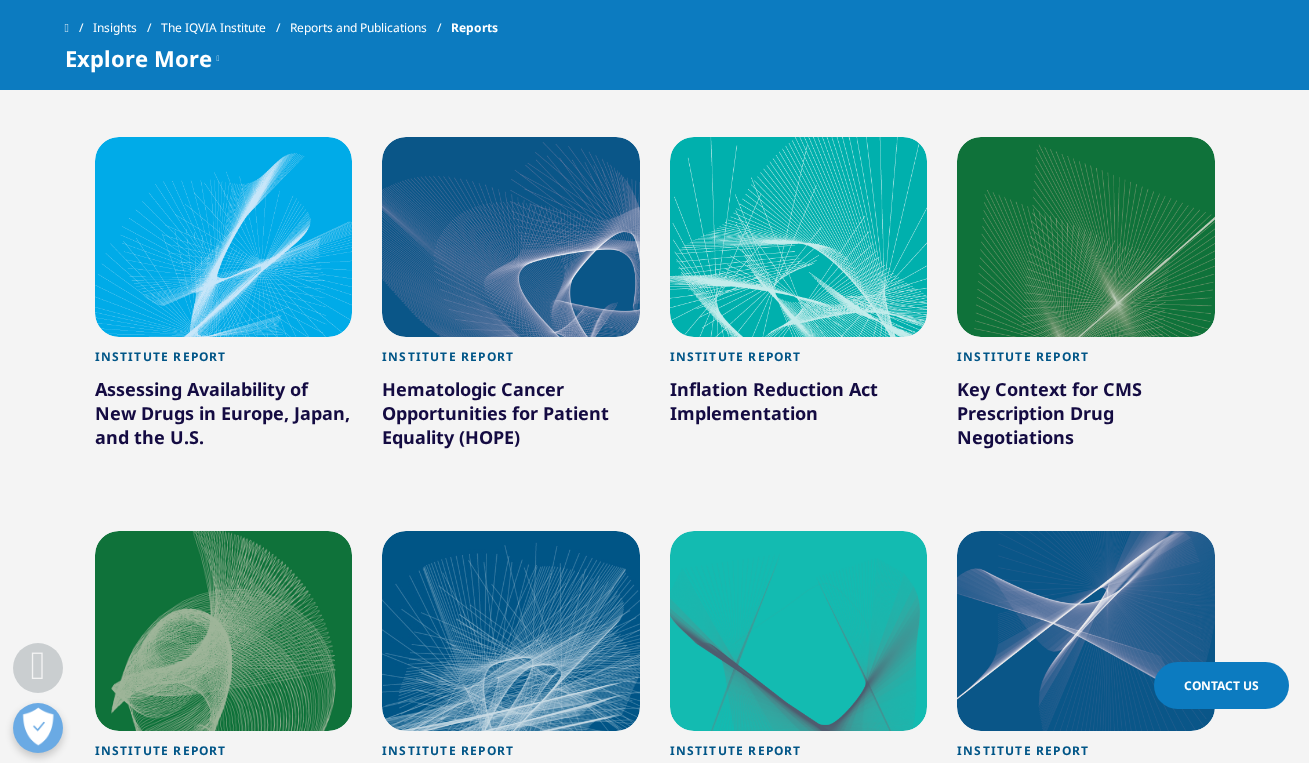 scroll, scrollTop: 2691, scrollLeft: 0, axis: vertical 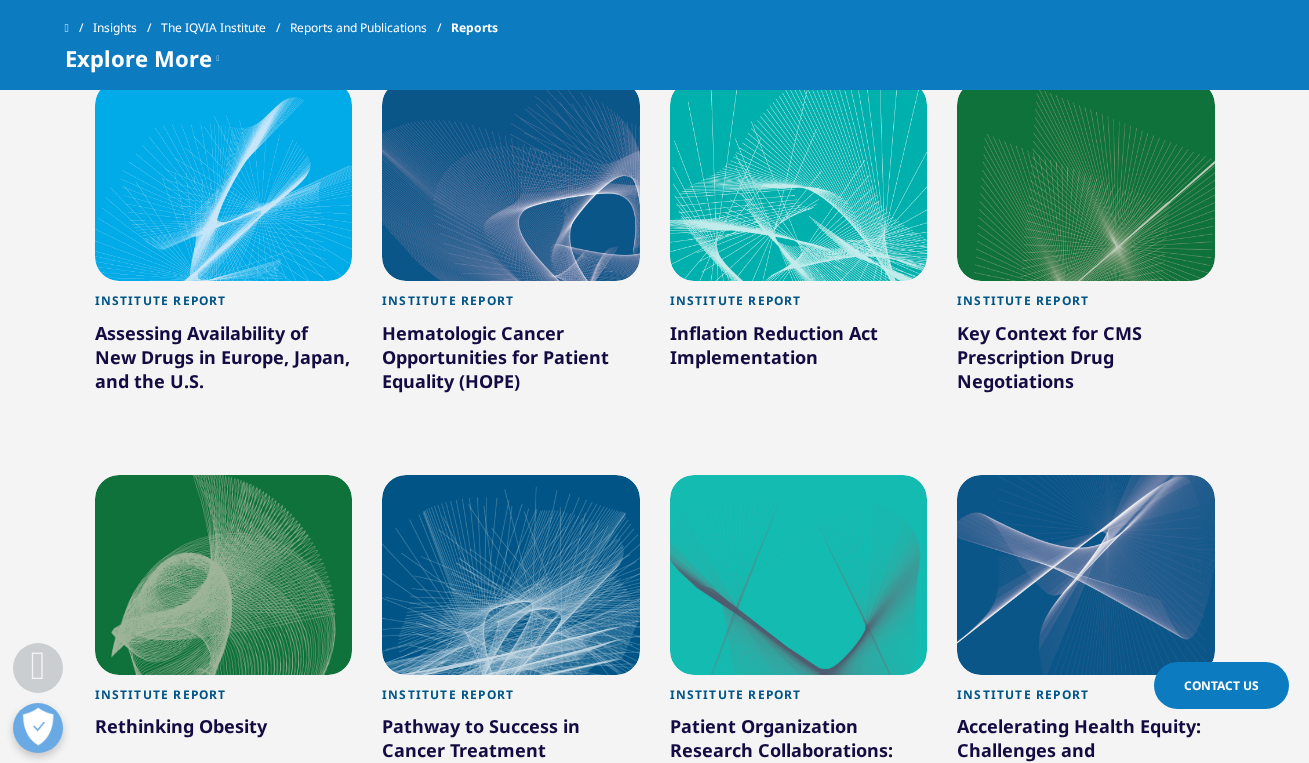click on "Assessing Availability of New Drugs in Europe, Japan, and the U.S." at bounding box center (224, 361) 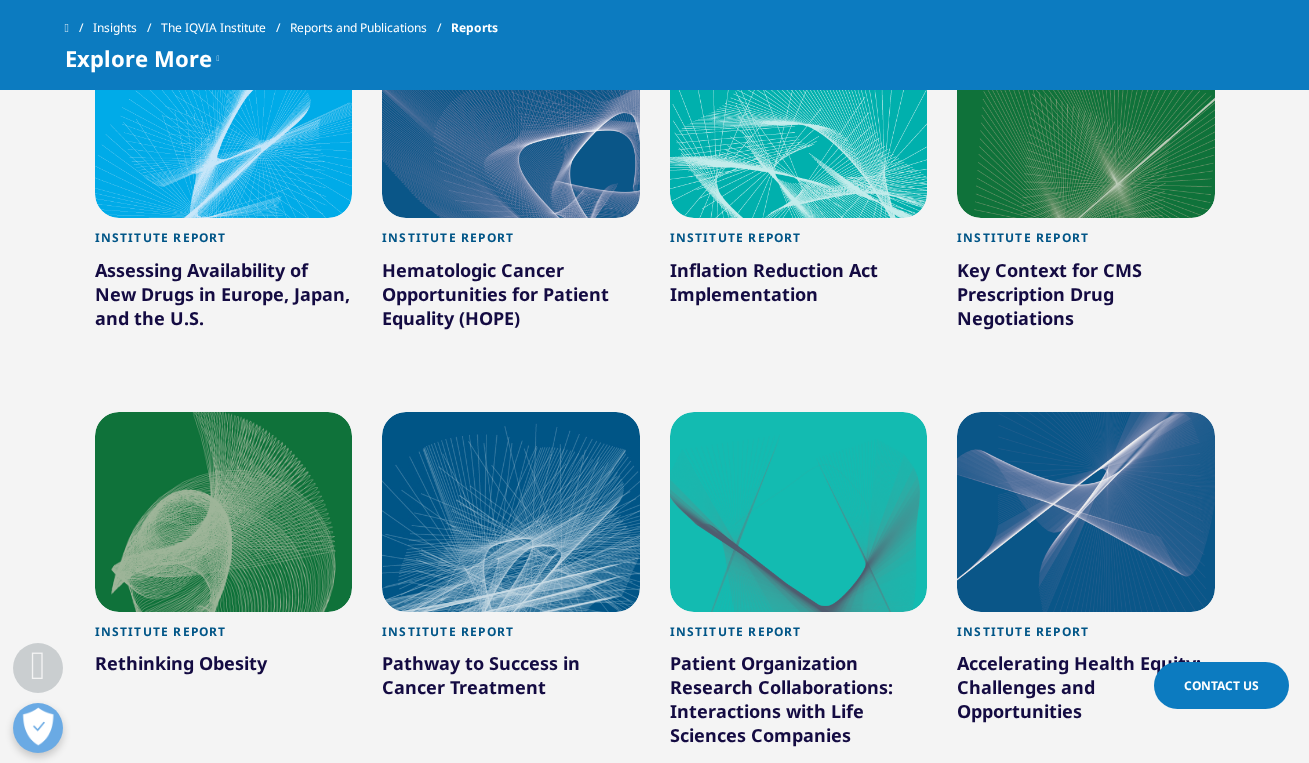 scroll, scrollTop: 2752, scrollLeft: 0, axis: vertical 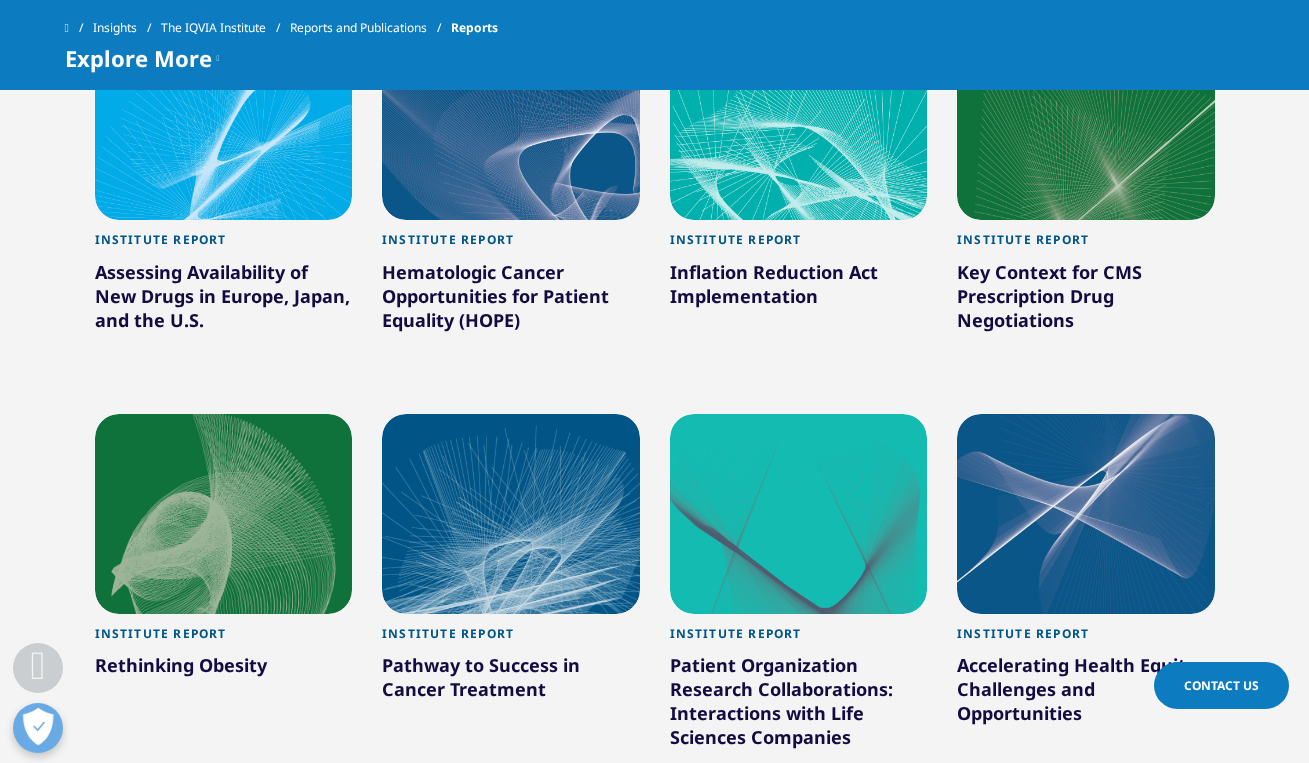 click on "Inflation Reduction Act Implementation" at bounding box center [799, 288] 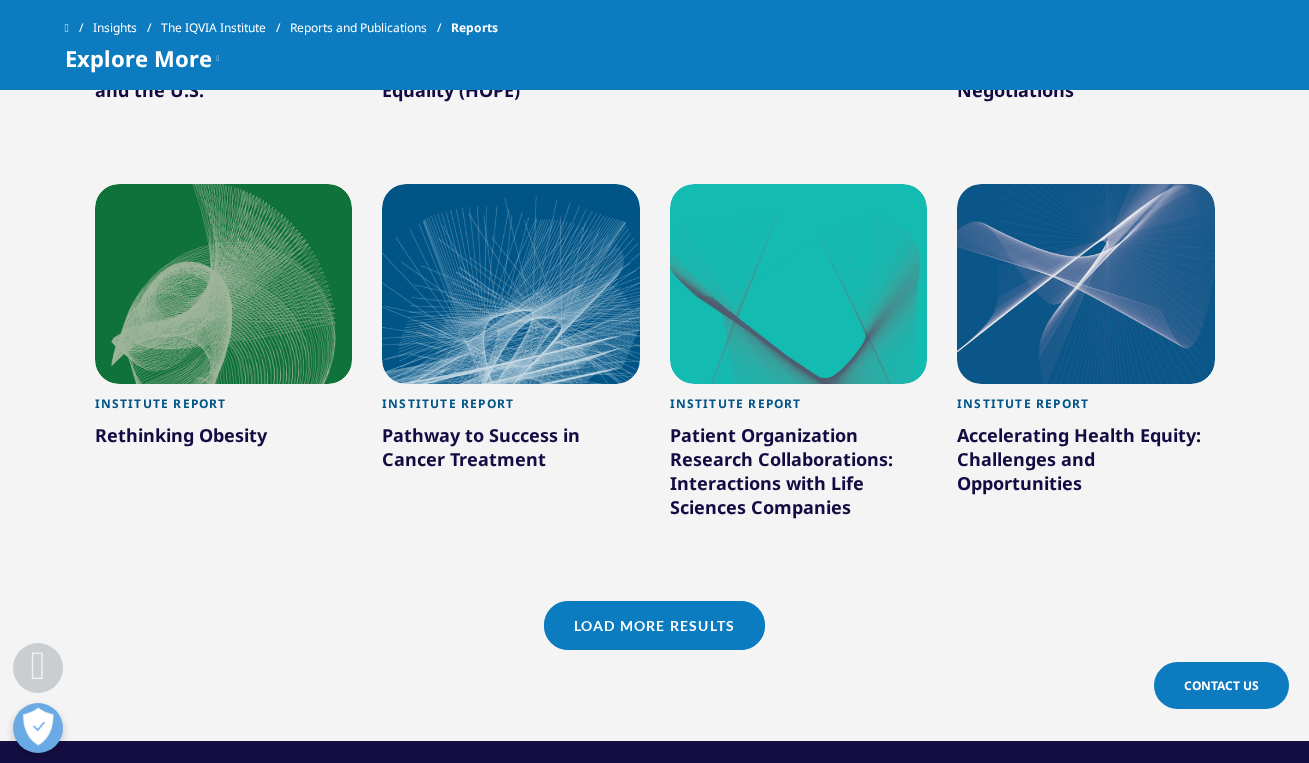 scroll, scrollTop: 2985, scrollLeft: 0, axis: vertical 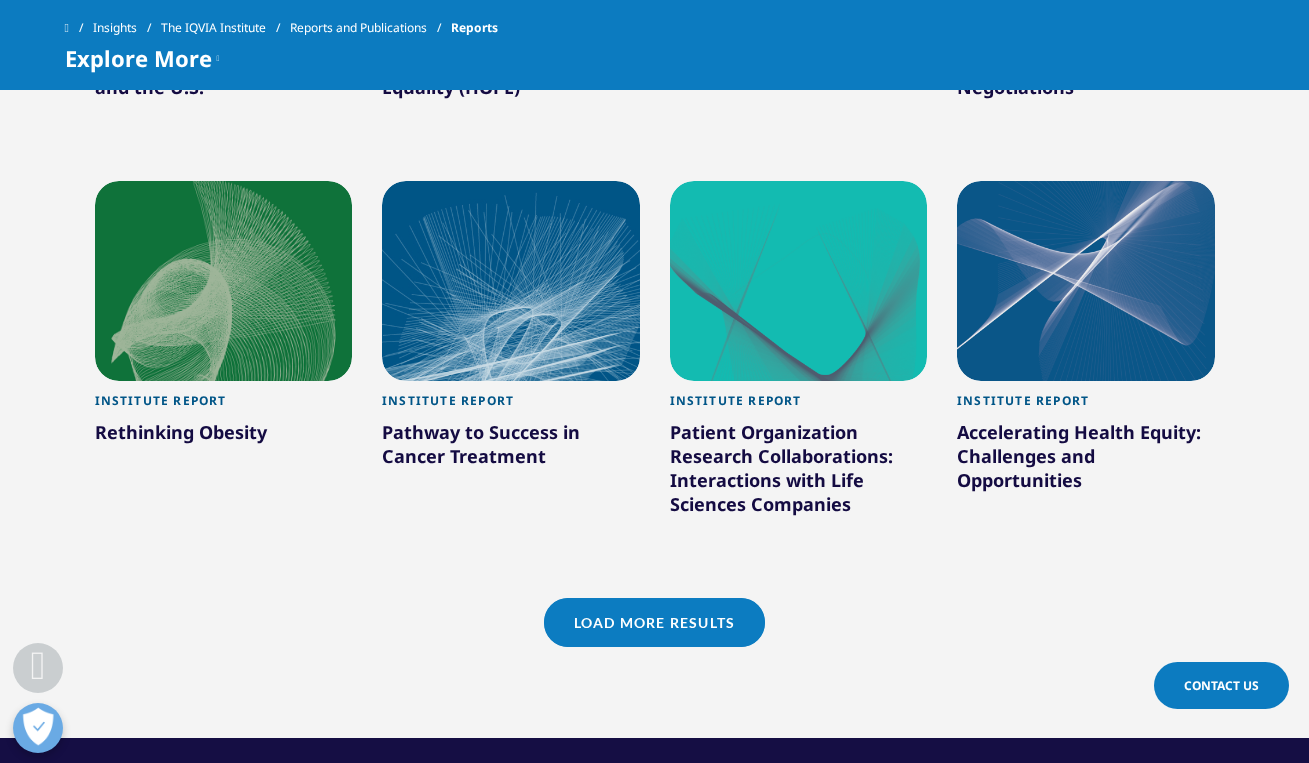 click on "Pathway to Success in Cancer Treatment" at bounding box center [511, 448] 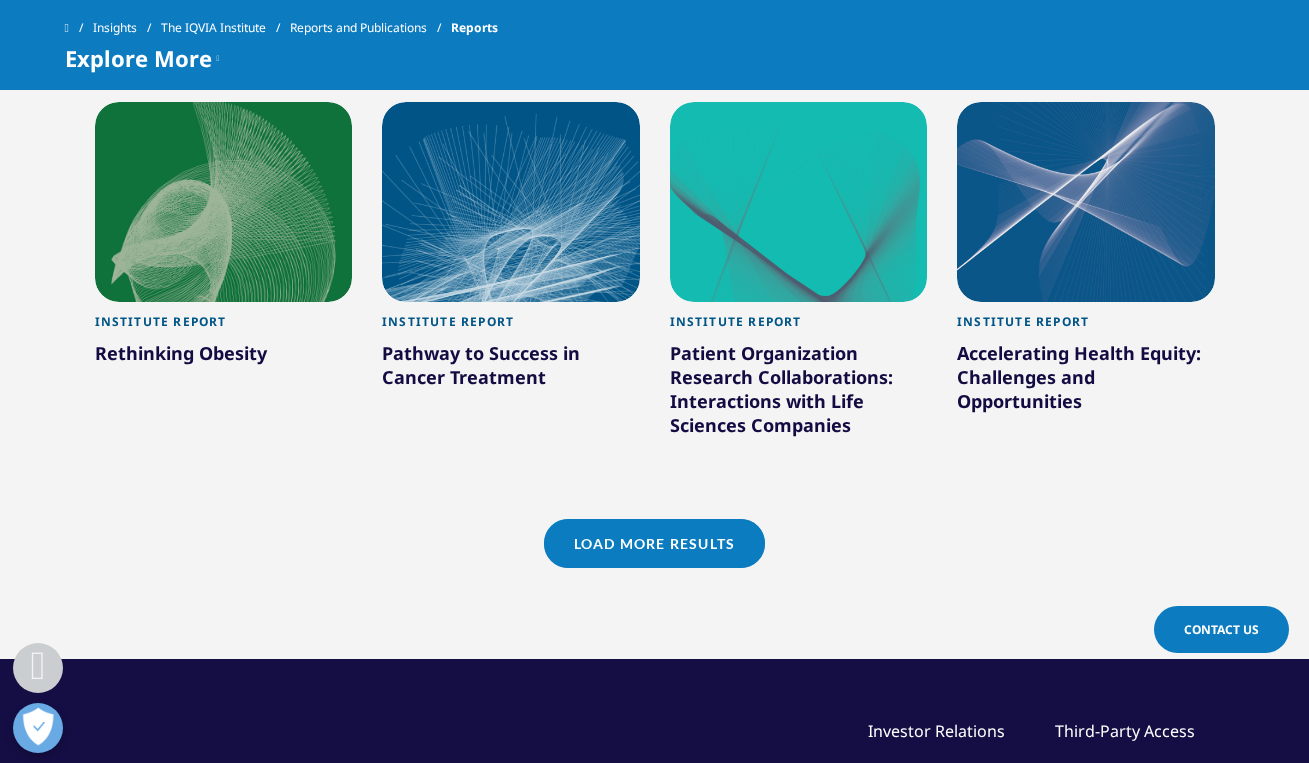 click on "Load More Results" at bounding box center [654, 543] 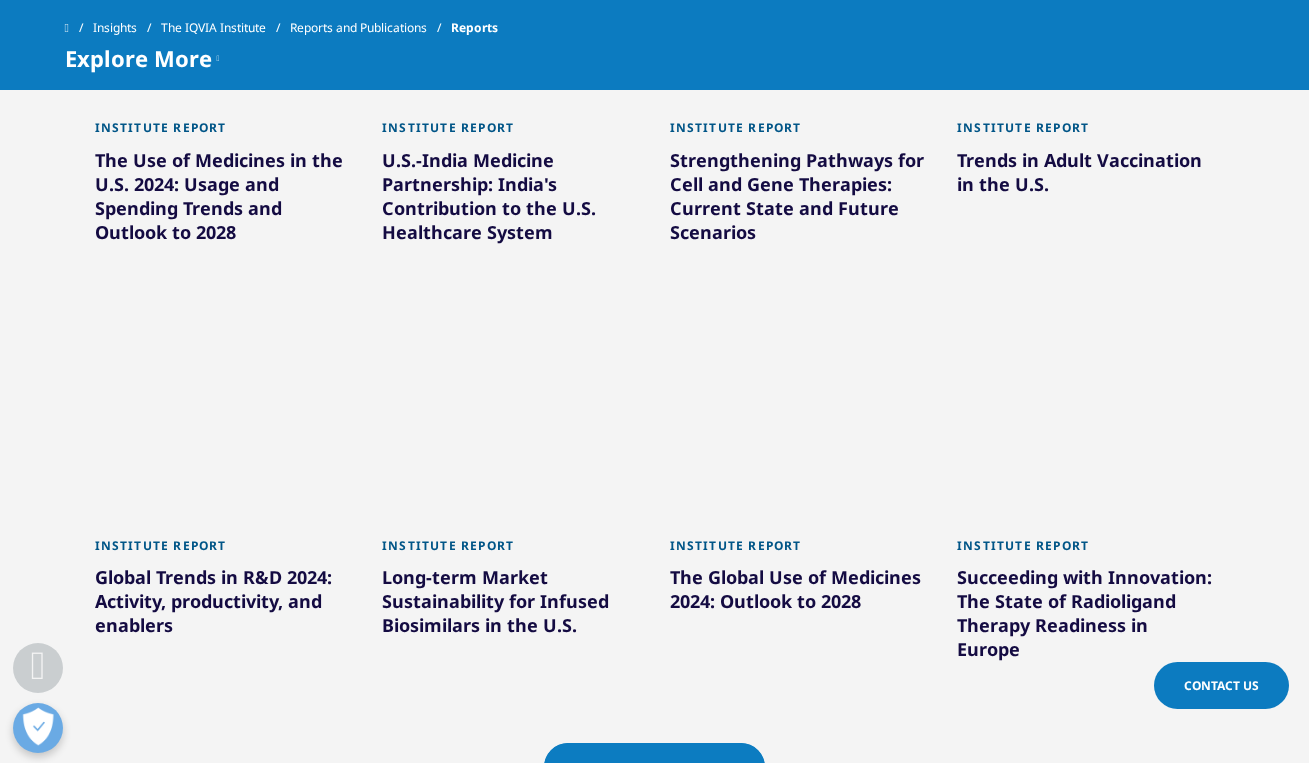 scroll, scrollTop: 4157, scrollLeft: 0, axis: vertical 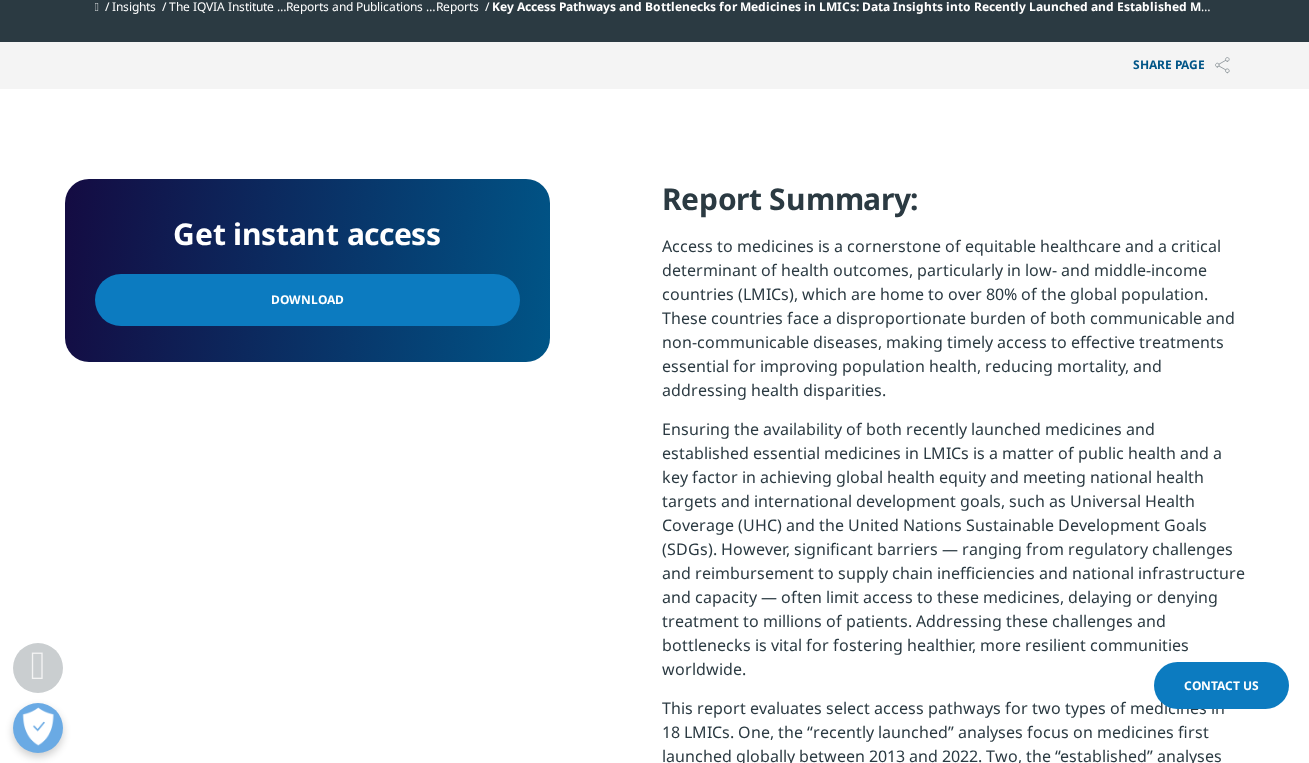 click on "Download" at bounding box center (307, 300) 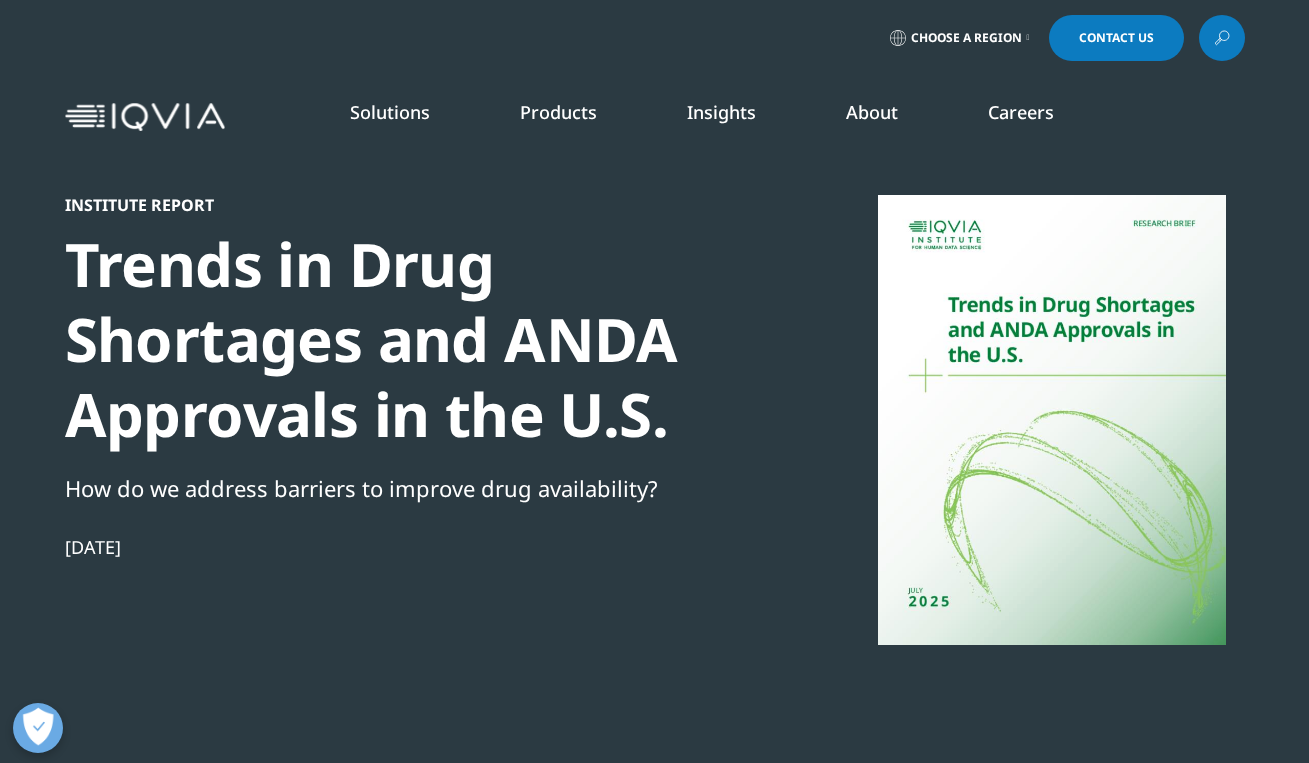 scroll, scrollTop: 0, scrollLeft: 0, axis: both 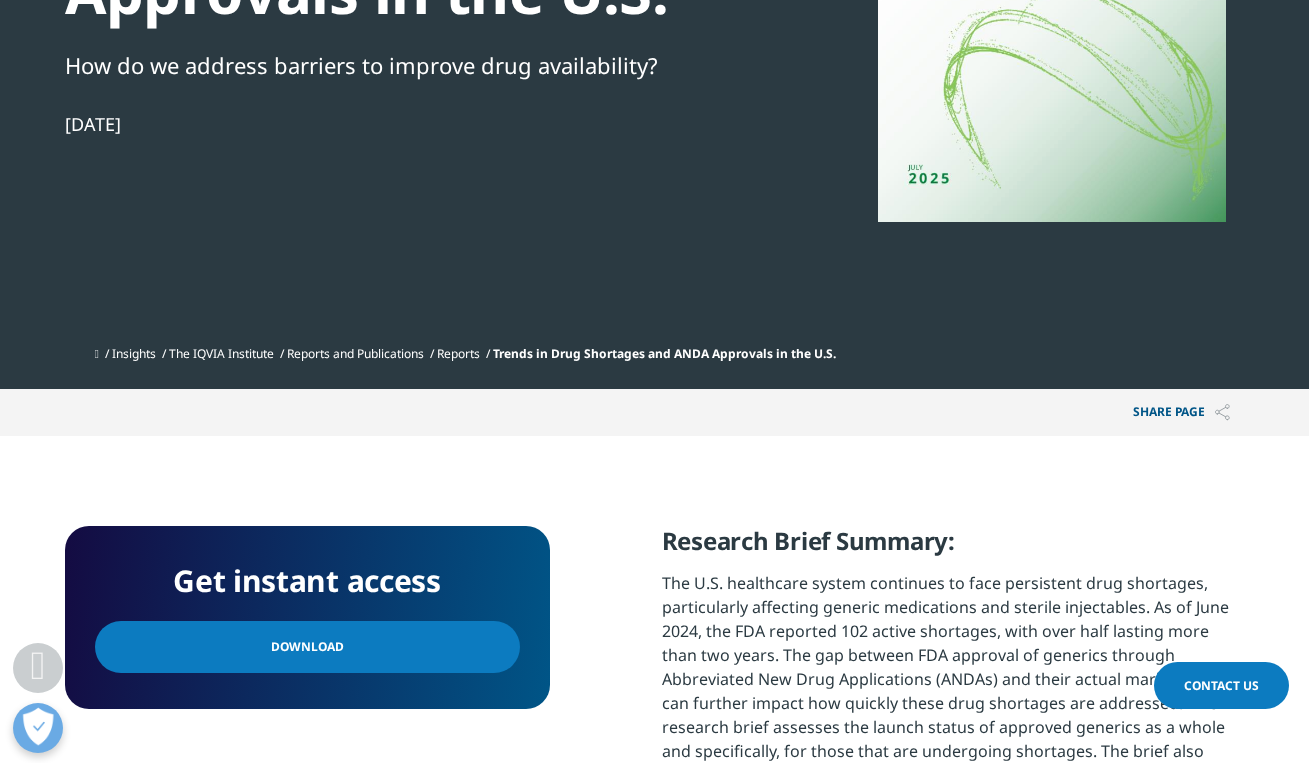 click on "Download" at bounding box center (307, 647) 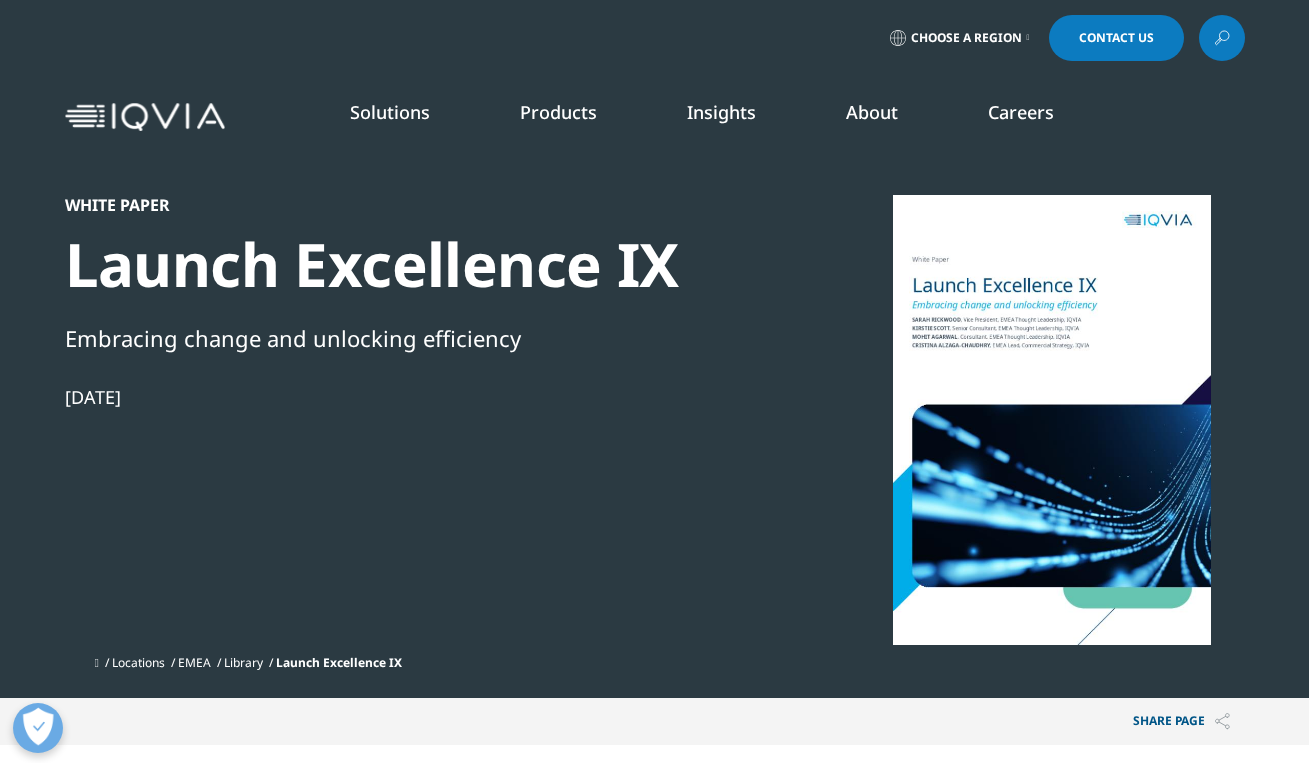 scroll, scrollTop: 305, scrollLeft: 0, axis: vertical 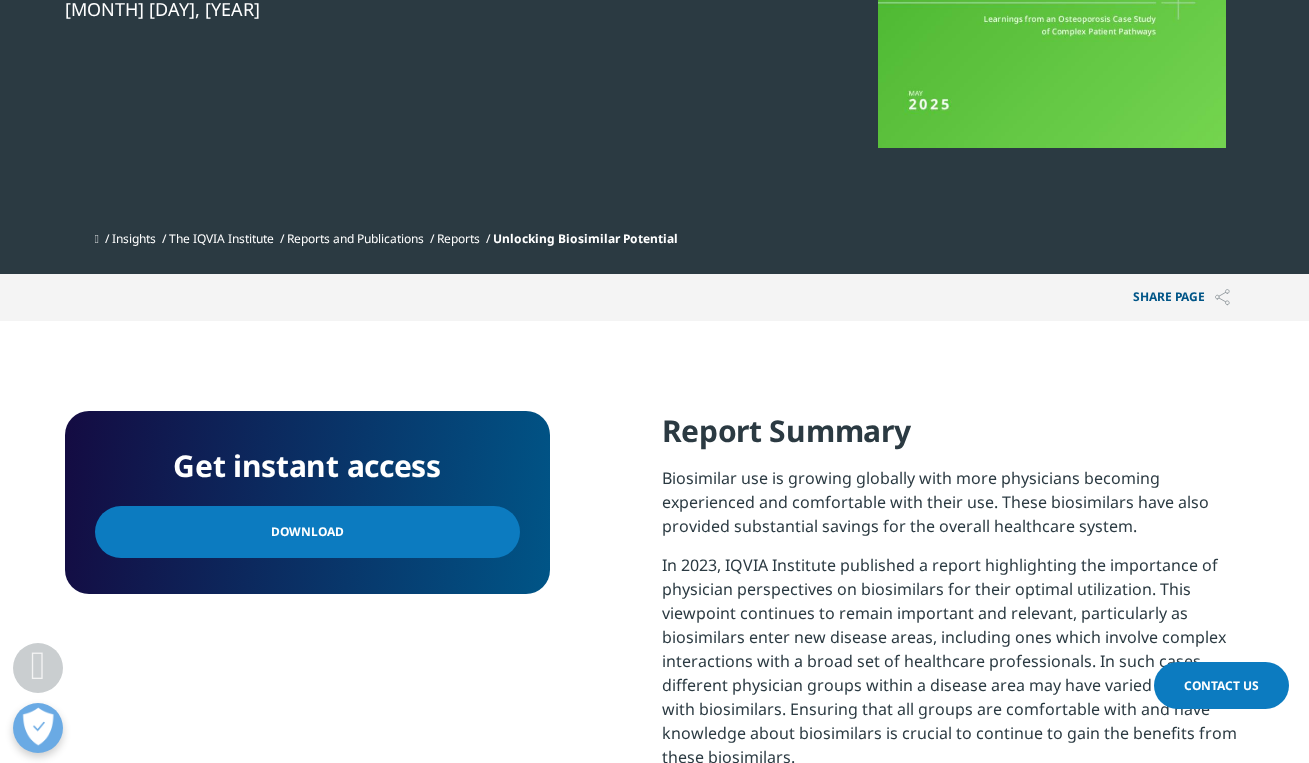click on "Get instant access
Download" at bounding box center (307, 502) 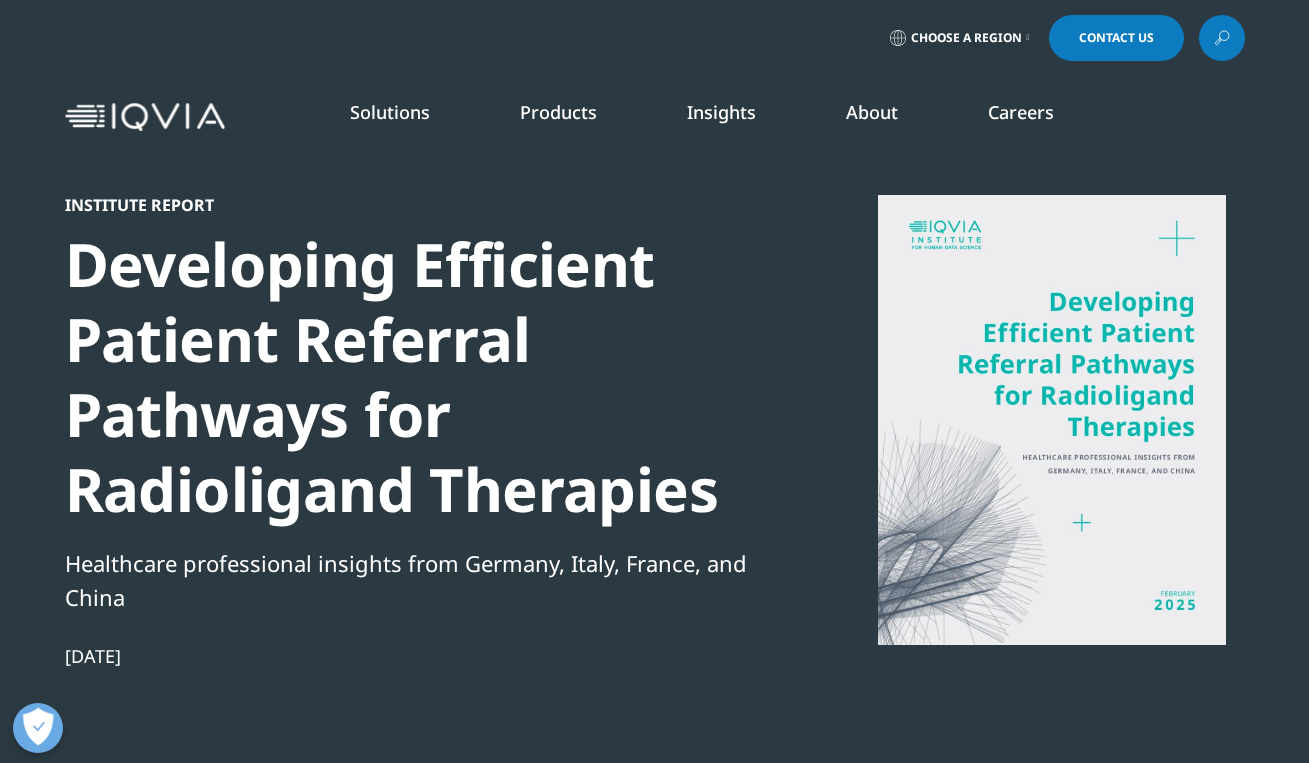 scroll, scrollTop: 0, scrollLeft: 0, axis: both 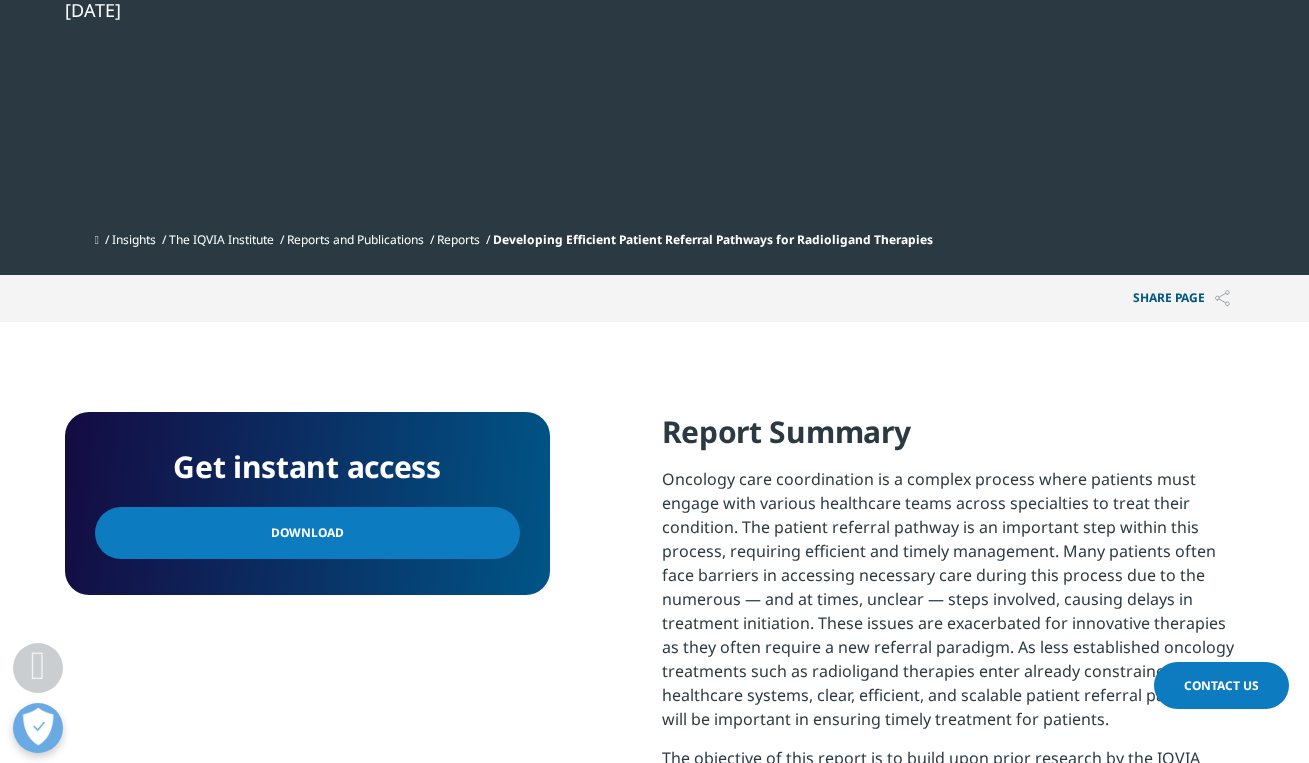click on "Download" at bounding box center [307, 533] 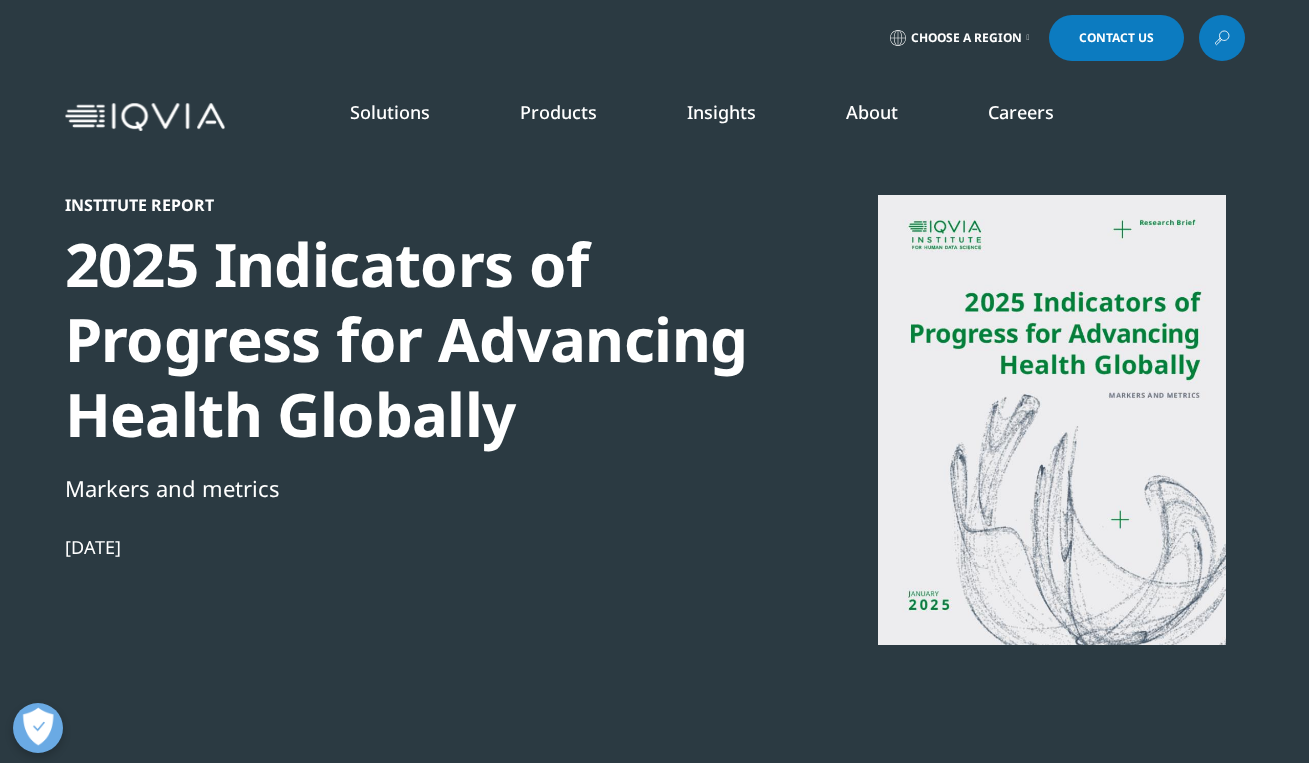 scroll, scrollTop: 0, scrollLeft: 0, axis: both 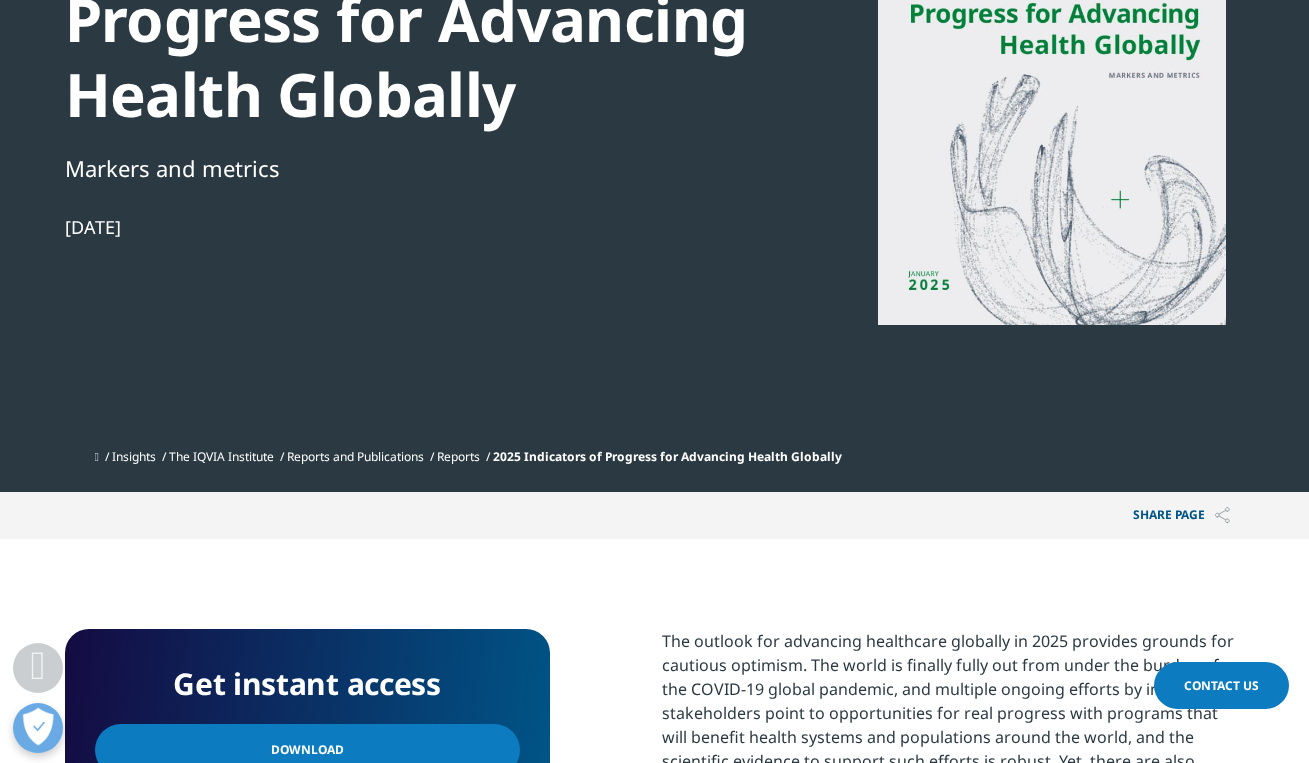 click on "Download" at bounding box center (307, 750) 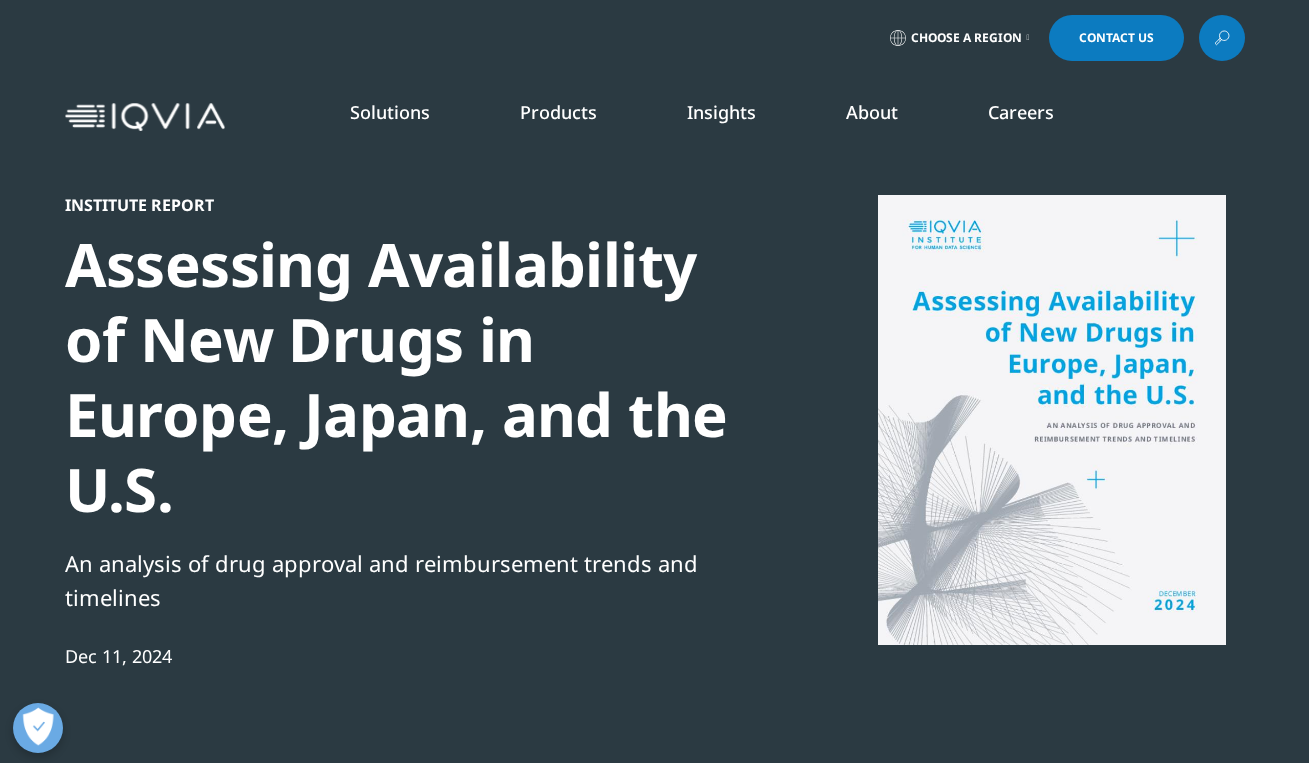 scroll, scrollTop: 0, scrollLeft: 0, axis: both 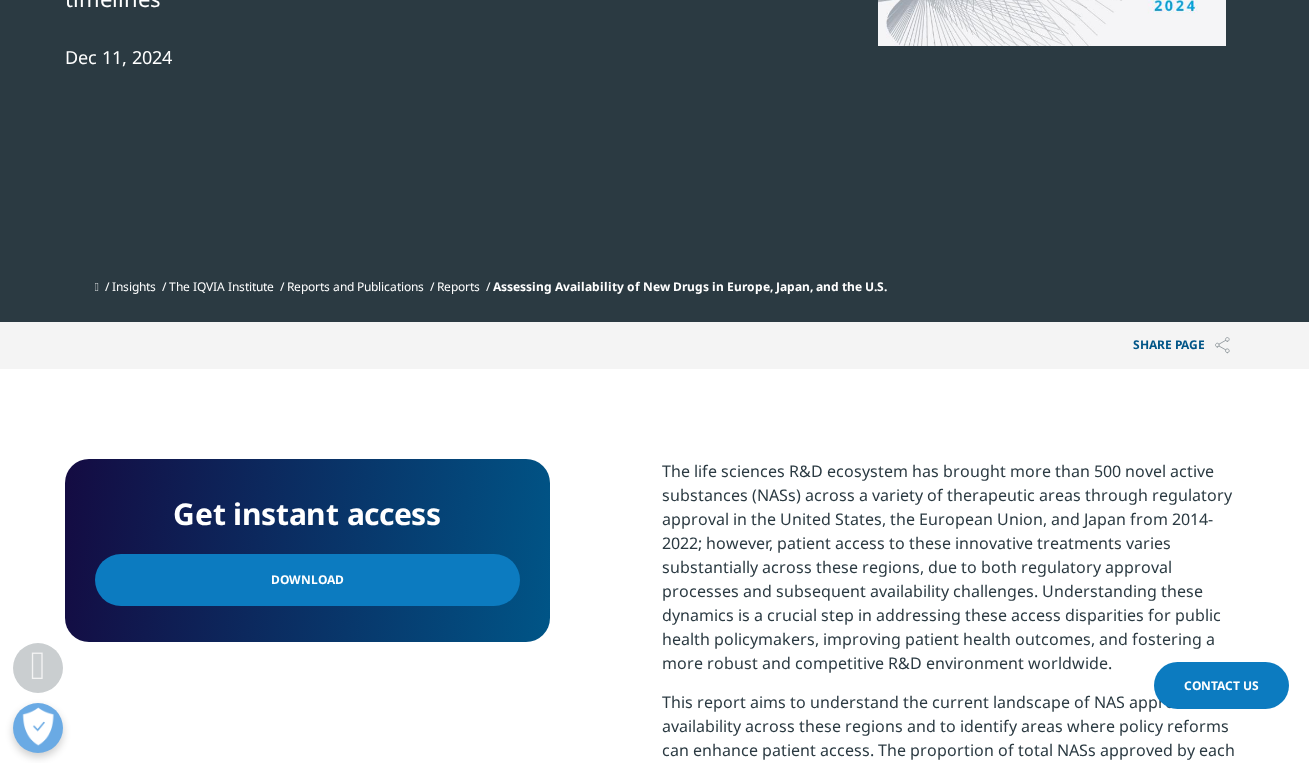 click on "Download" at bounding box center [307, 580] 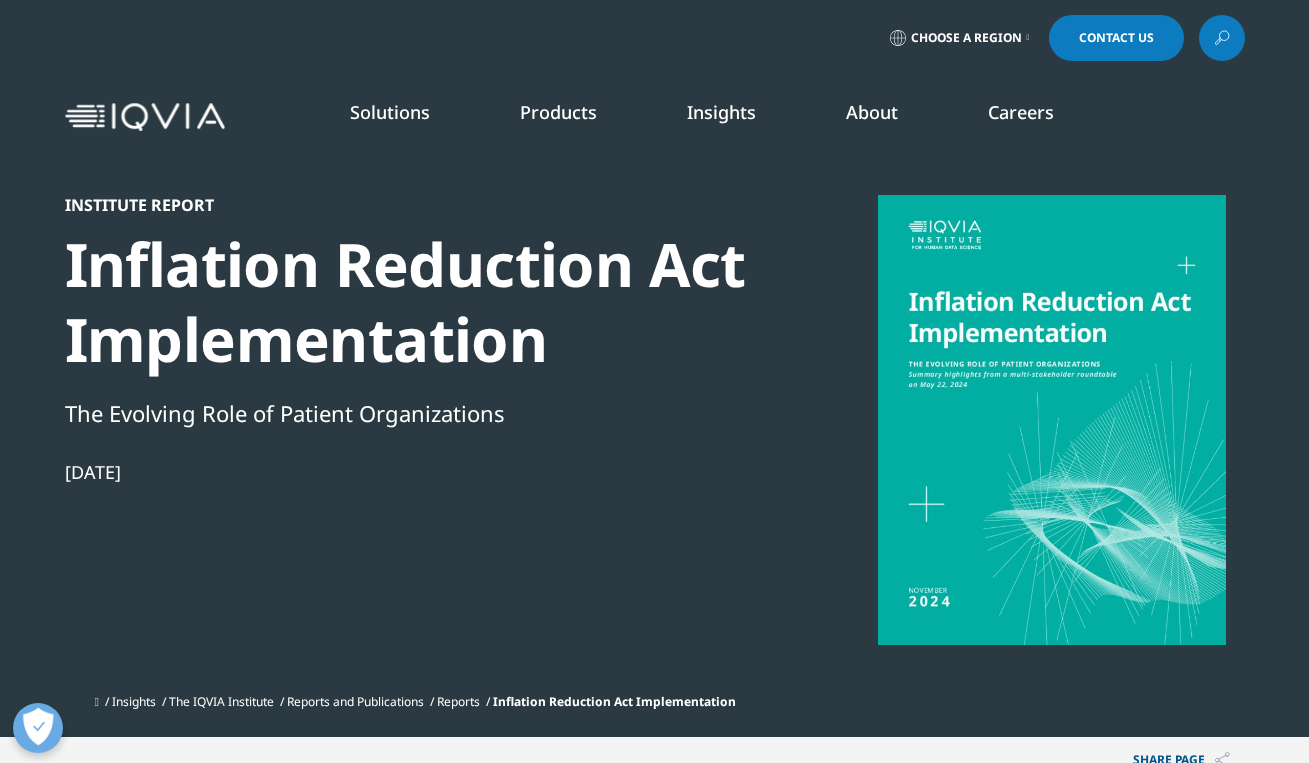 scroll, scrollTop: 0, scrollLeft: 0, axis: both 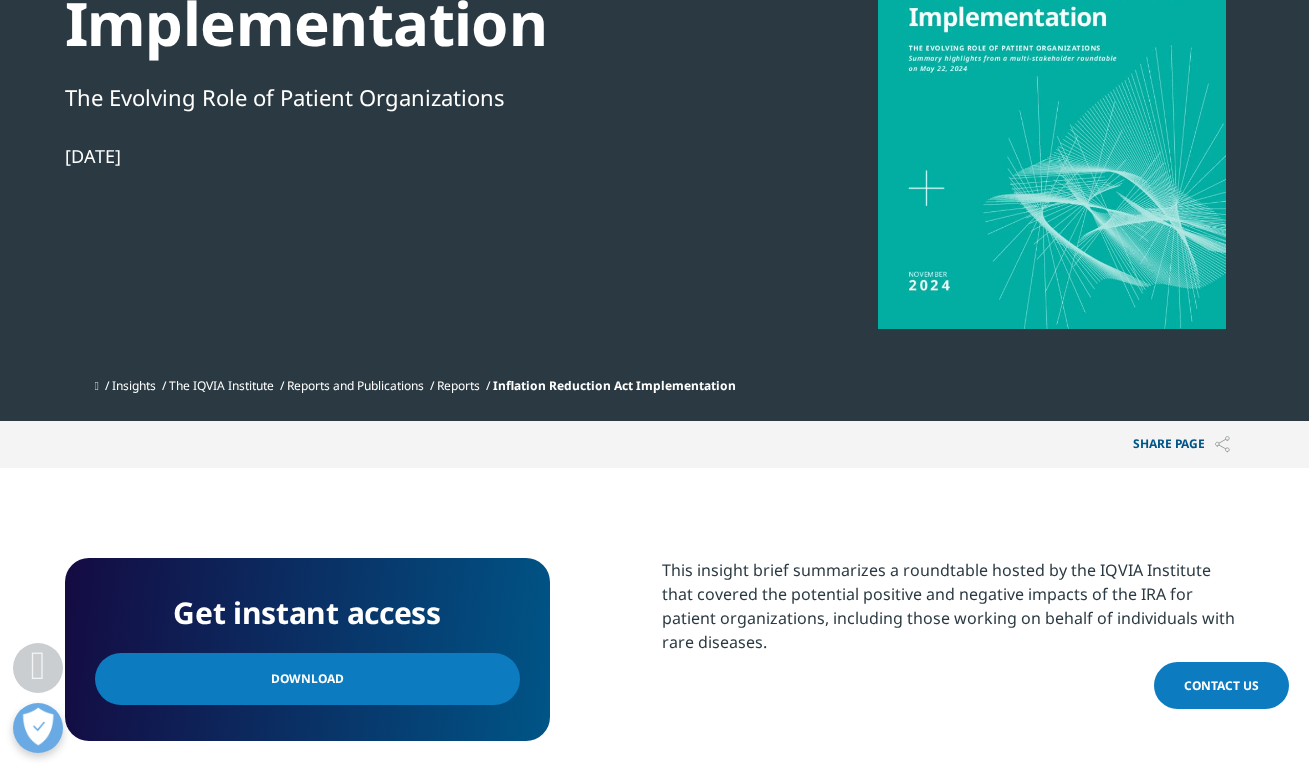 click on "Download" at bounding box center [307, 679] 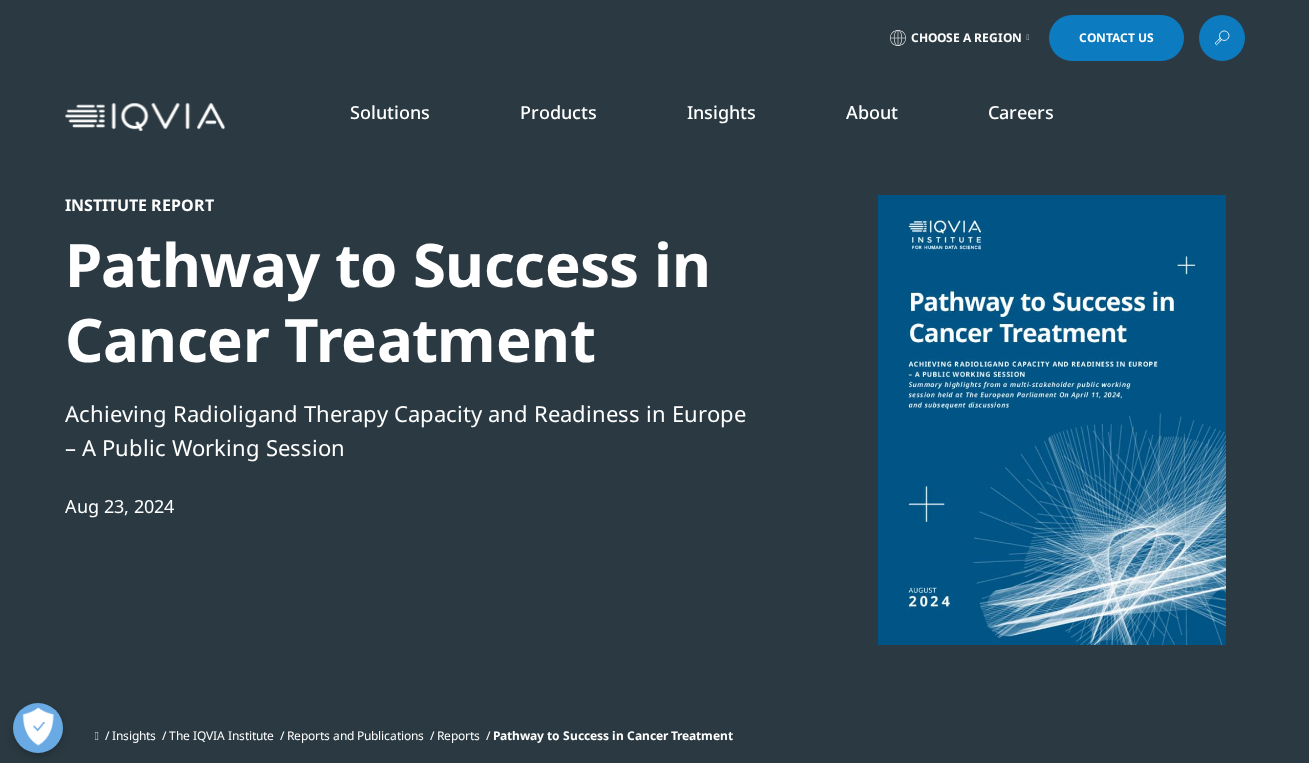 scroll, scrollTop: 0, scrollLeft: 0, axis: both 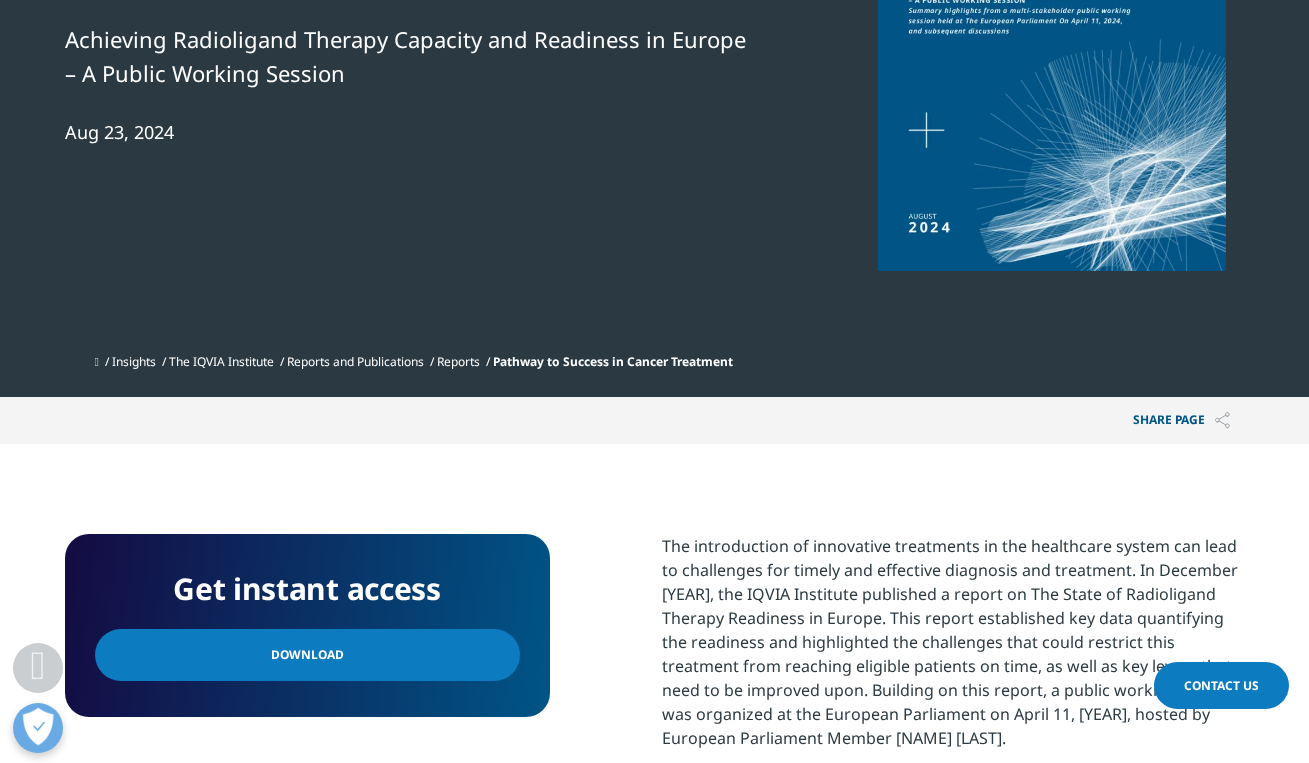 click on "Download" at bounding box center [307, 655] 